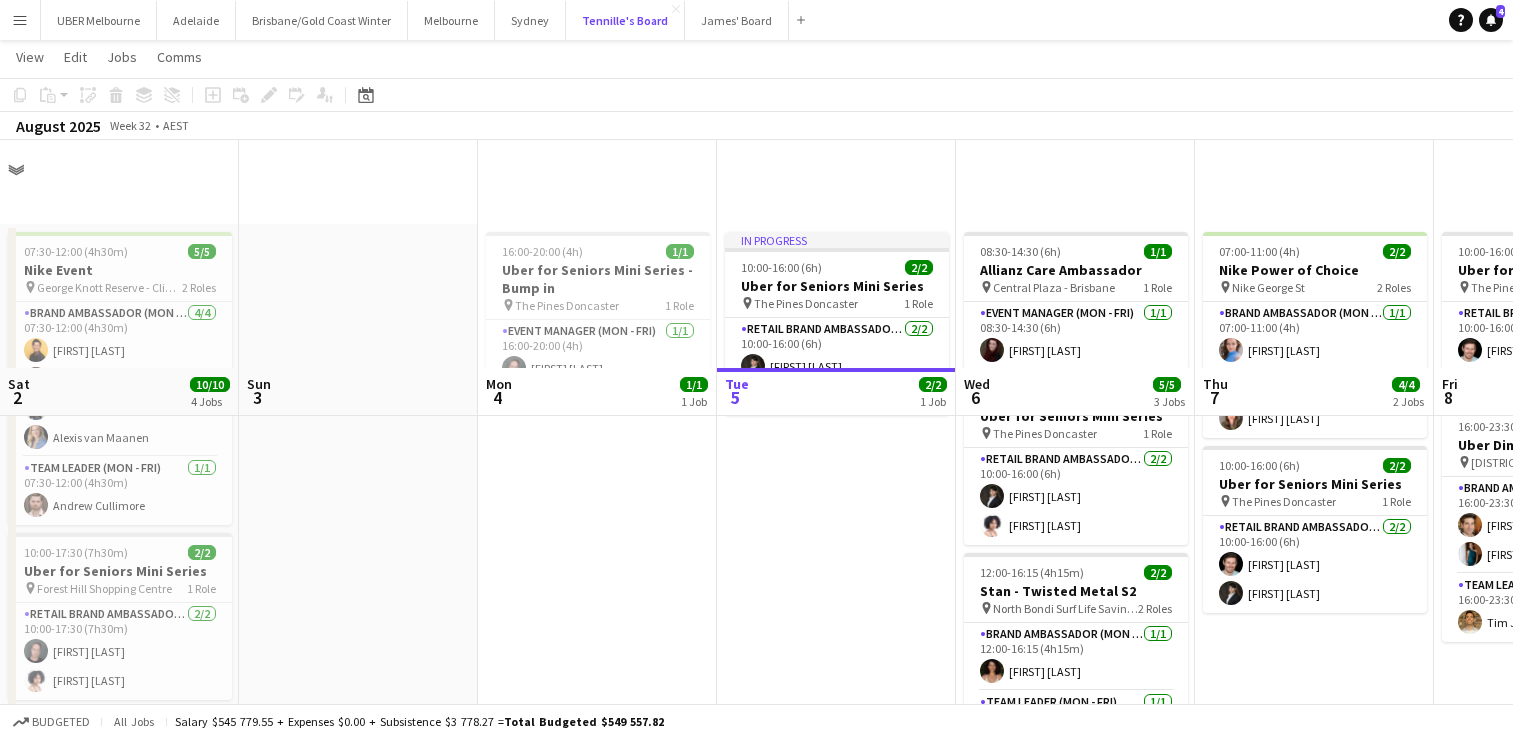 scroll, scrollTop: 0, scrollLeft: 0, axis: both 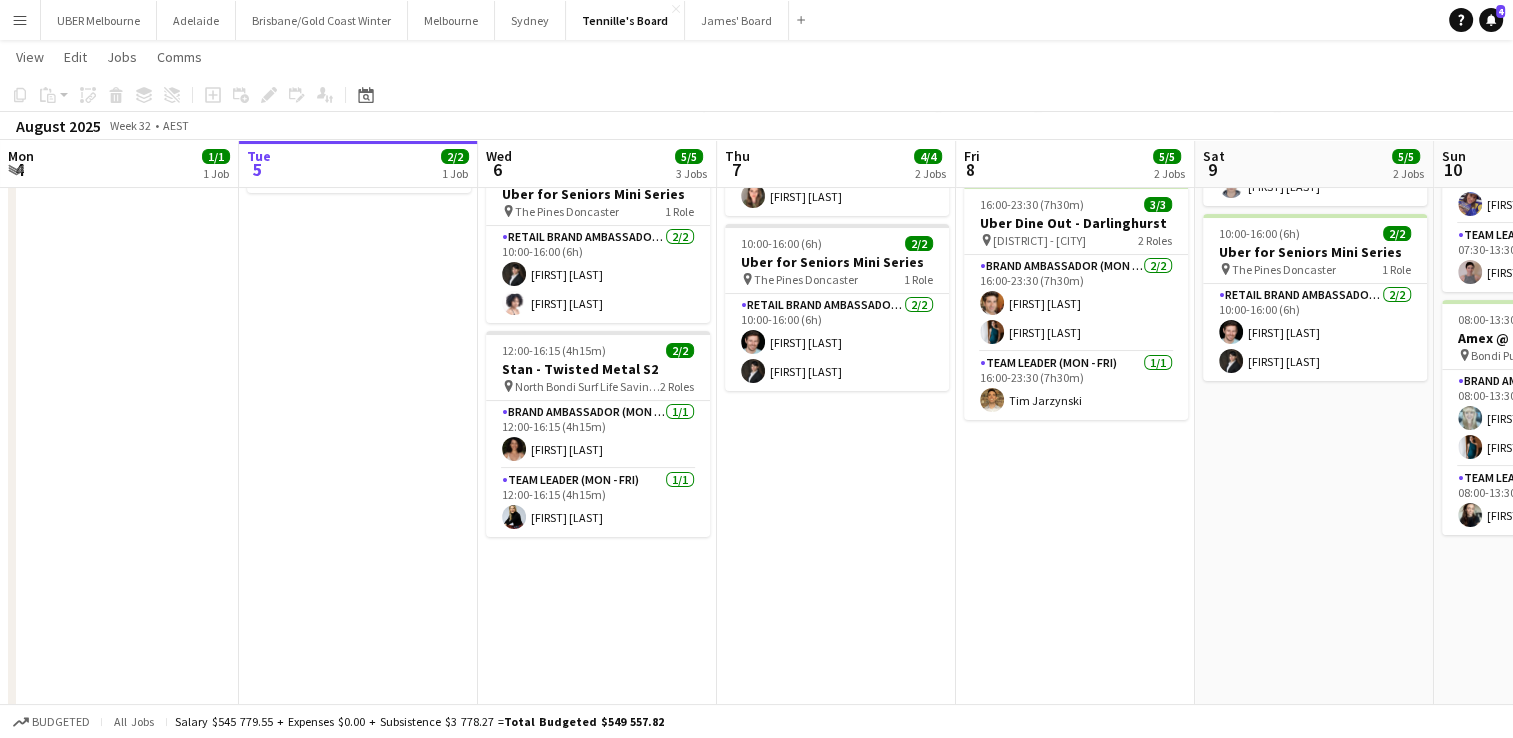 click on "07:00-11:00 (4h)    2/2   Nike Power of Choice
pin
Nike George St   2 Roles   Brand Ambassador (Mon - Fri)   1/1   07:00-11:00 (4h)
Kim Clifton  Team Leader (Mon - Fri)   1/1   07:00-11:00 (4h)
Bonnie Renwick     10:00-16:00 (6h)    2/2   Uber for Seniors Mini Series
pin
The Pines Doncaster   1 Role   RETAIL Brand Ambassador (Mon - Fri)   2/2   10:00-16:00 (6h)
Jack Van Staveren Diganggana Talukdar" at bounding box center (836, 470) 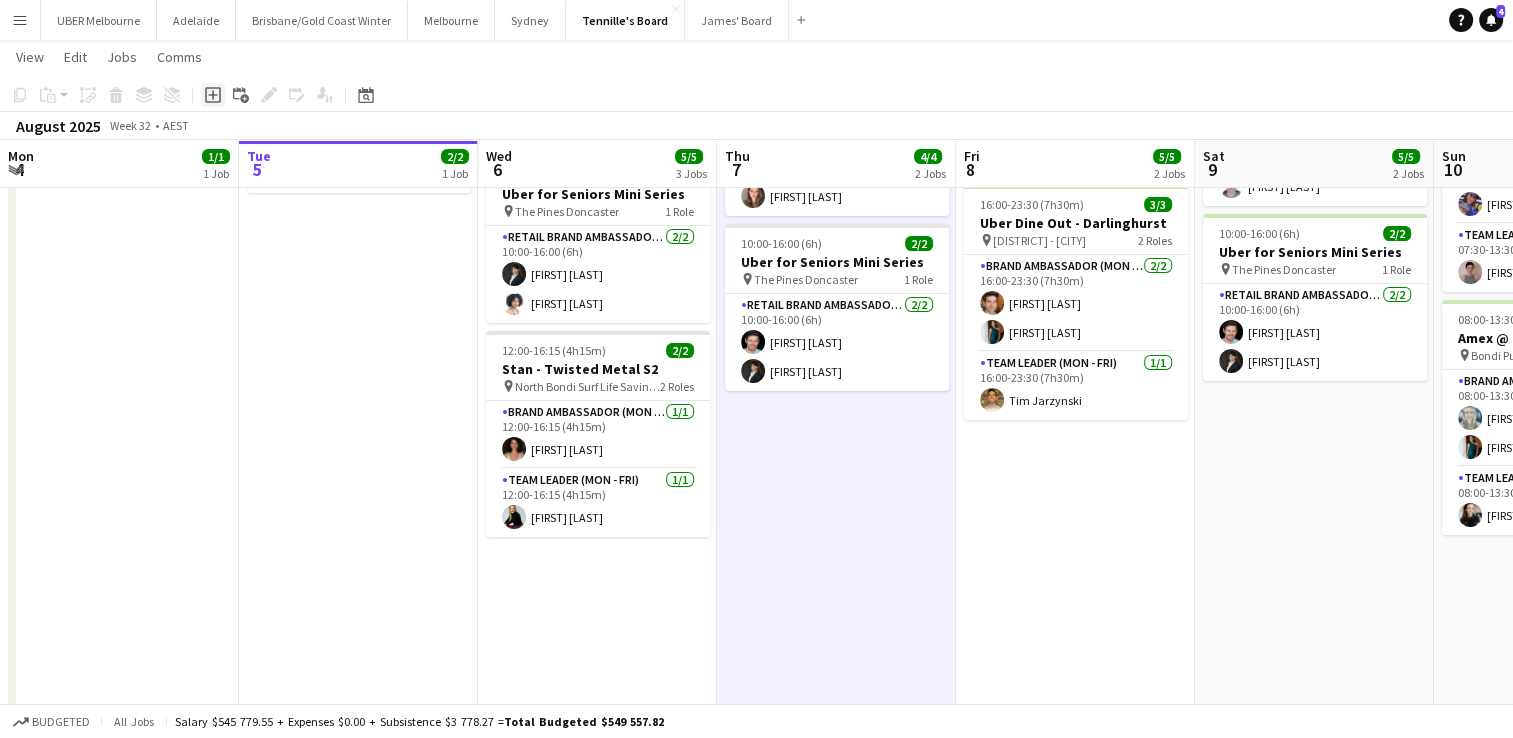 click on "Add job" at bounding box center (213, 95) 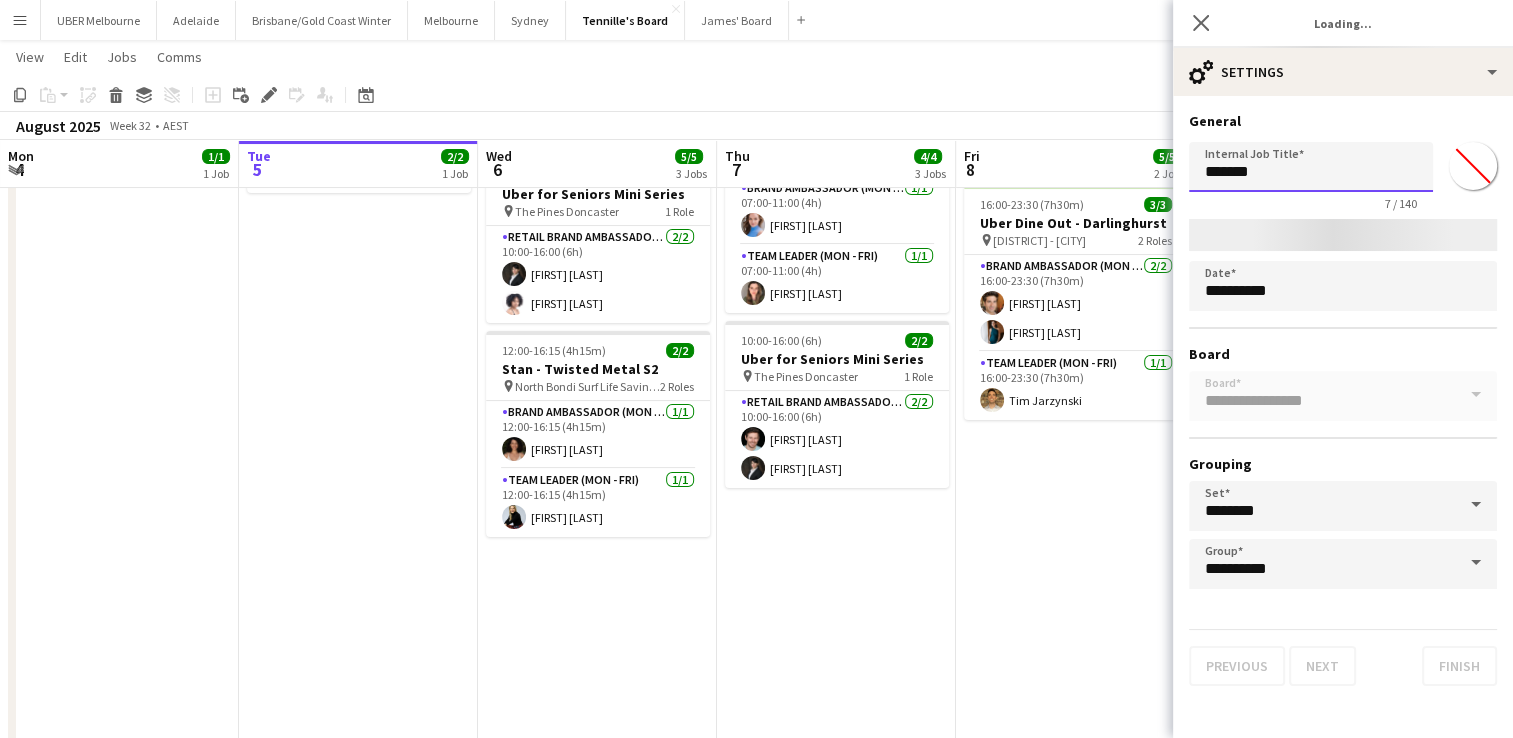 drag, startPoint x: 1297, startPoint y: 174, endPoint x: 1085, endPoint y: 174, distance: 212 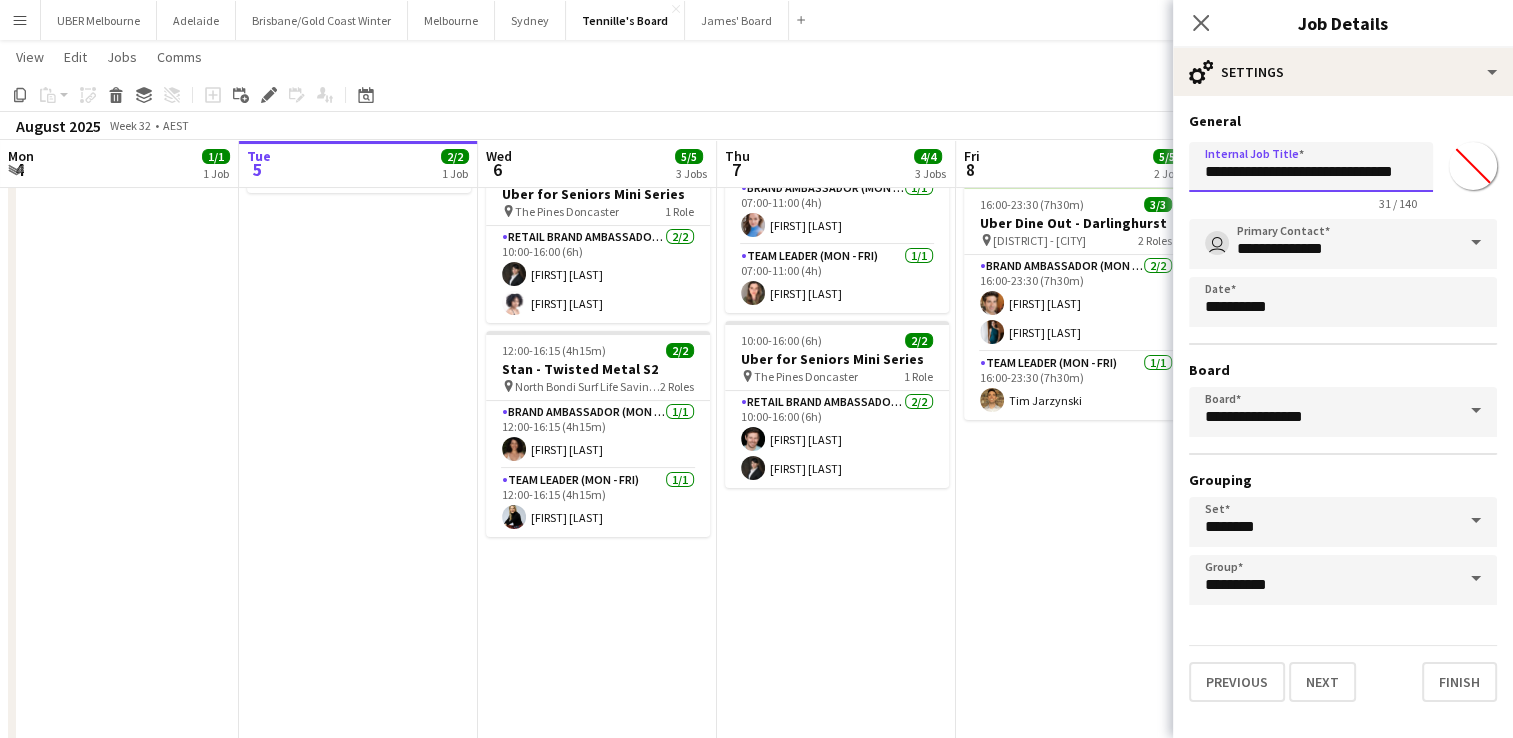 type on "**********" 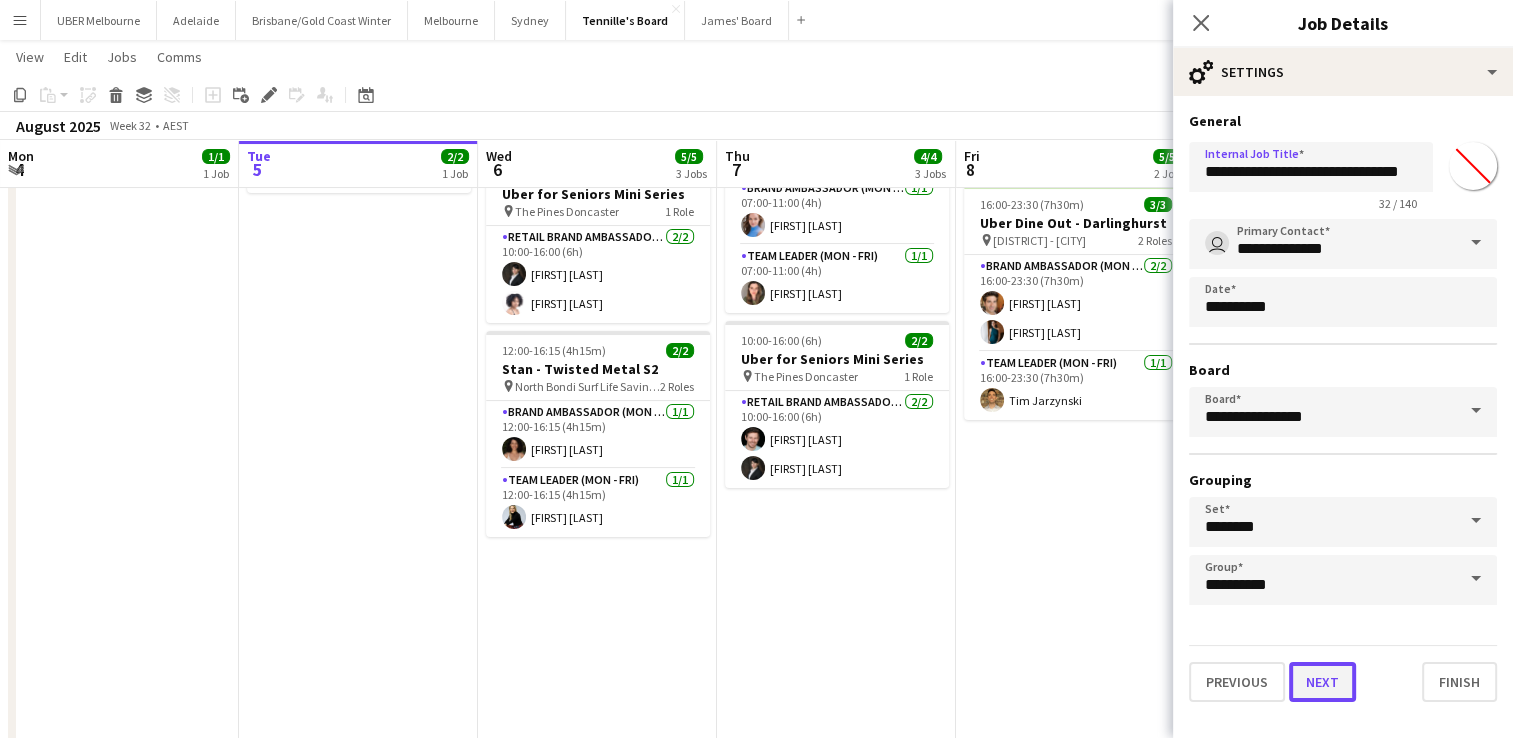 click on "Next" at bounding box center [1322, 682] 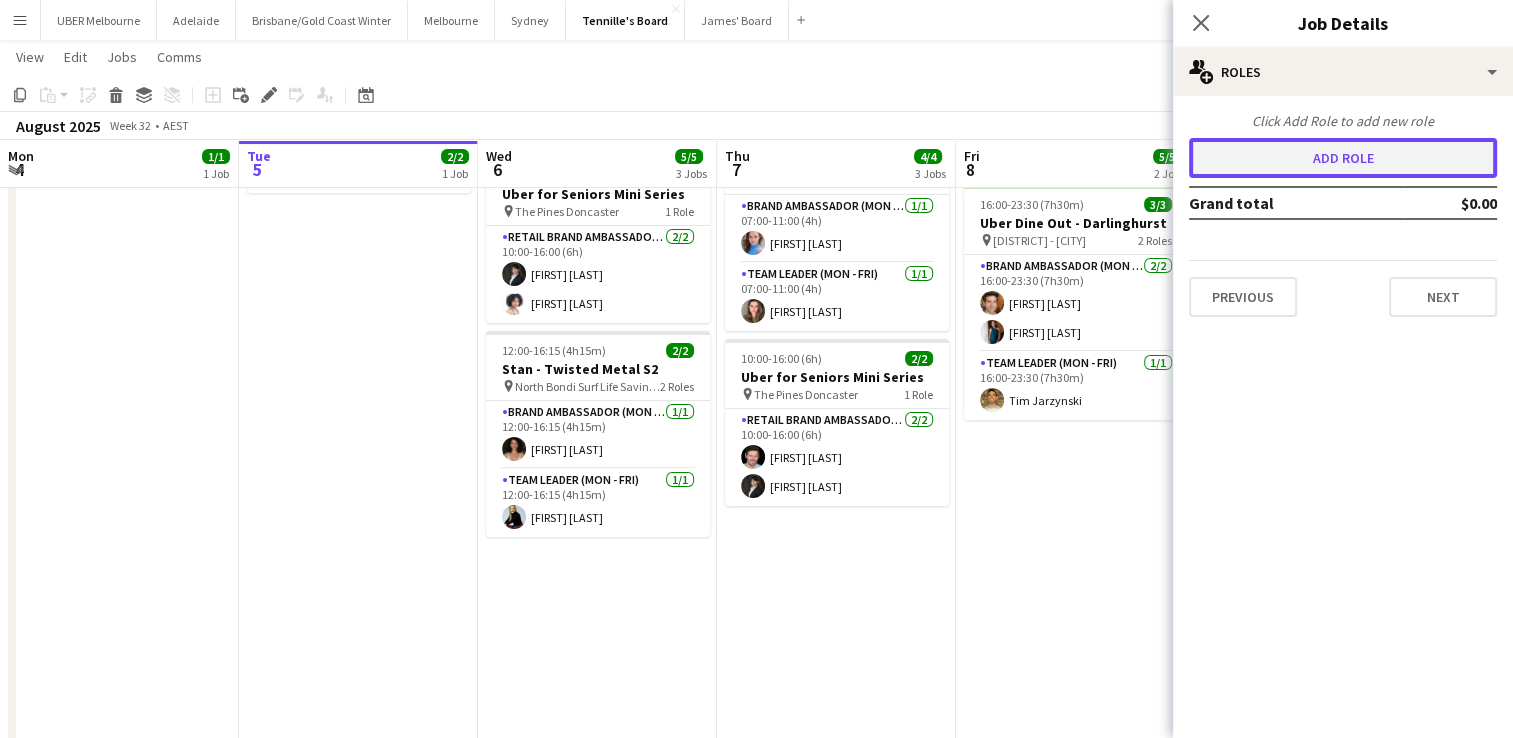 click on "Add role" at bounding box center [1343, 158] 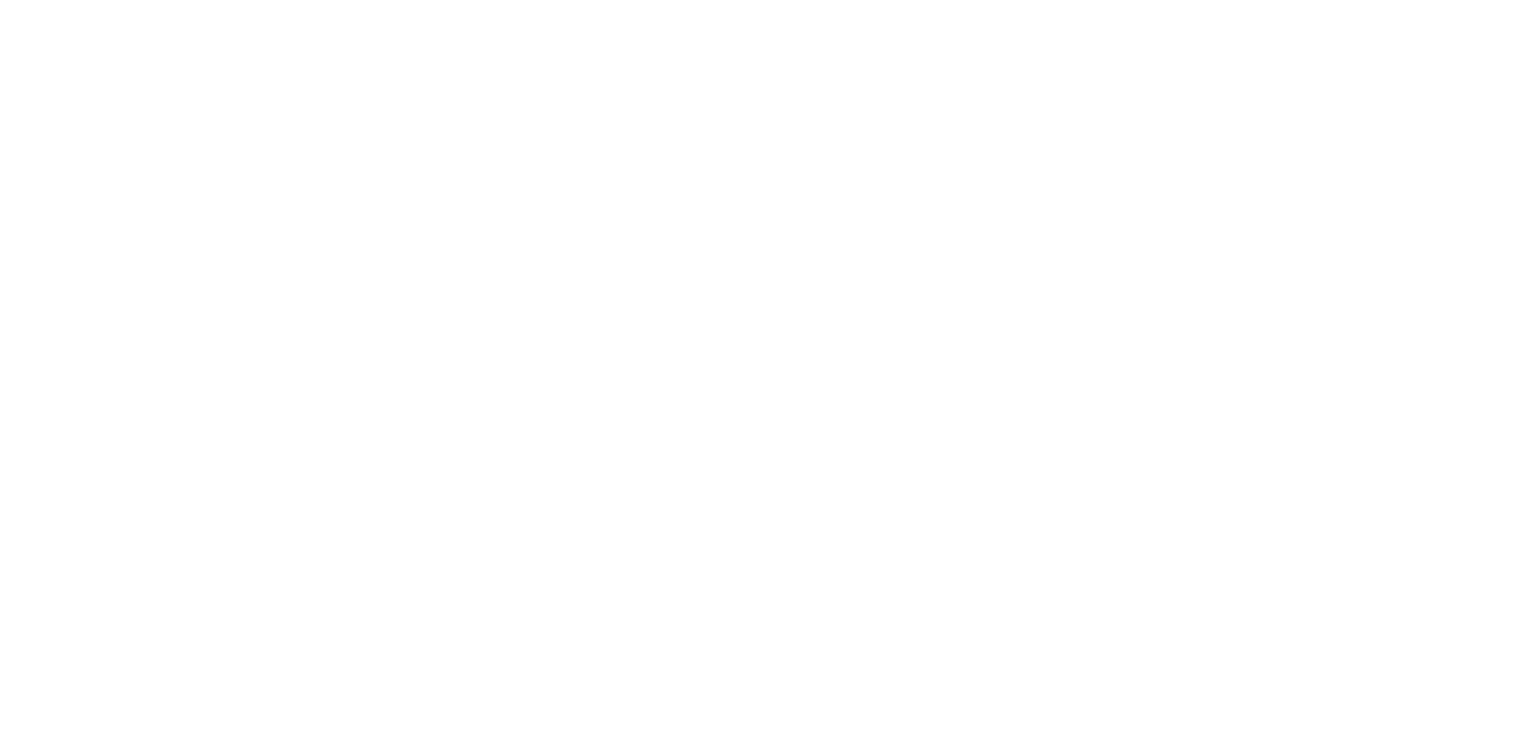scroll, scrollTop: 0, scrollLeft: 0, axis: both 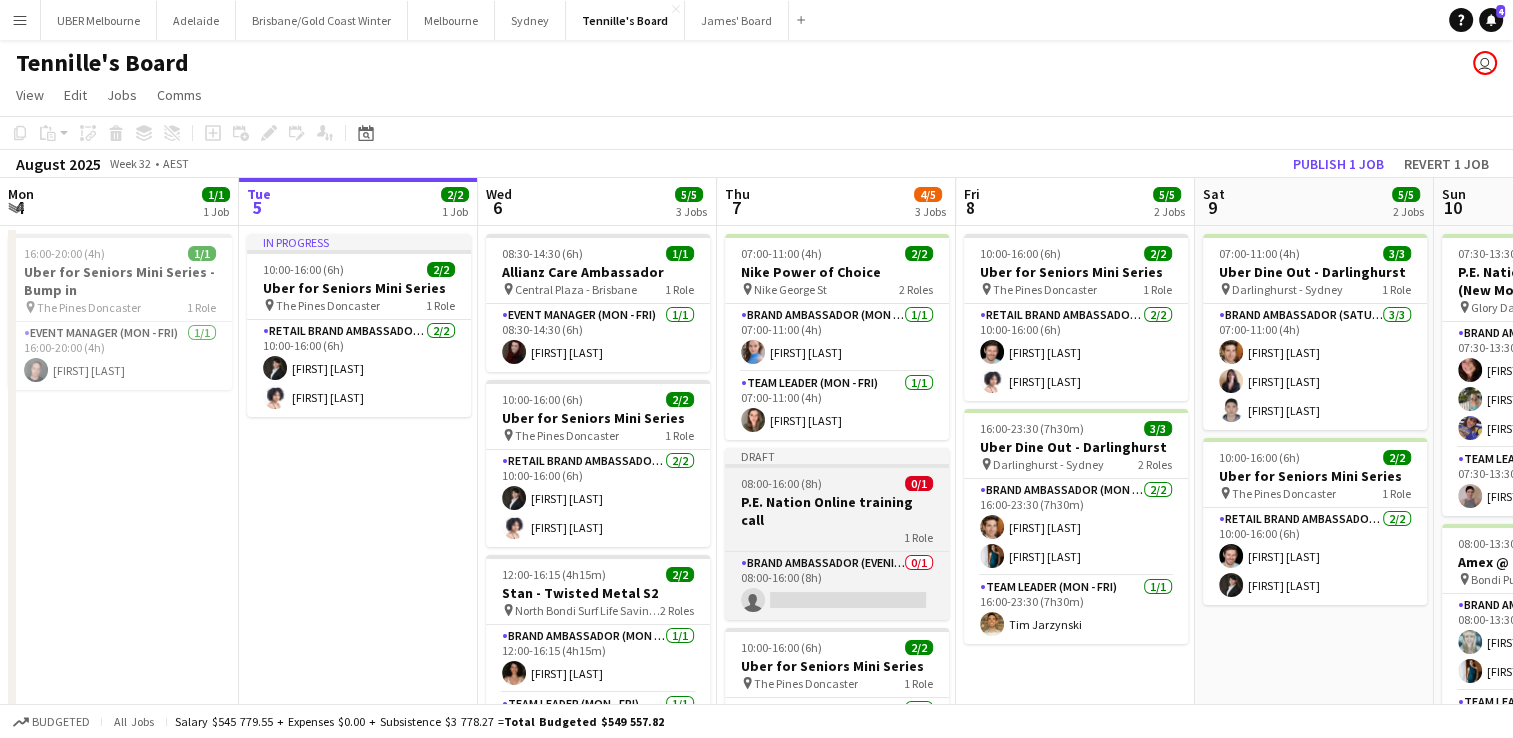 click on "Draft   08:00-16:00 (8h)    0/1   P.E. Nation Online training call   1 Role   Brand Ambassador (Evening)   0/1   08:00-16:00 (8h)
single-neutral-actions
single-neutral-actions" at bounding box center [837, 534] 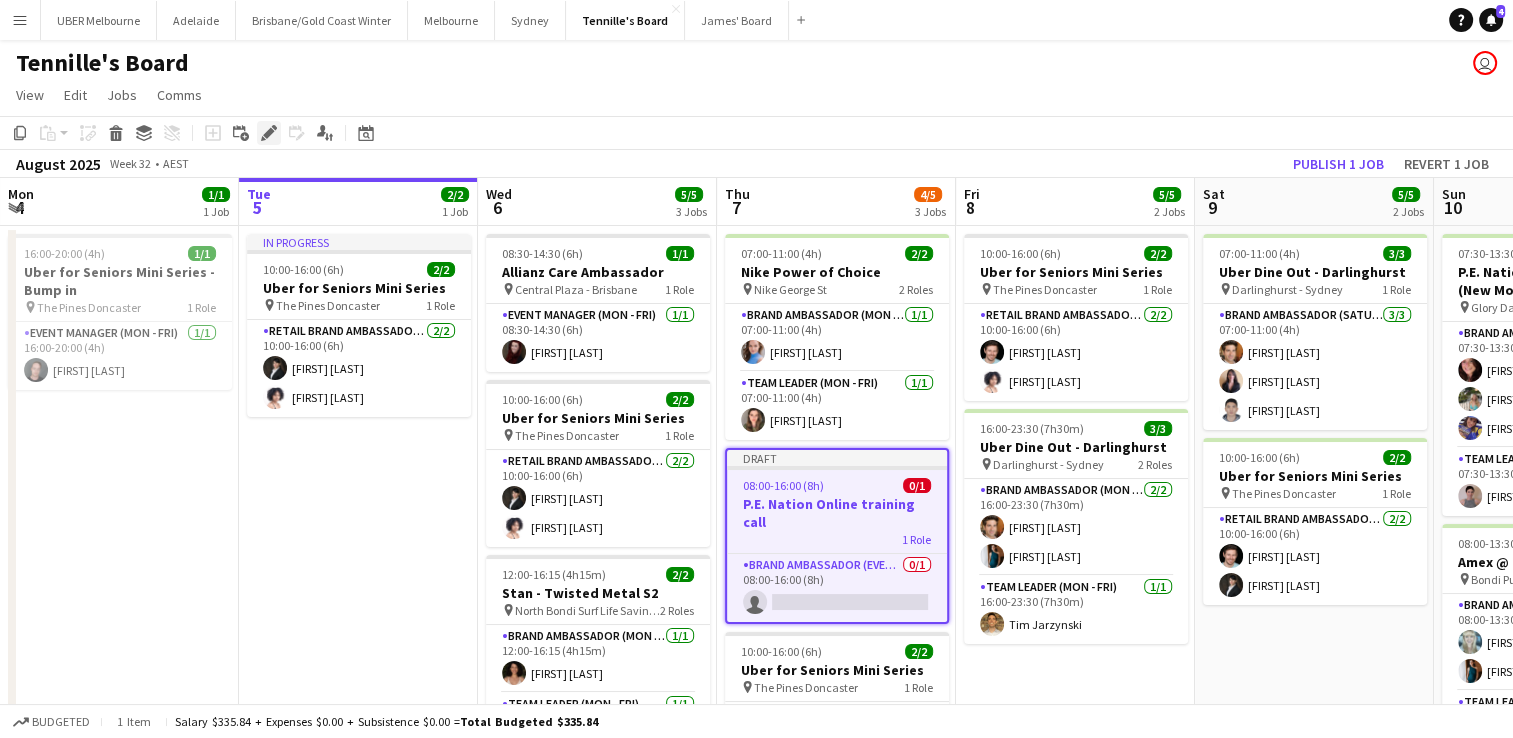 click on "Edit" 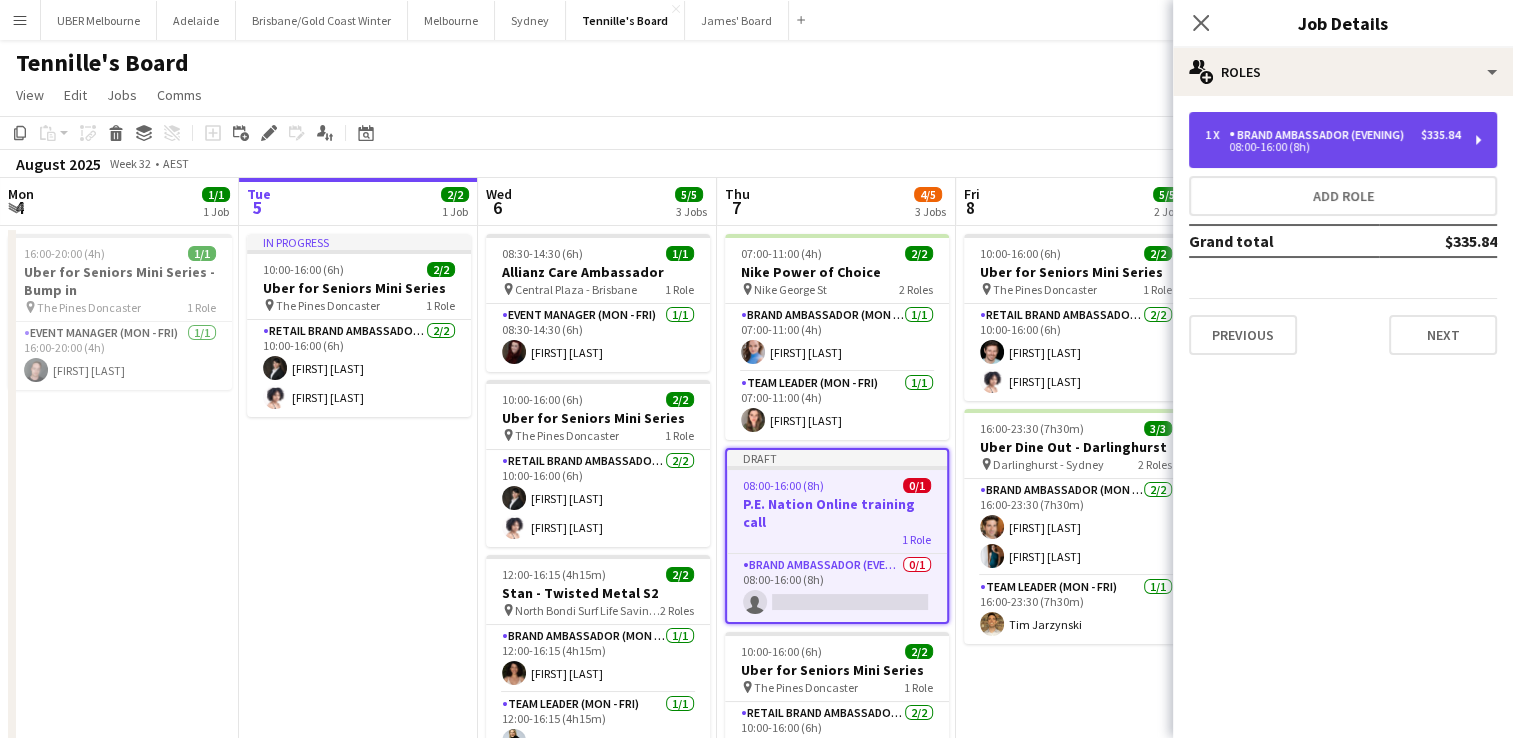 click on "Brand Ambassador (Evening)" at bounding box center [1320, 135] 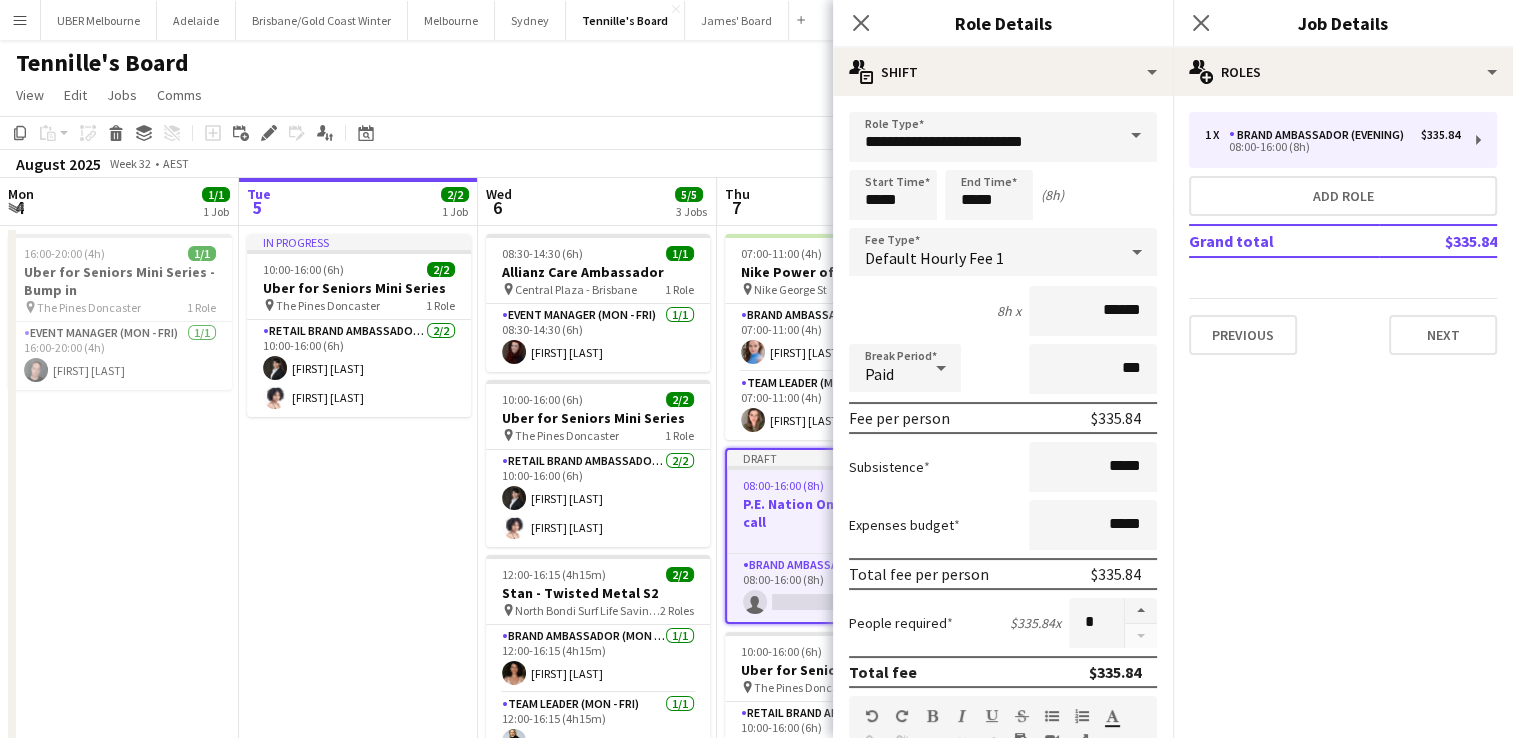 click at bounding box center [1136, 136] 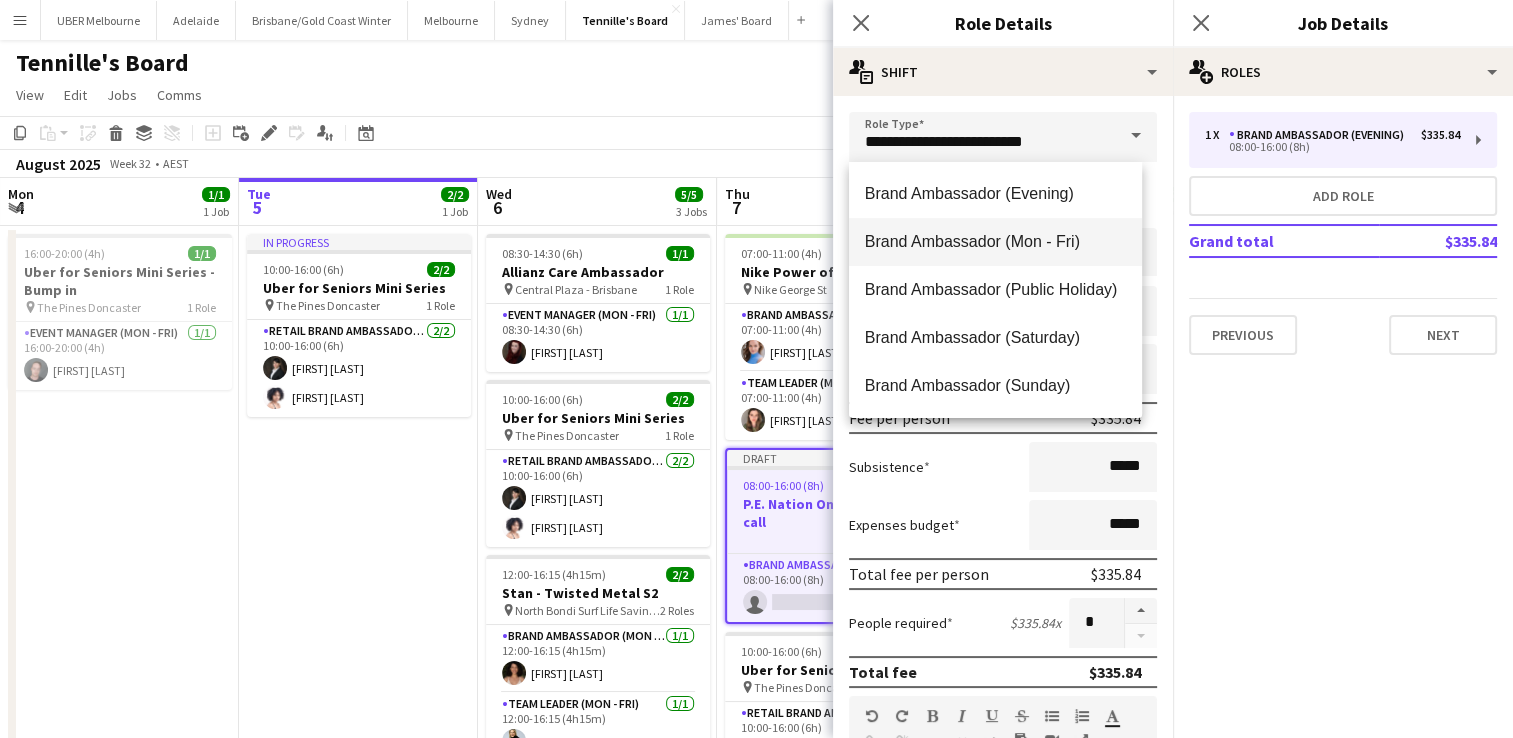 click on "Brand Ambassador (Mon - Fri)" at bounding box center (995, 241) 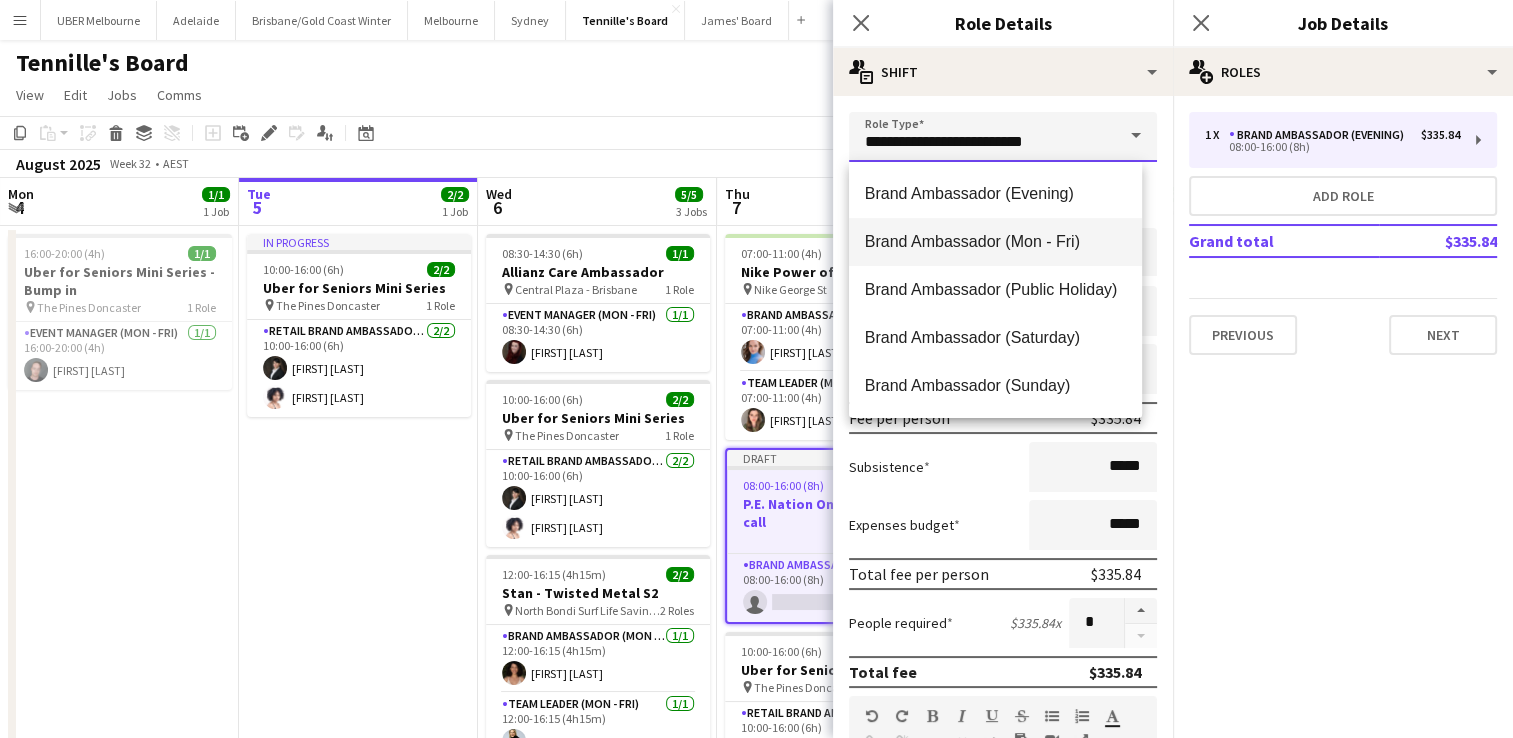 type on "**********" 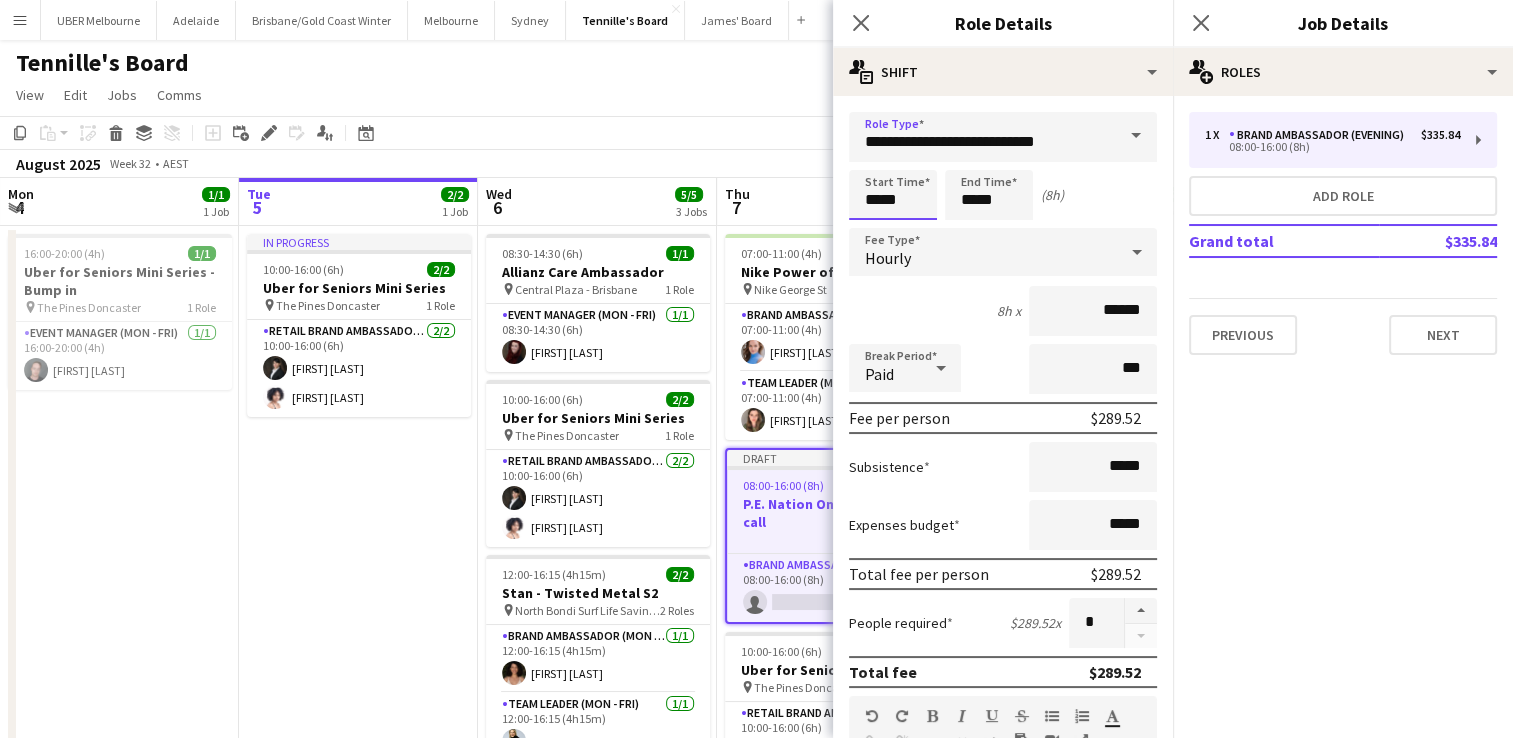 drag, startPoint x: 902, startPoint y: 200, endPoint x: 784, endPoint y: 188, distance: 118.6086 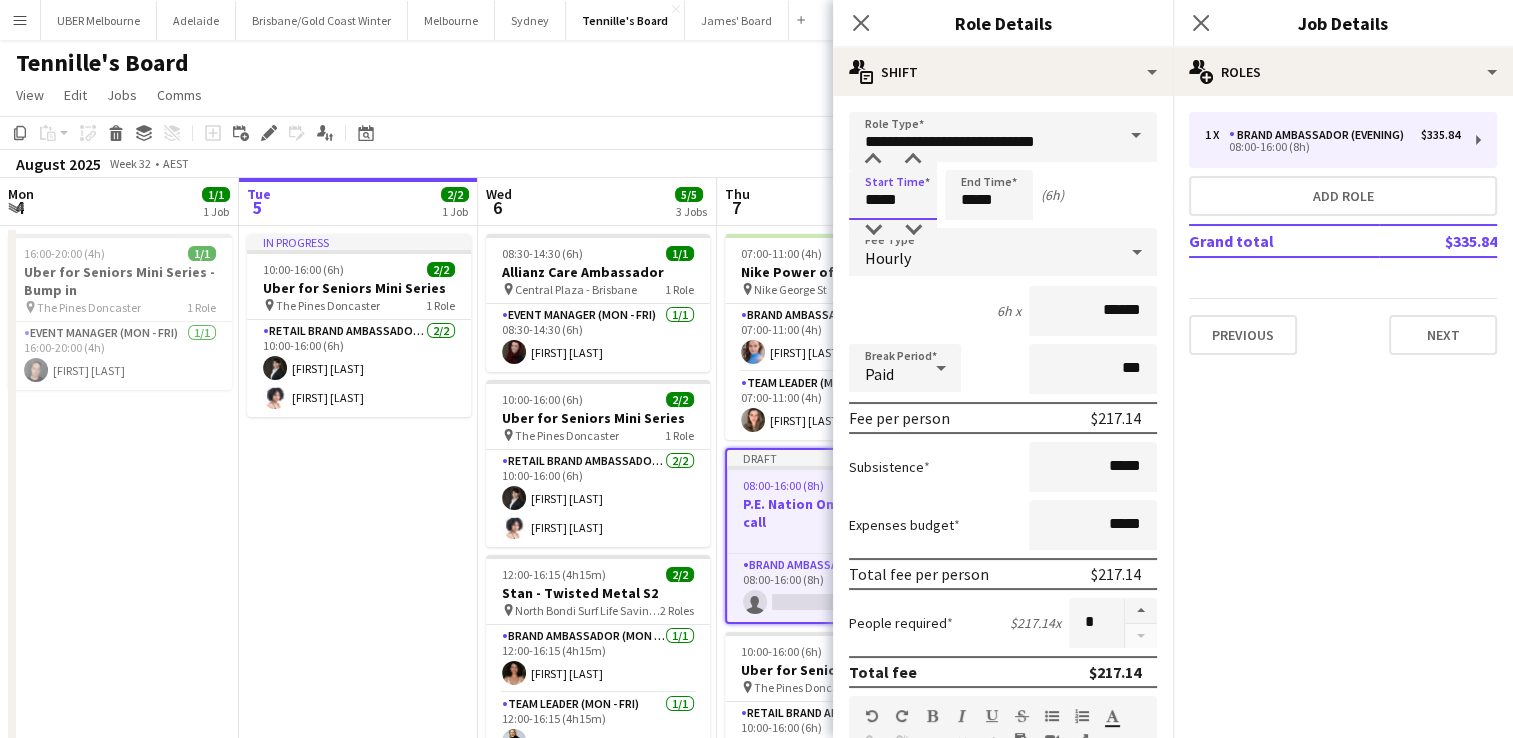 type on "*****" 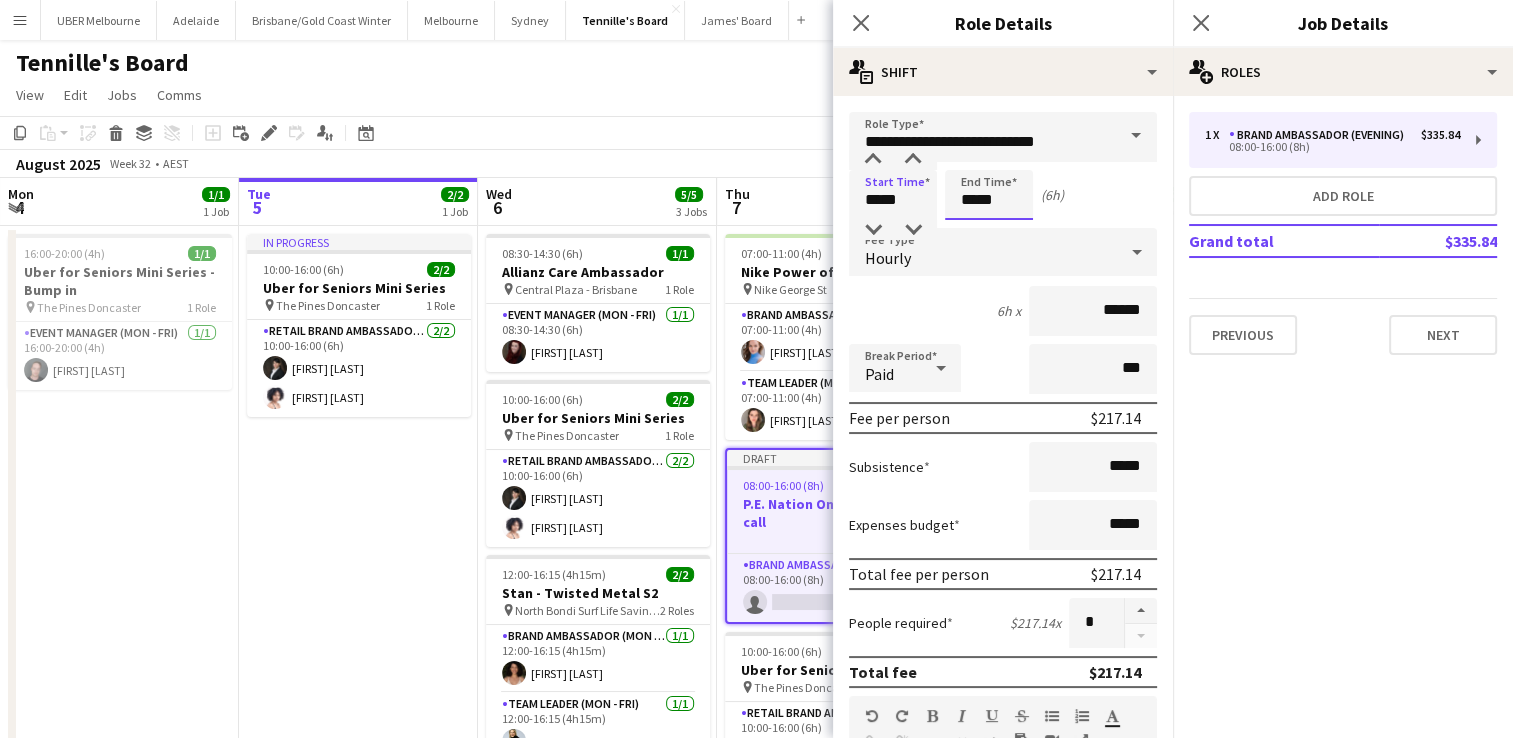 drag, startPoint x: 924, startPoint y: 198, endPoint x: 914, endPoint y: 197, distance: 10.049875 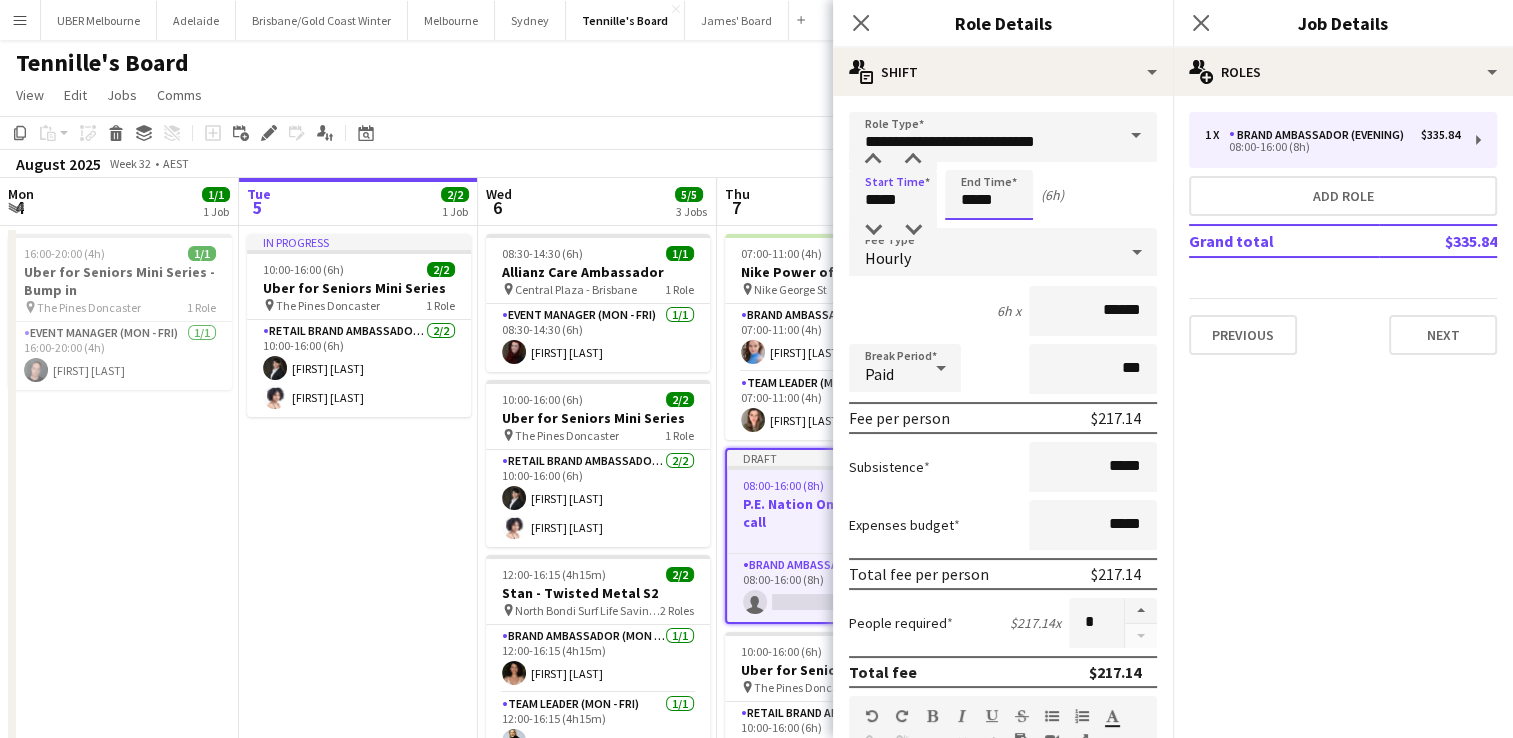 click on "Start Time  *****  End Time  *****  (6h)" at bounding box center [1003, 195] 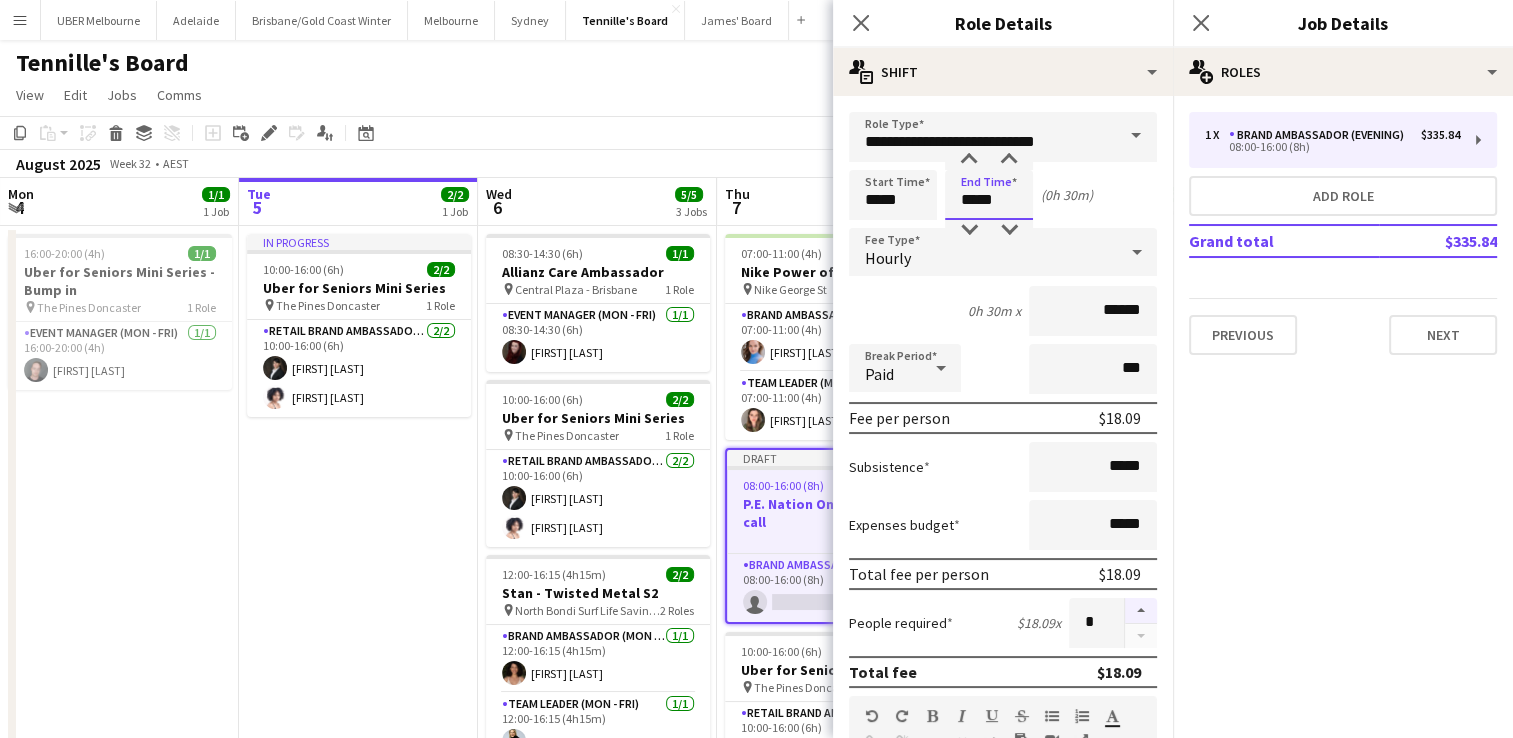 type on "*****" 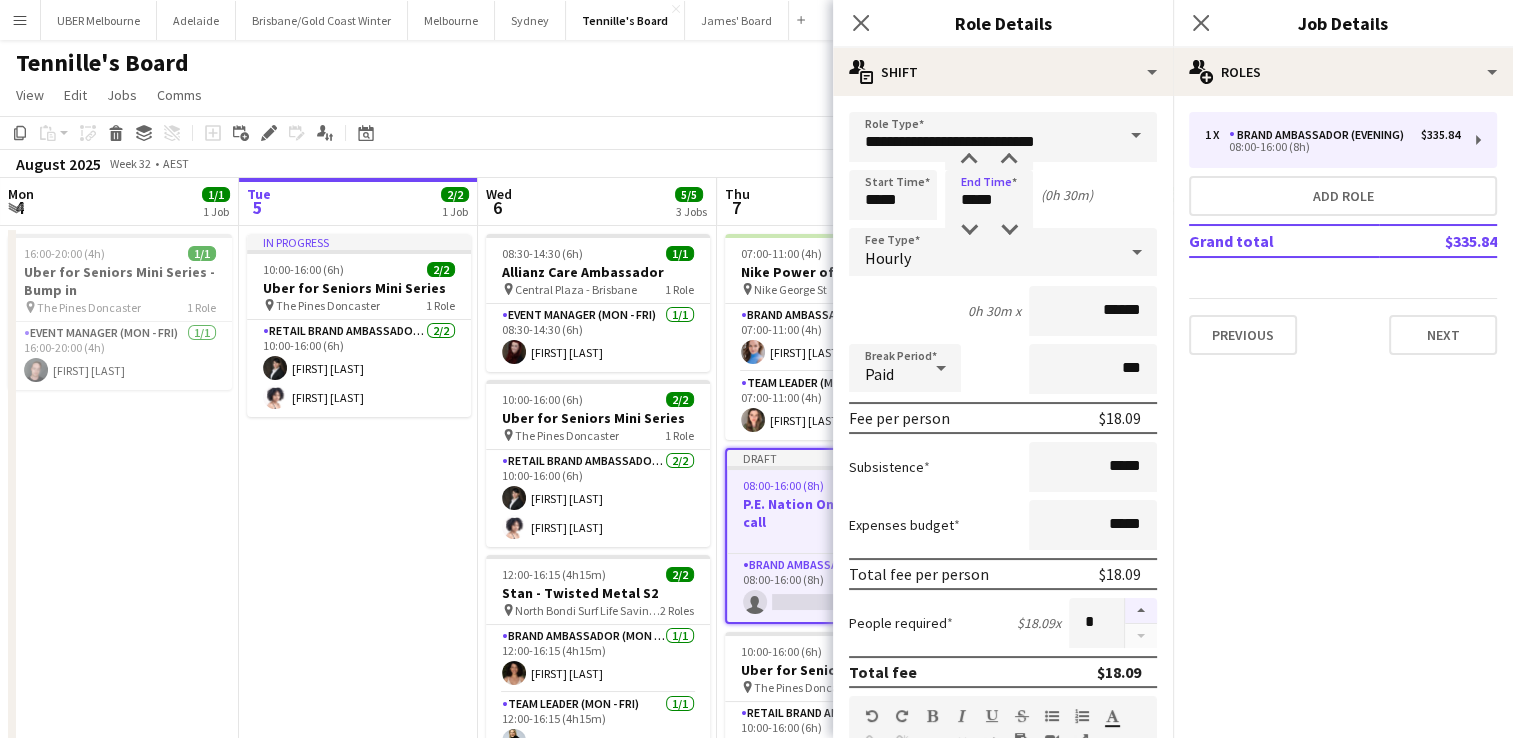 click at bounding box center (1141, 611) 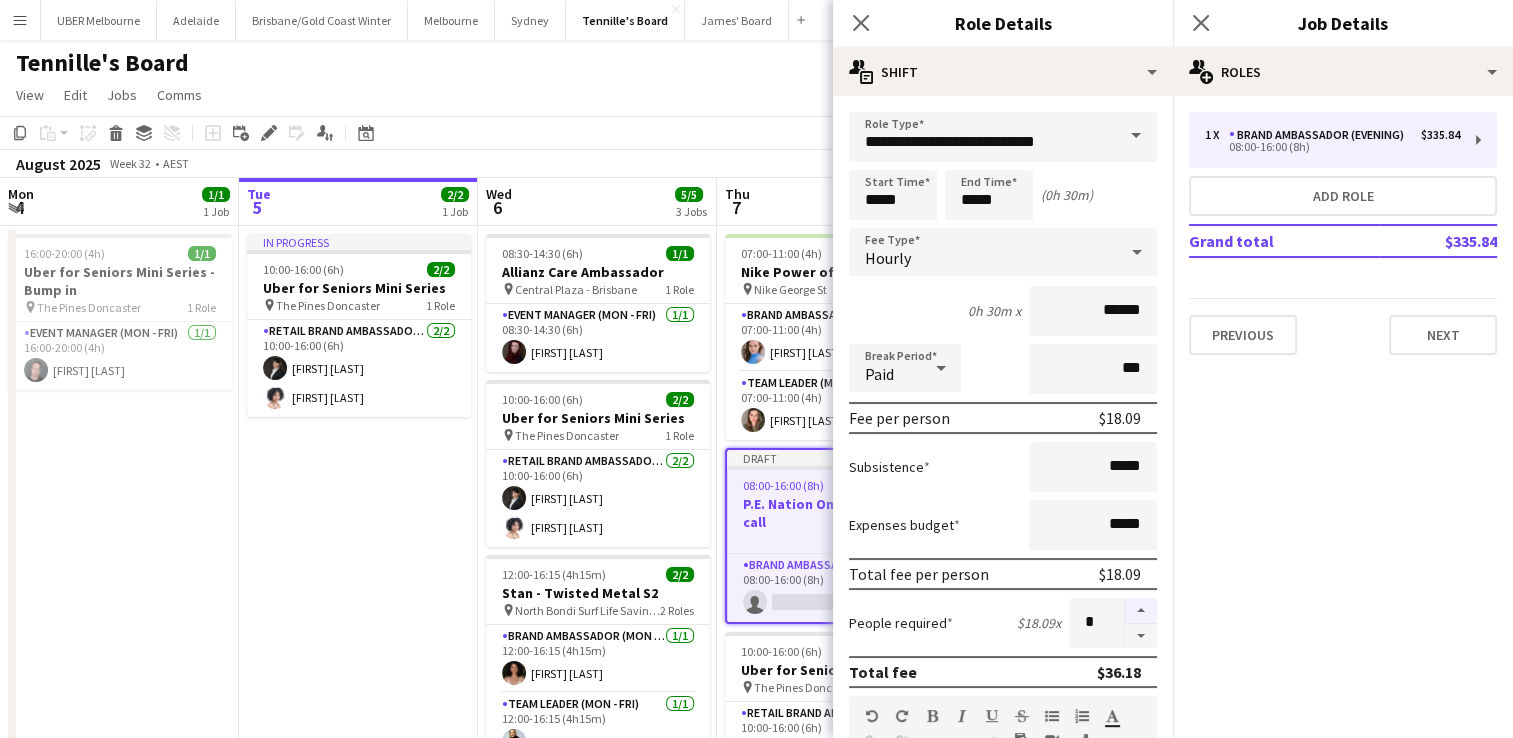 click at bounding box center [1141, 611] 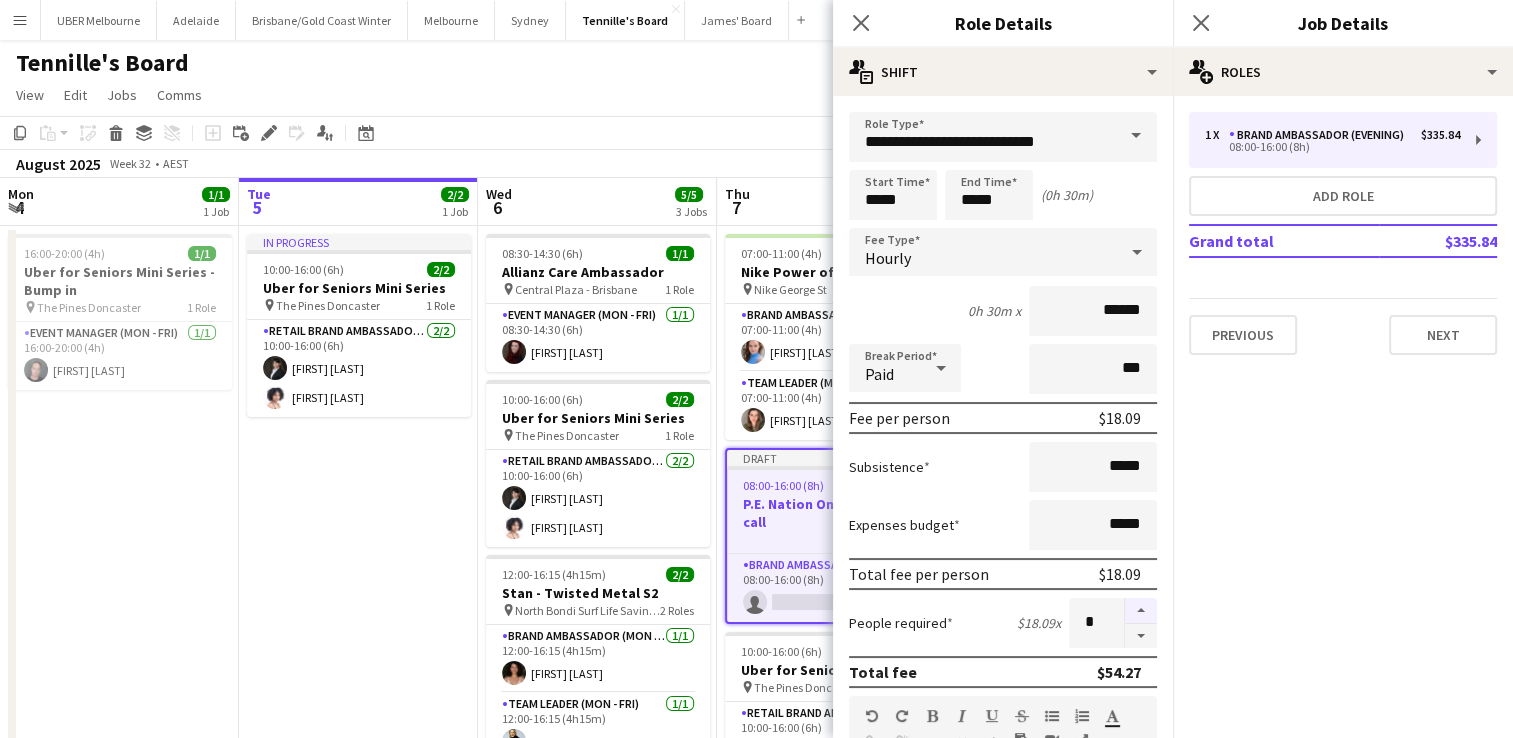 click at bounding box center (1141, 611) 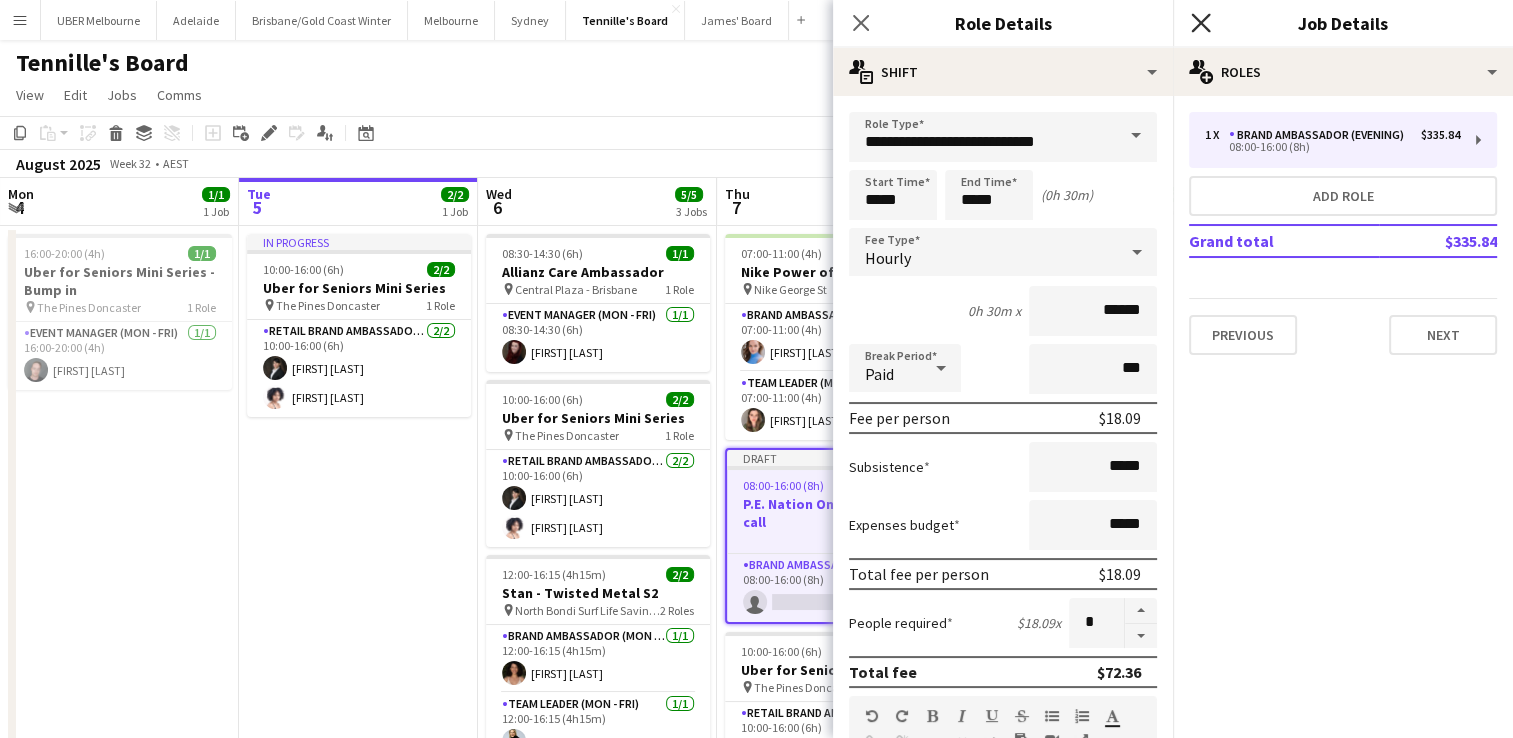 click 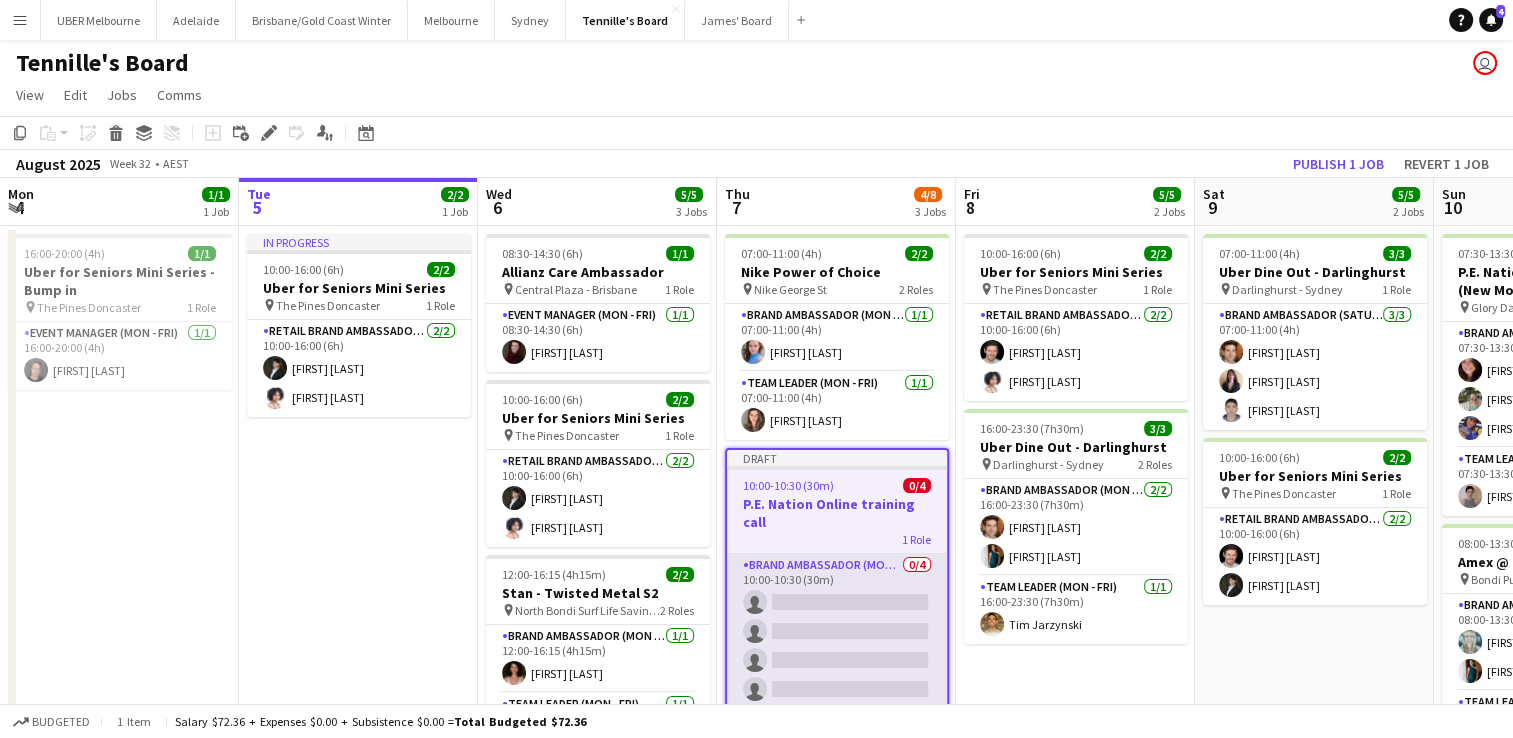 click on "Brand Ambassador (Mon - Fri)   0/4   10:00-10:30 (30m)
single-neutral-actions
single-neutral-actions
single-neutral-actions
single-neutral-actions" at bounding box center [837, 631] 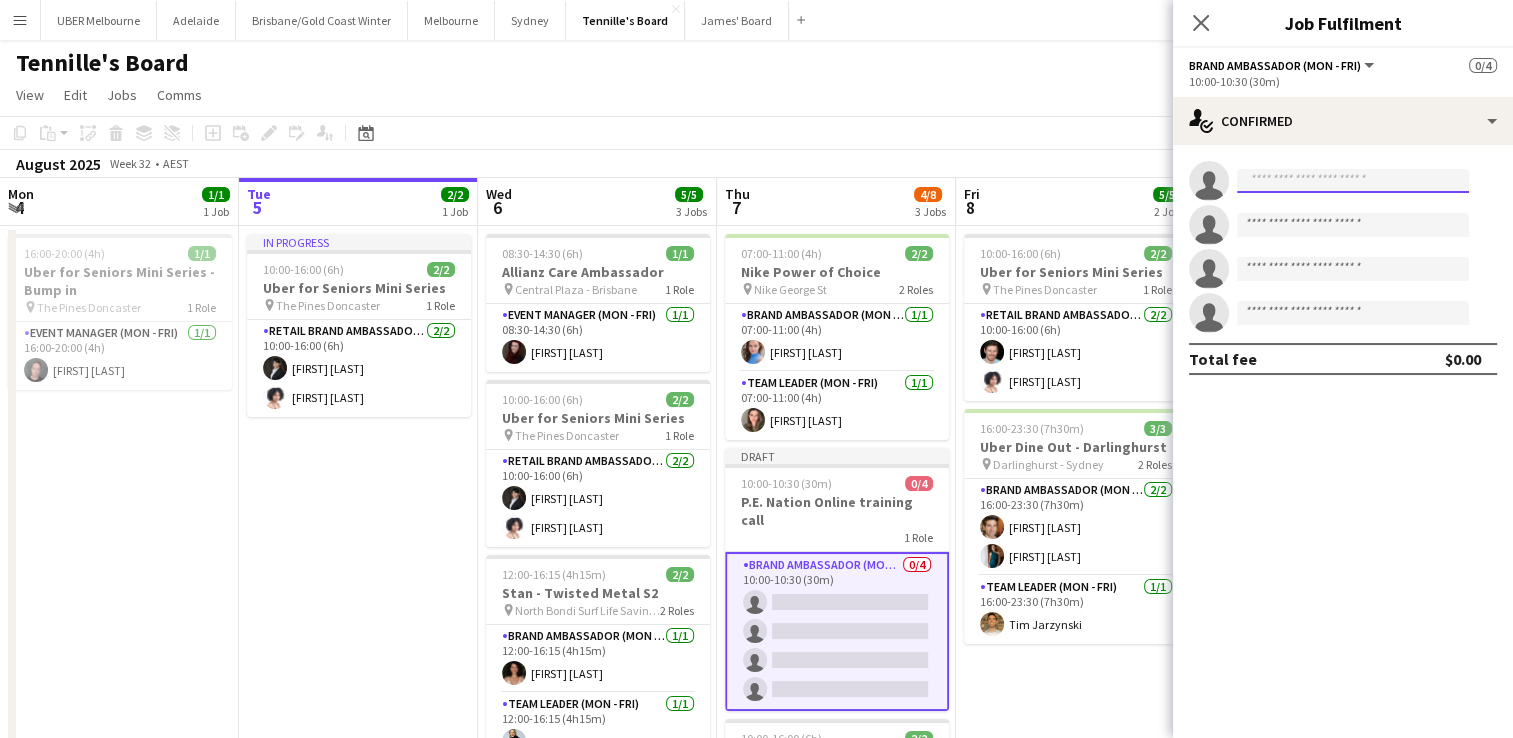 click at bounding box center [1353, 181] 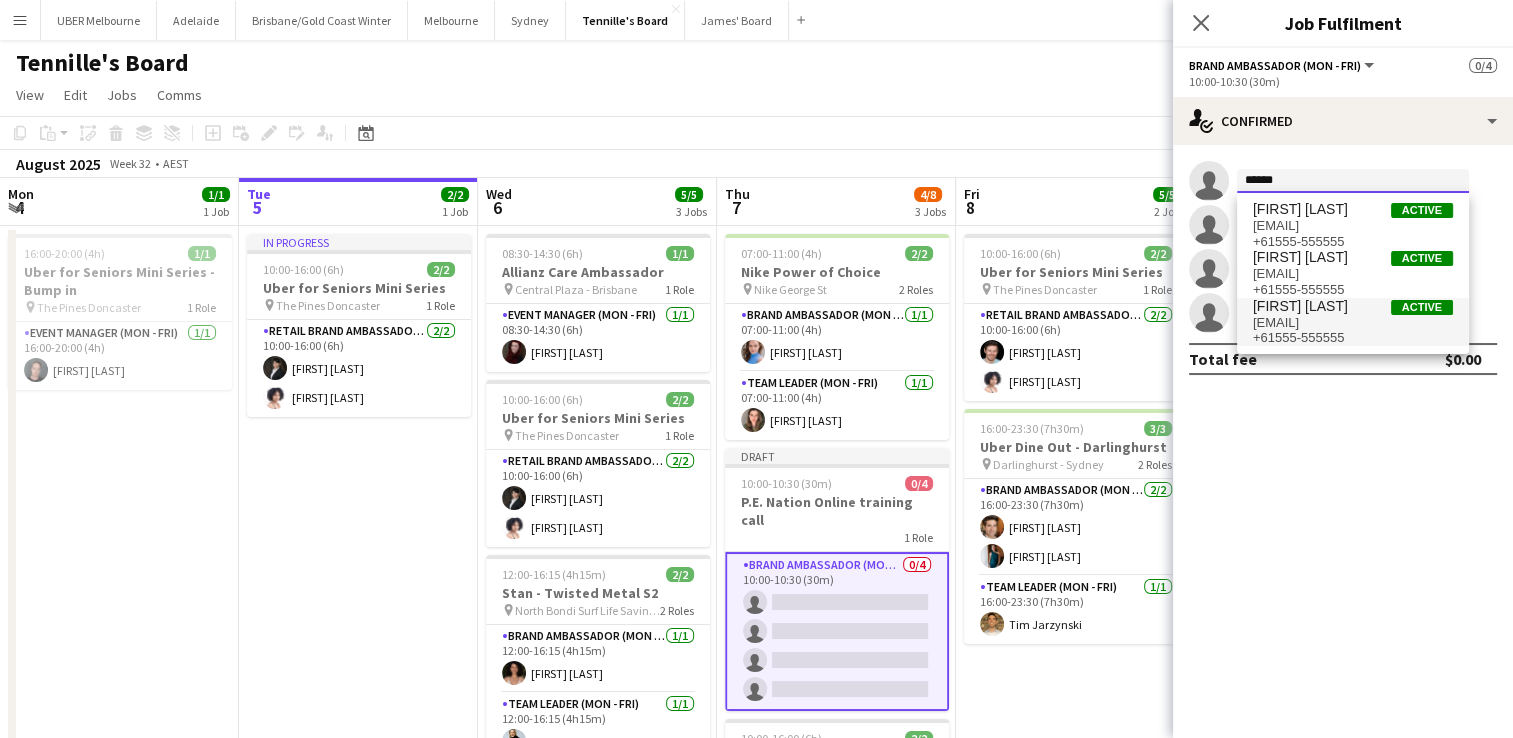 type on "******" 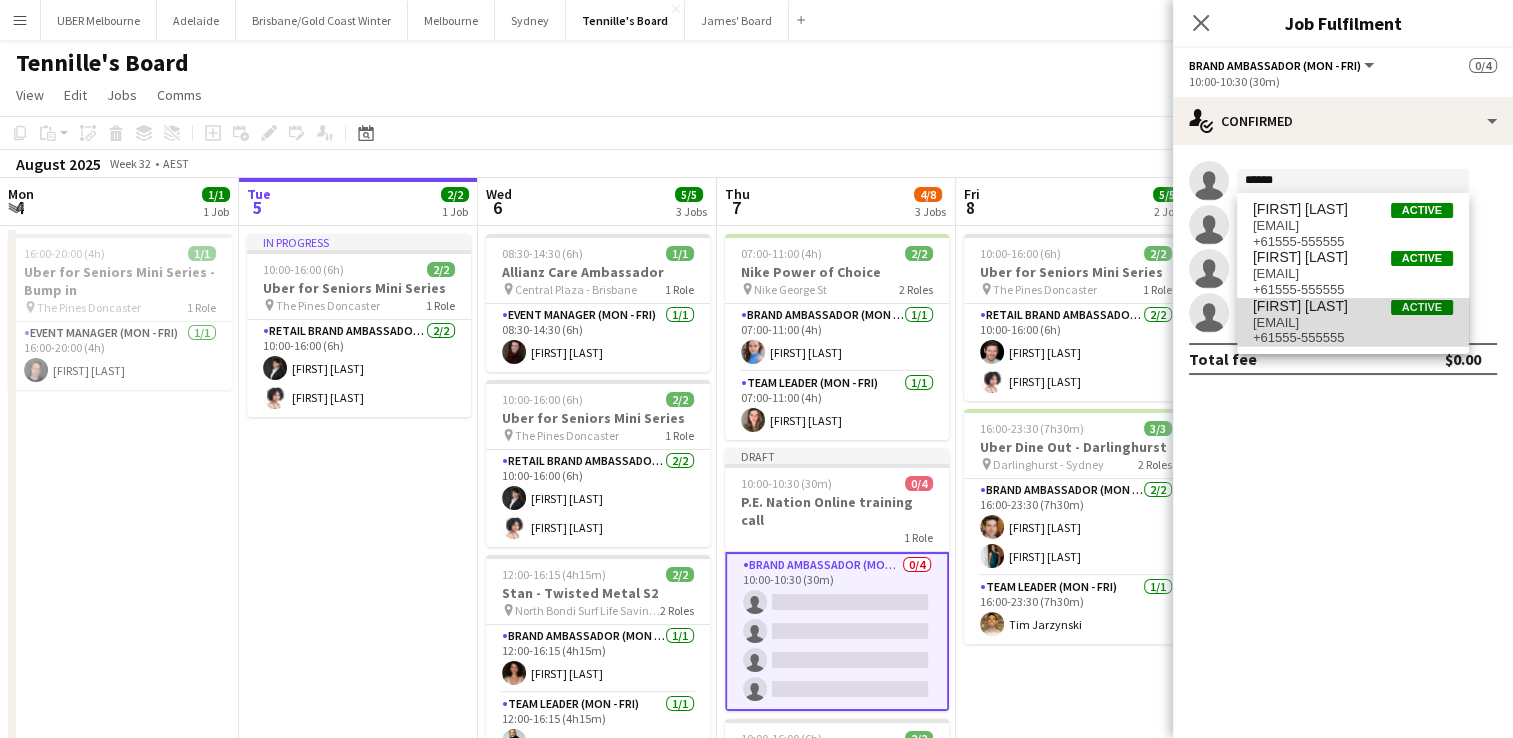 click on "[EMAIL]" at bounding box center (1353, 323) 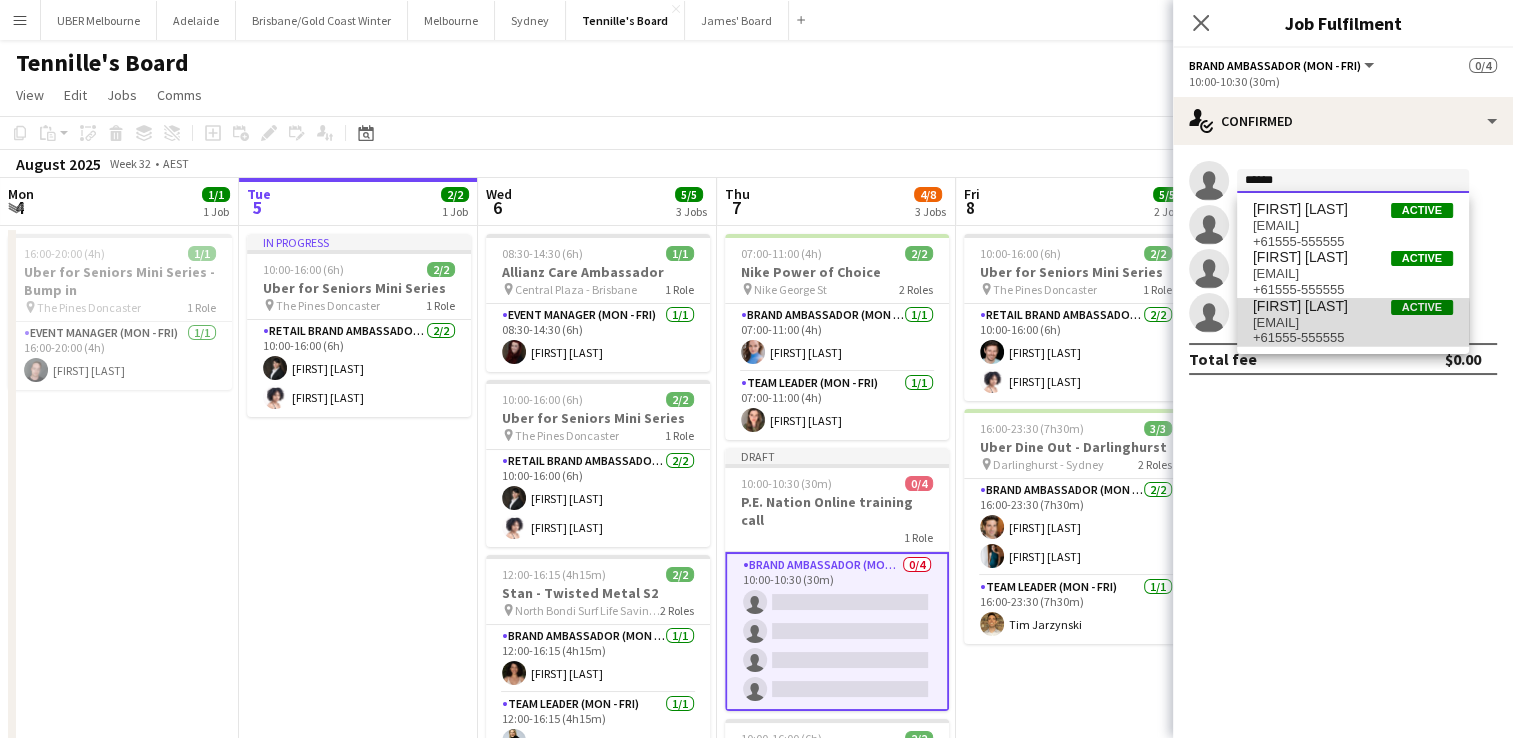 type 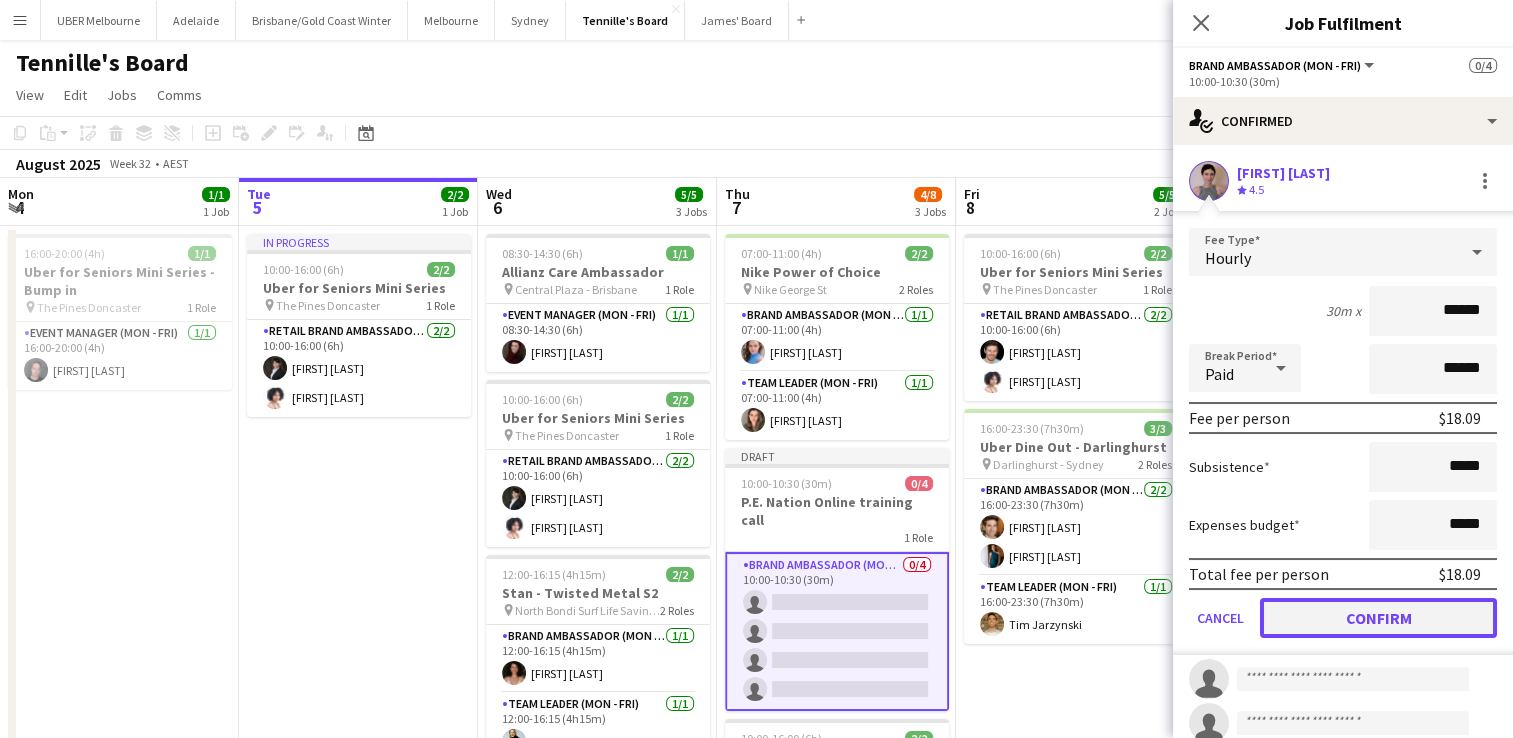 click on "Confirm" at bounding box center (1378, 618) 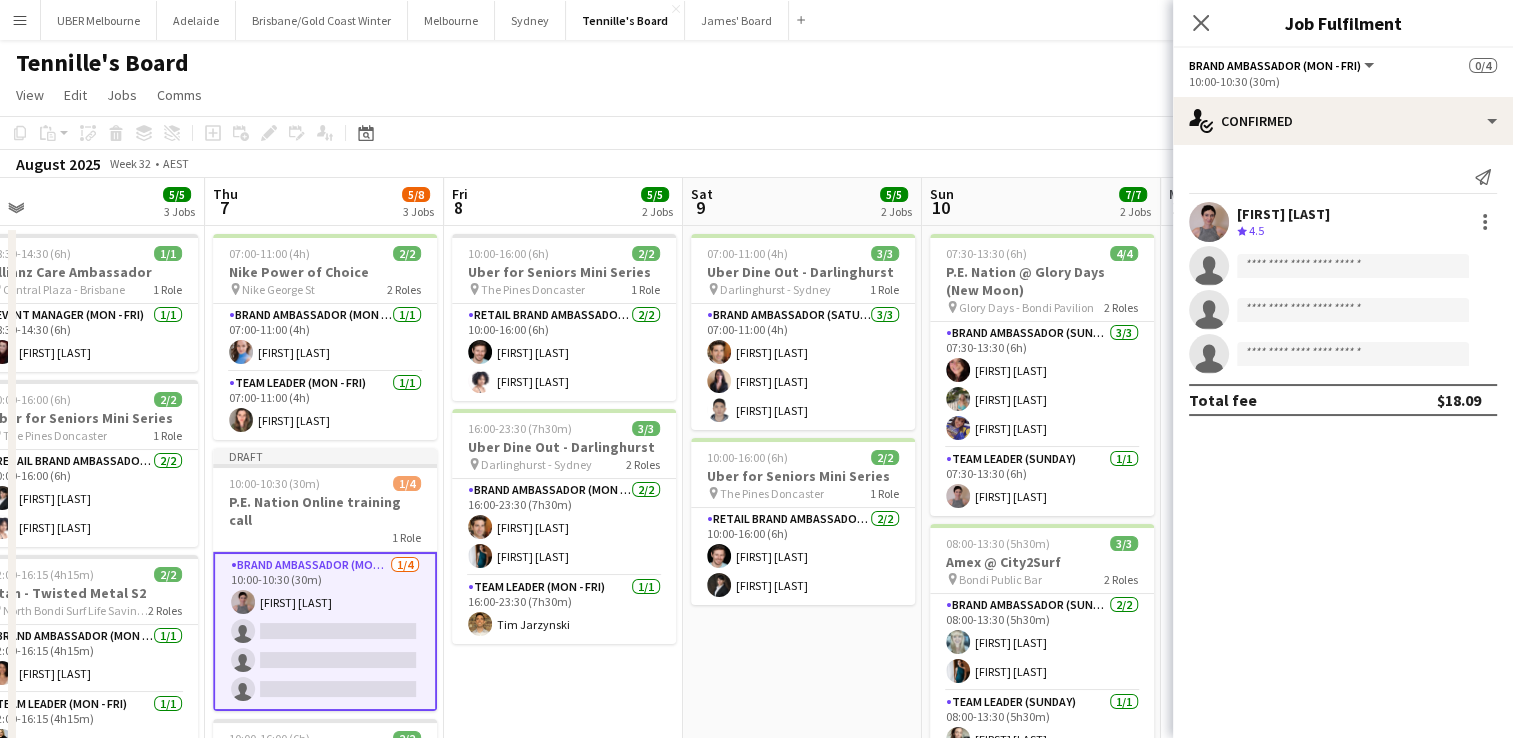 scroll, scrollTop: 0, scrollLeft: 750, axis: horizontal 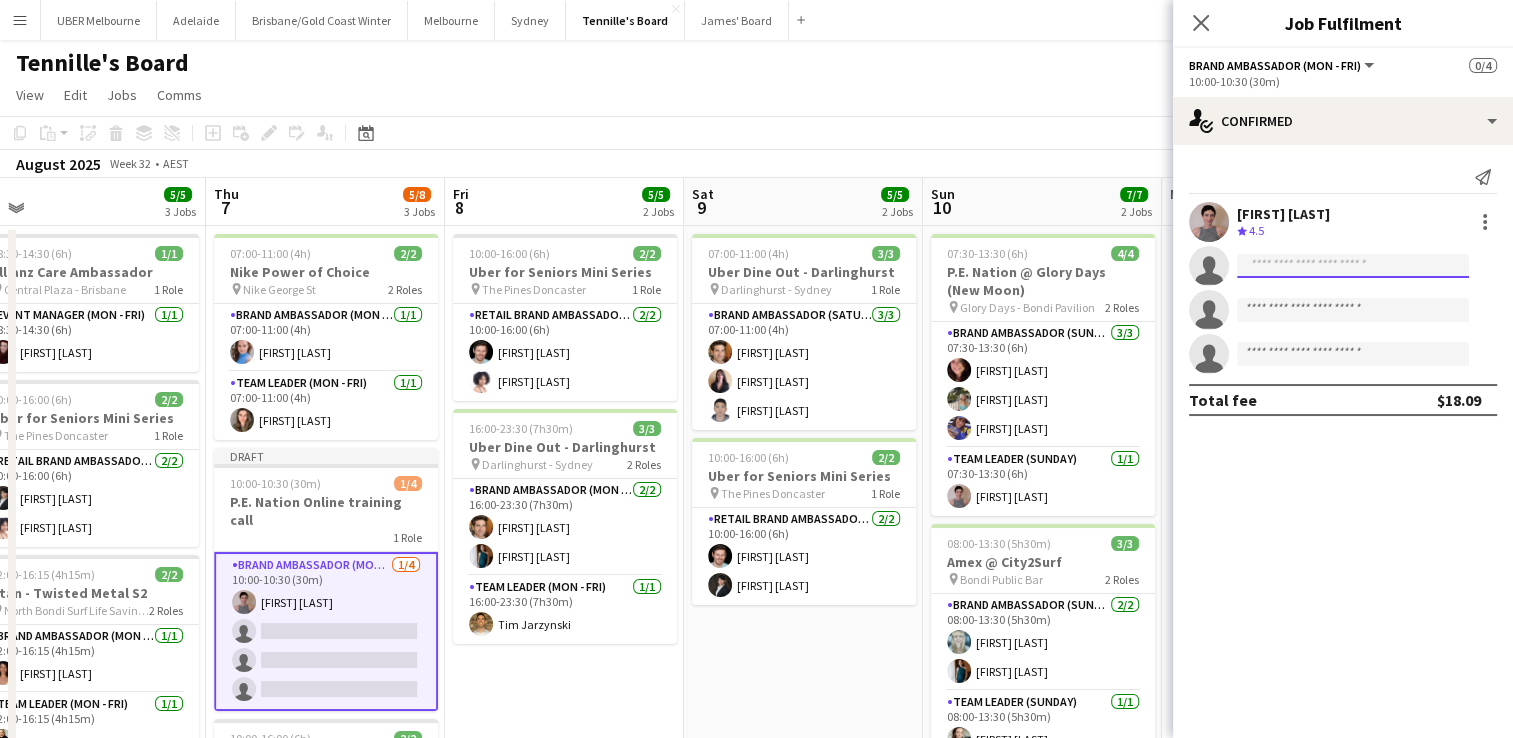 click at bounding box center [1353, 310] 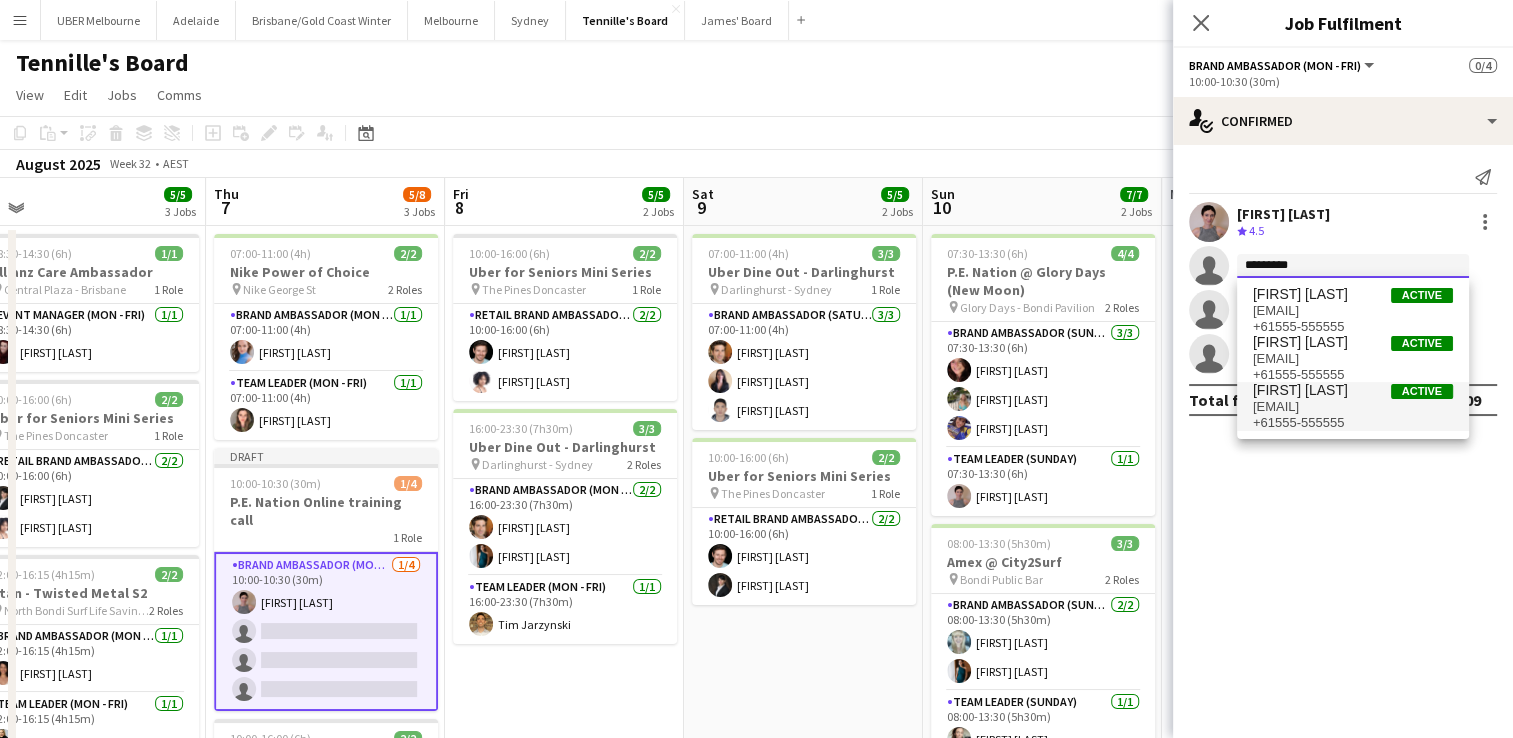 type on "*********" 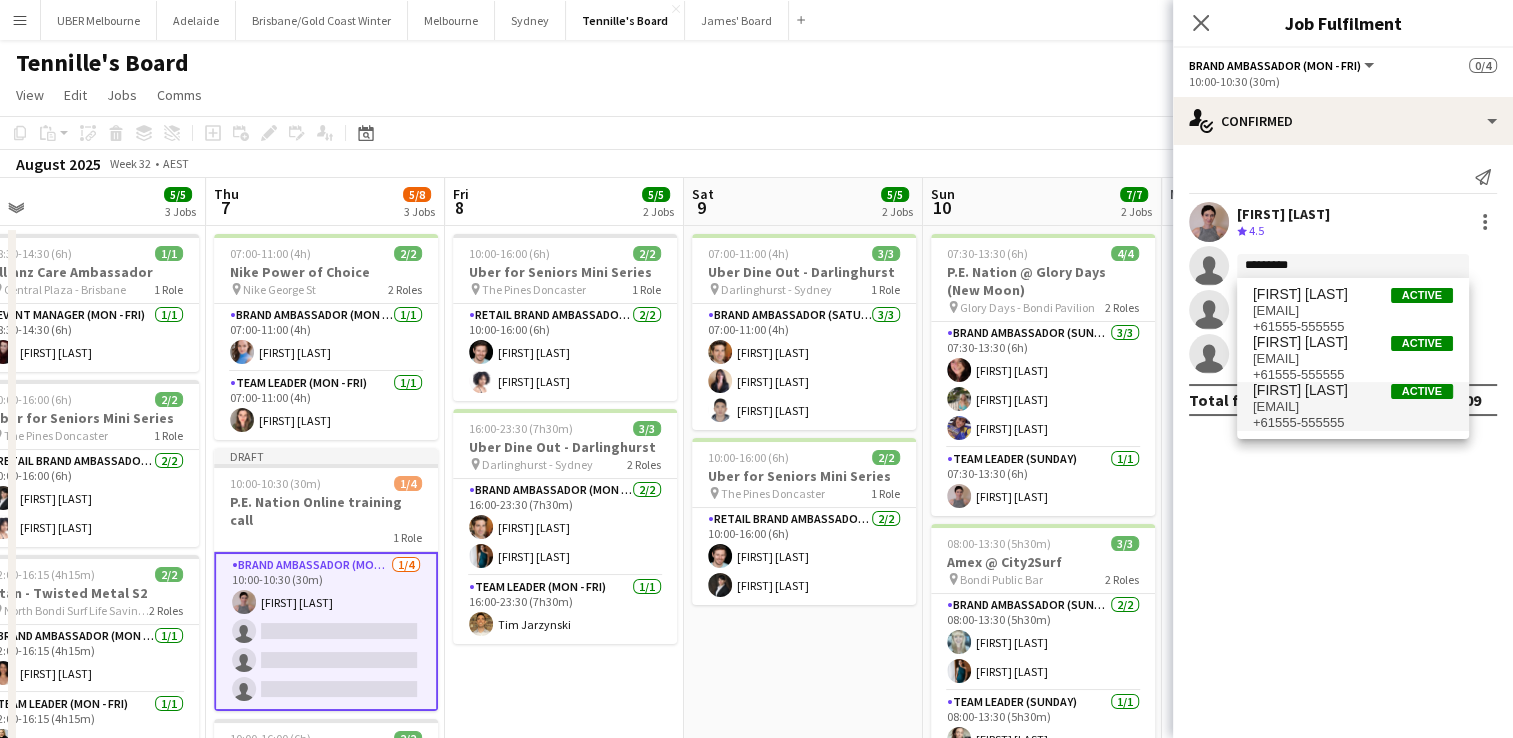 click on "[EMAIL]" at bounding box center [1353, 407] 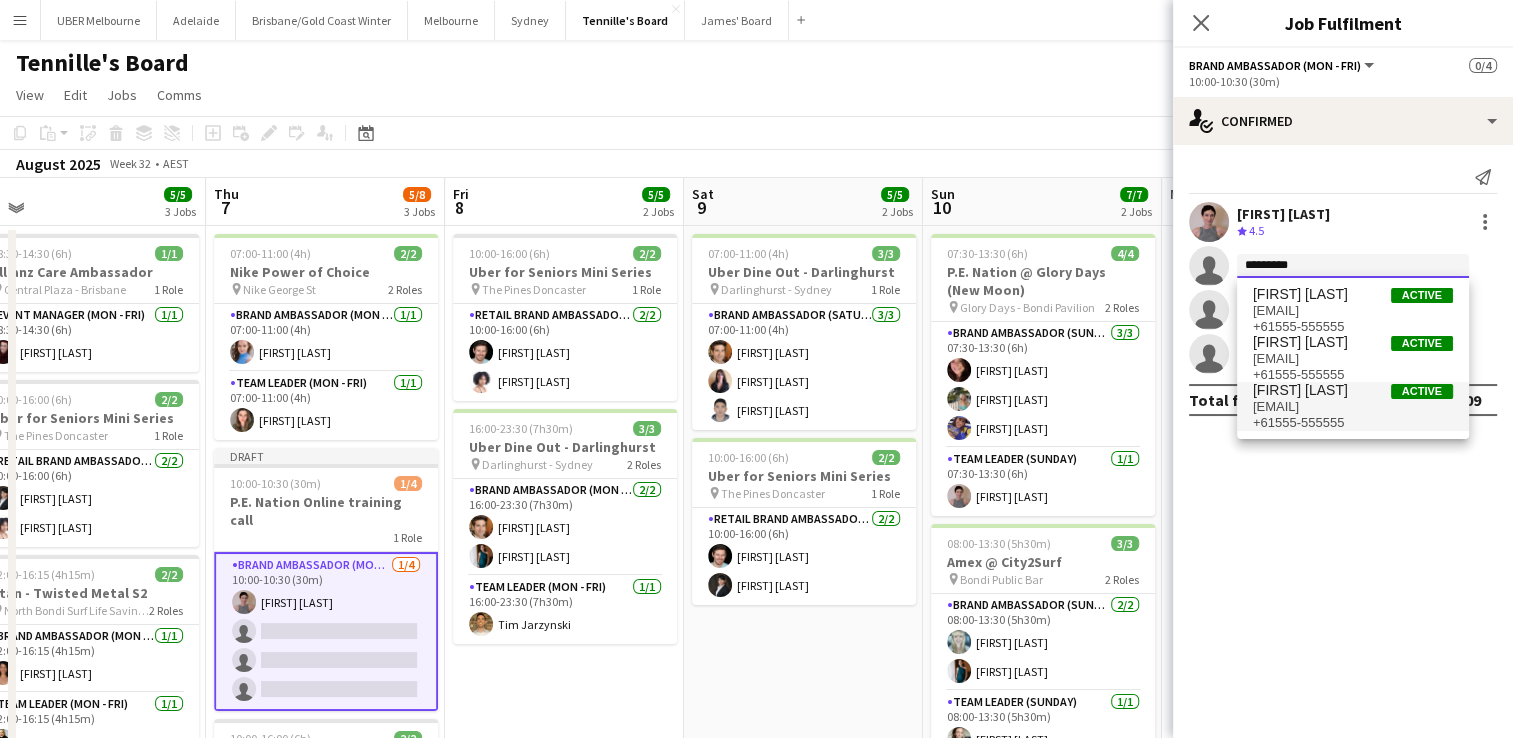 type 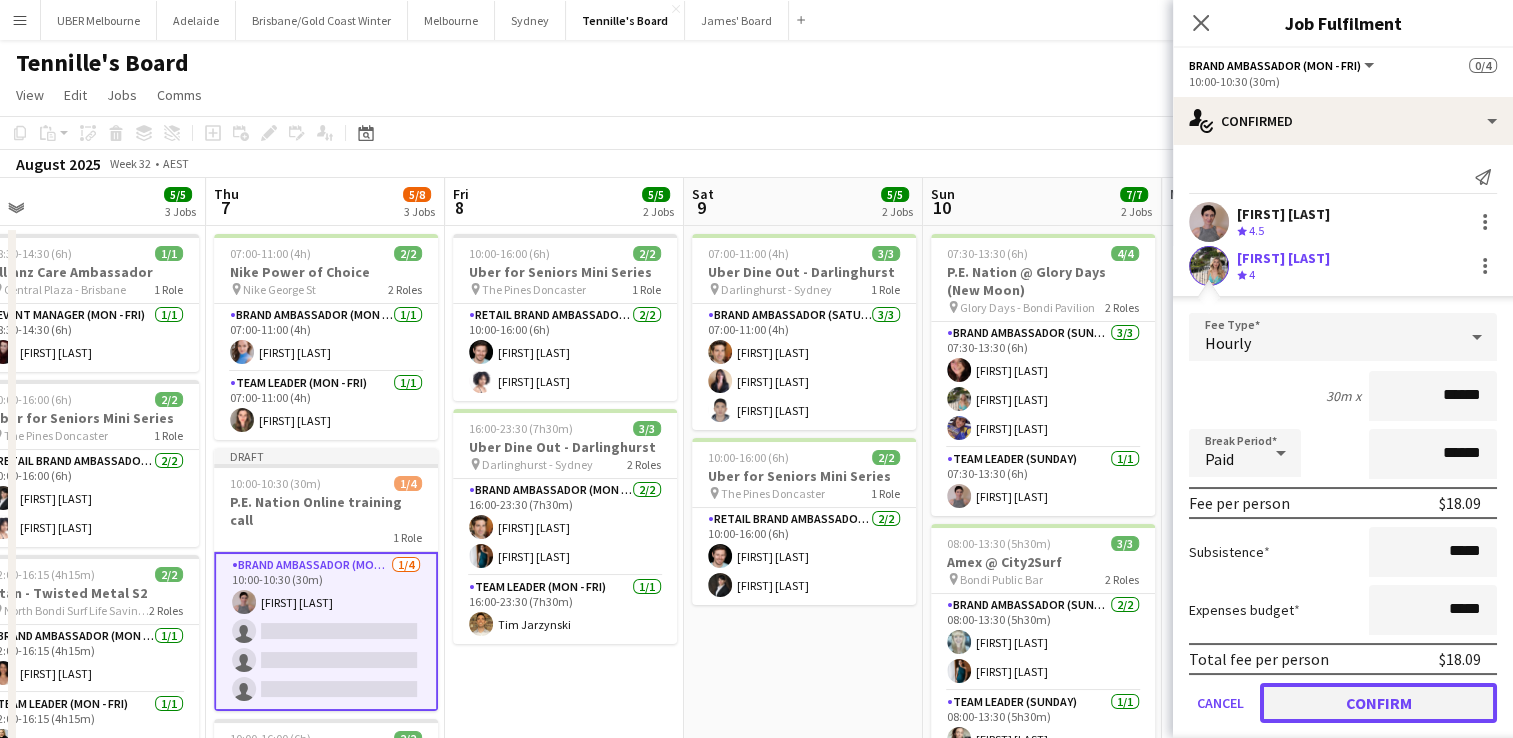 click on "Confirm" at bounding box center [1378, 703] 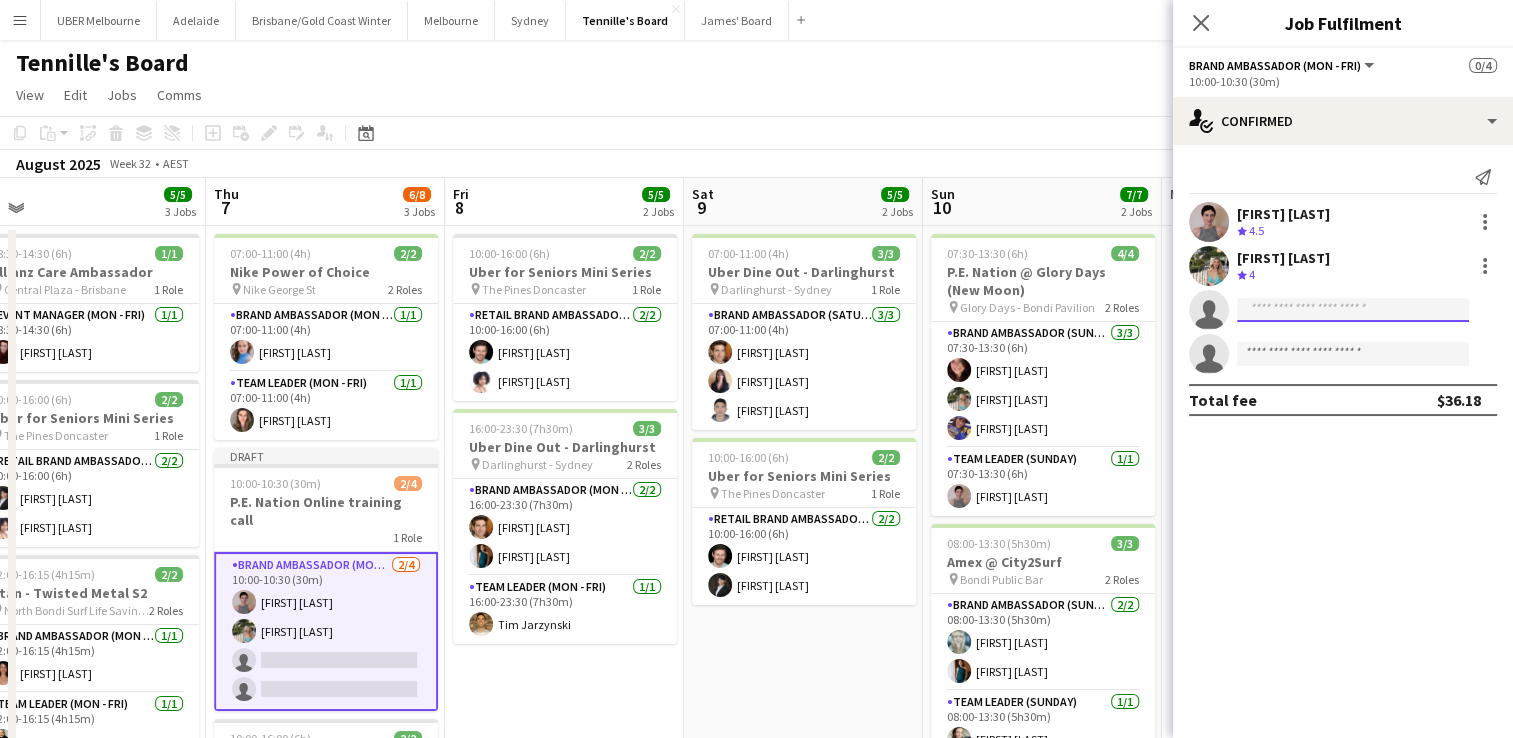 click 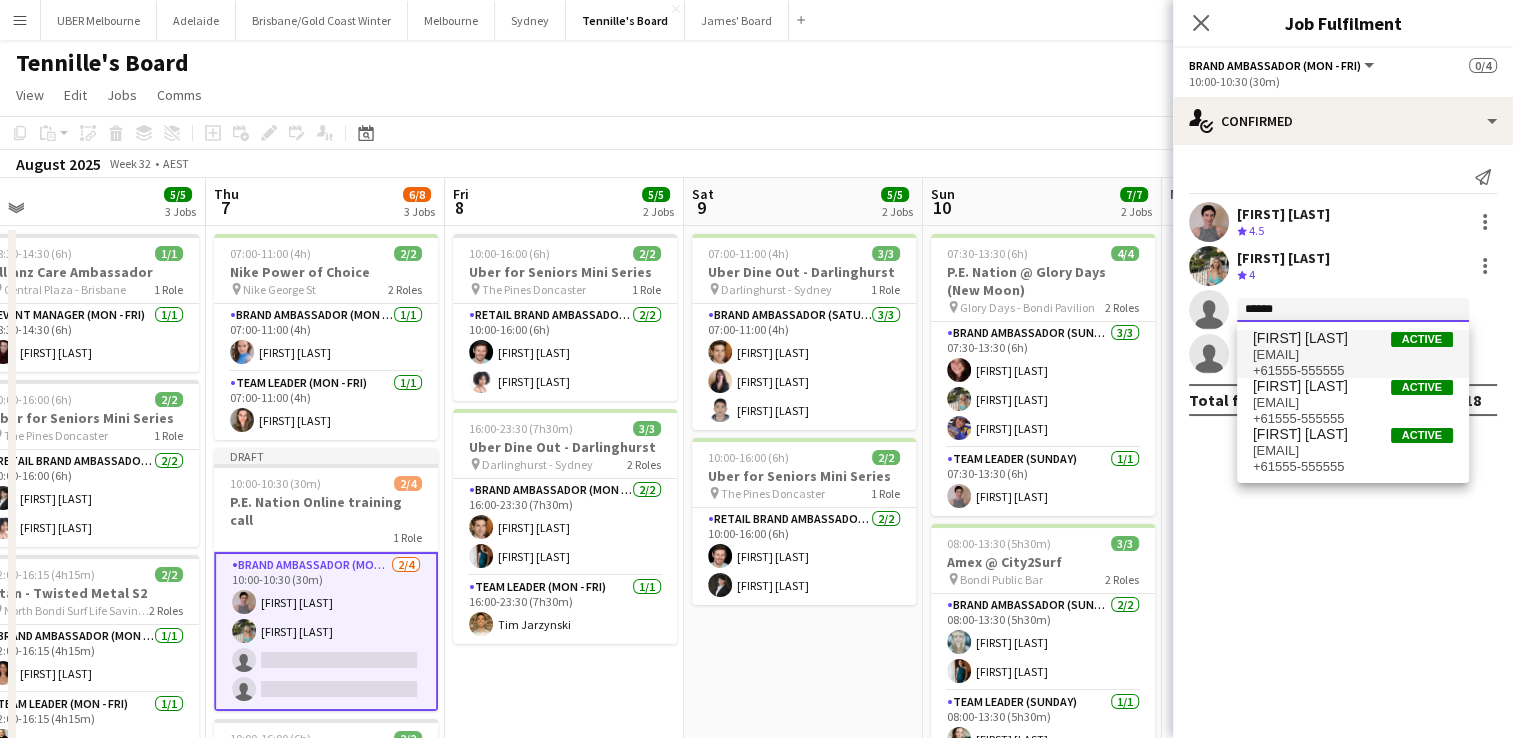type on "******" 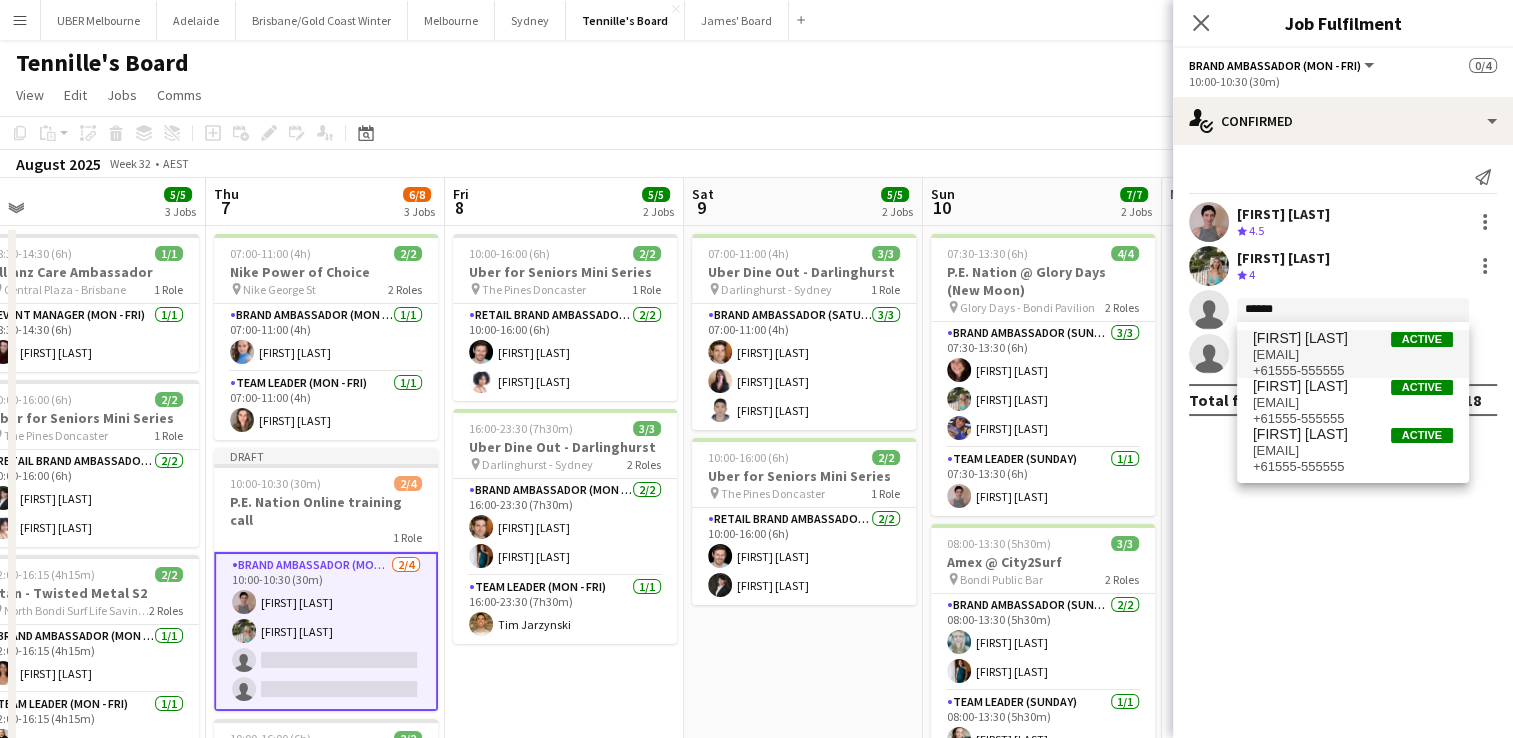 click on "[FIRST] [LAST]" at bounding box center [1300, 338] 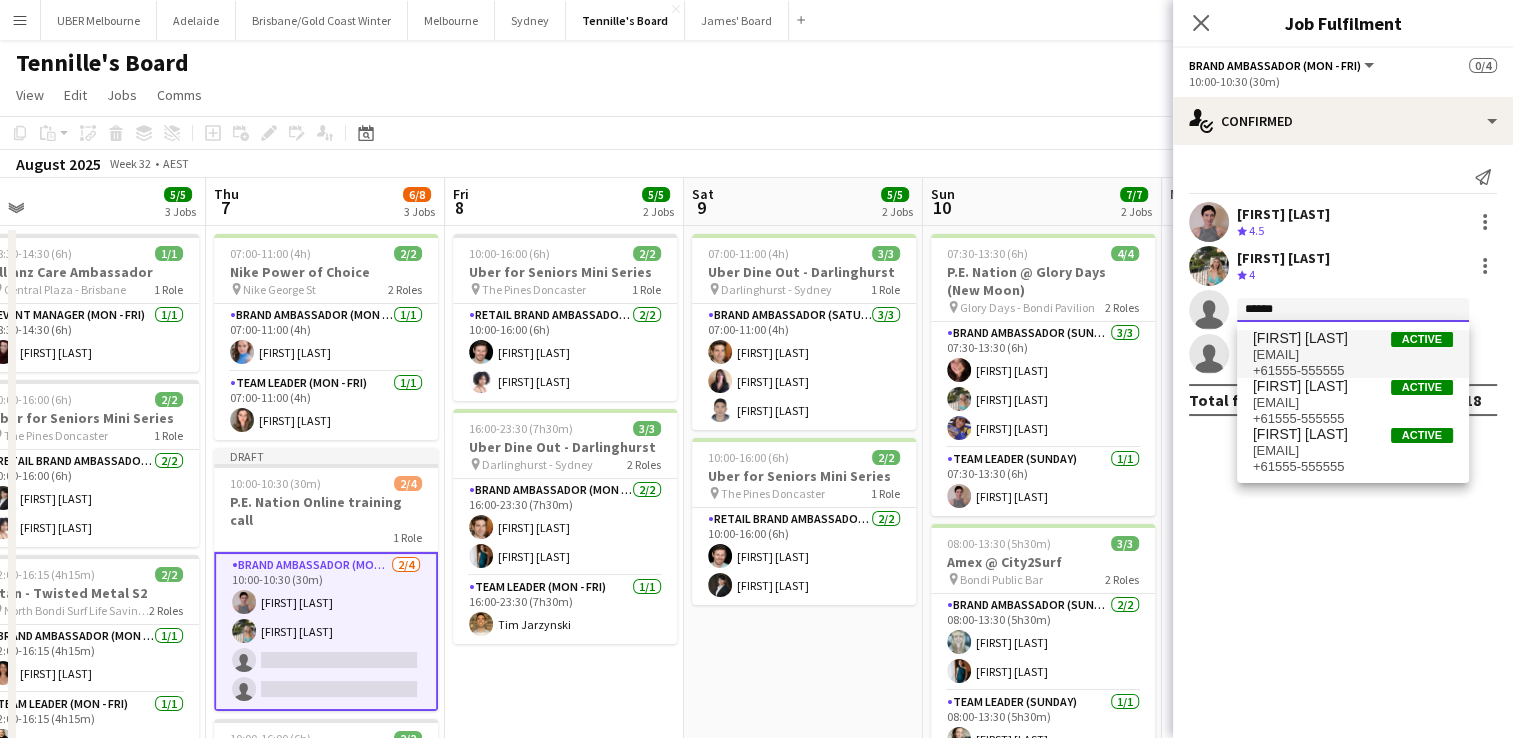 type 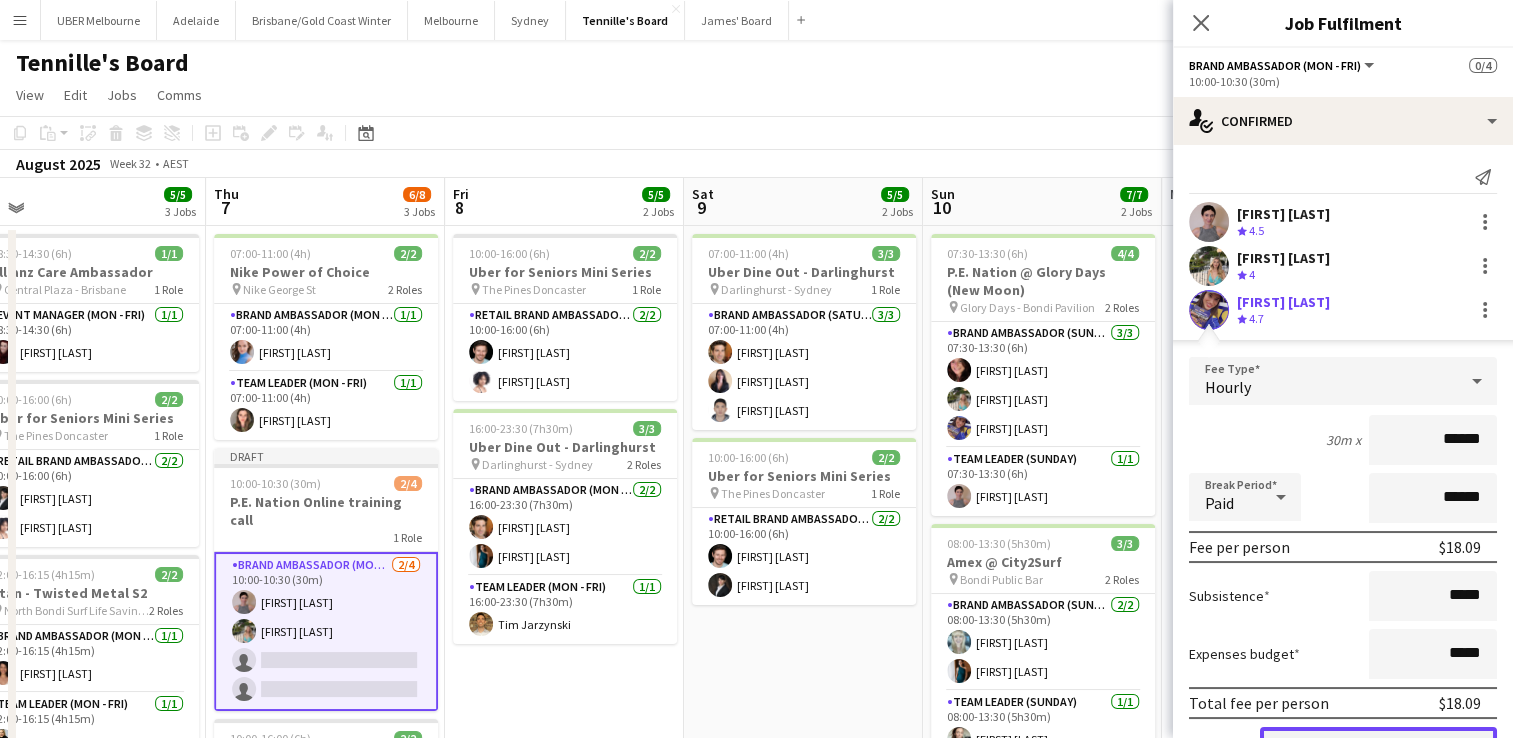 click on "Confirm" at bounding box center [1378, 747] 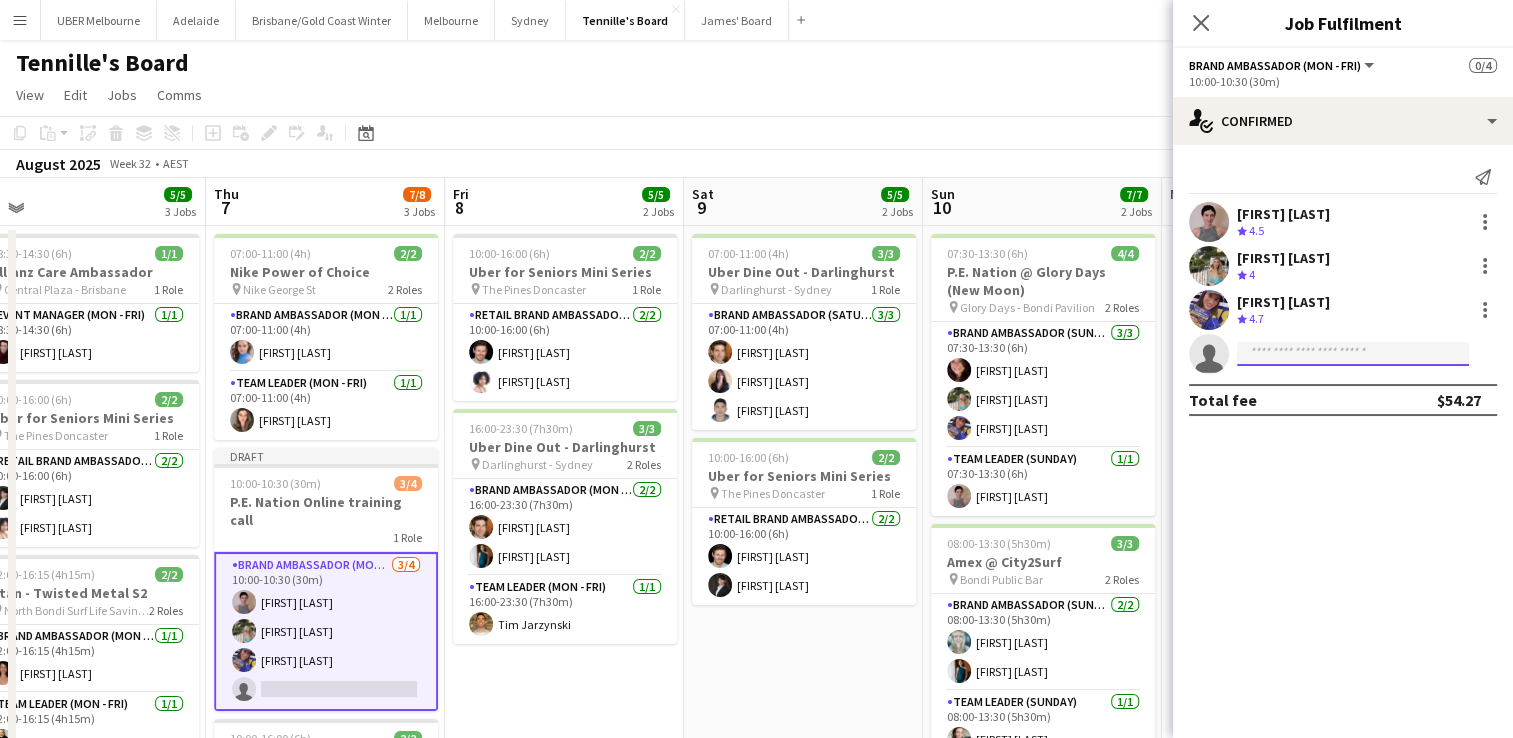 click 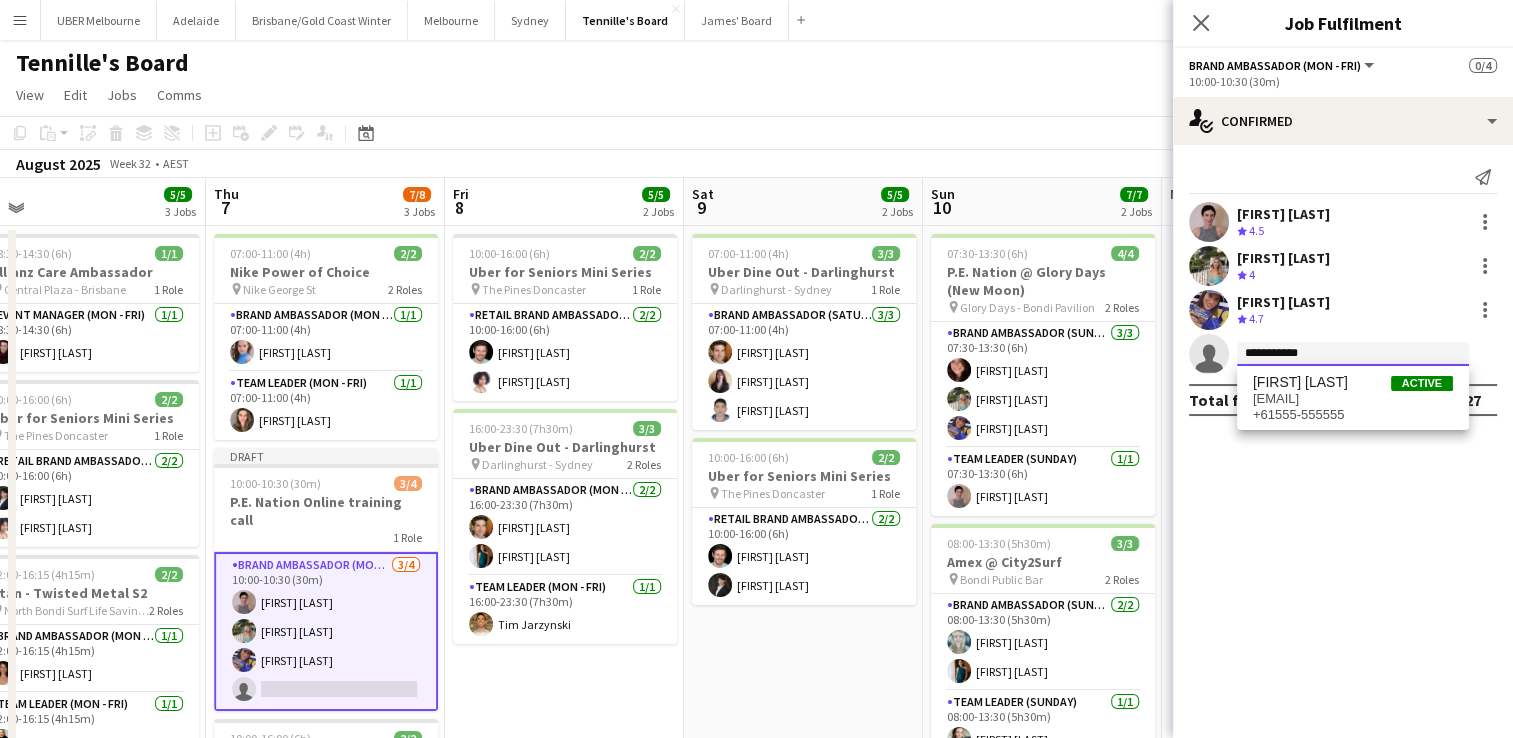 type on "**********" 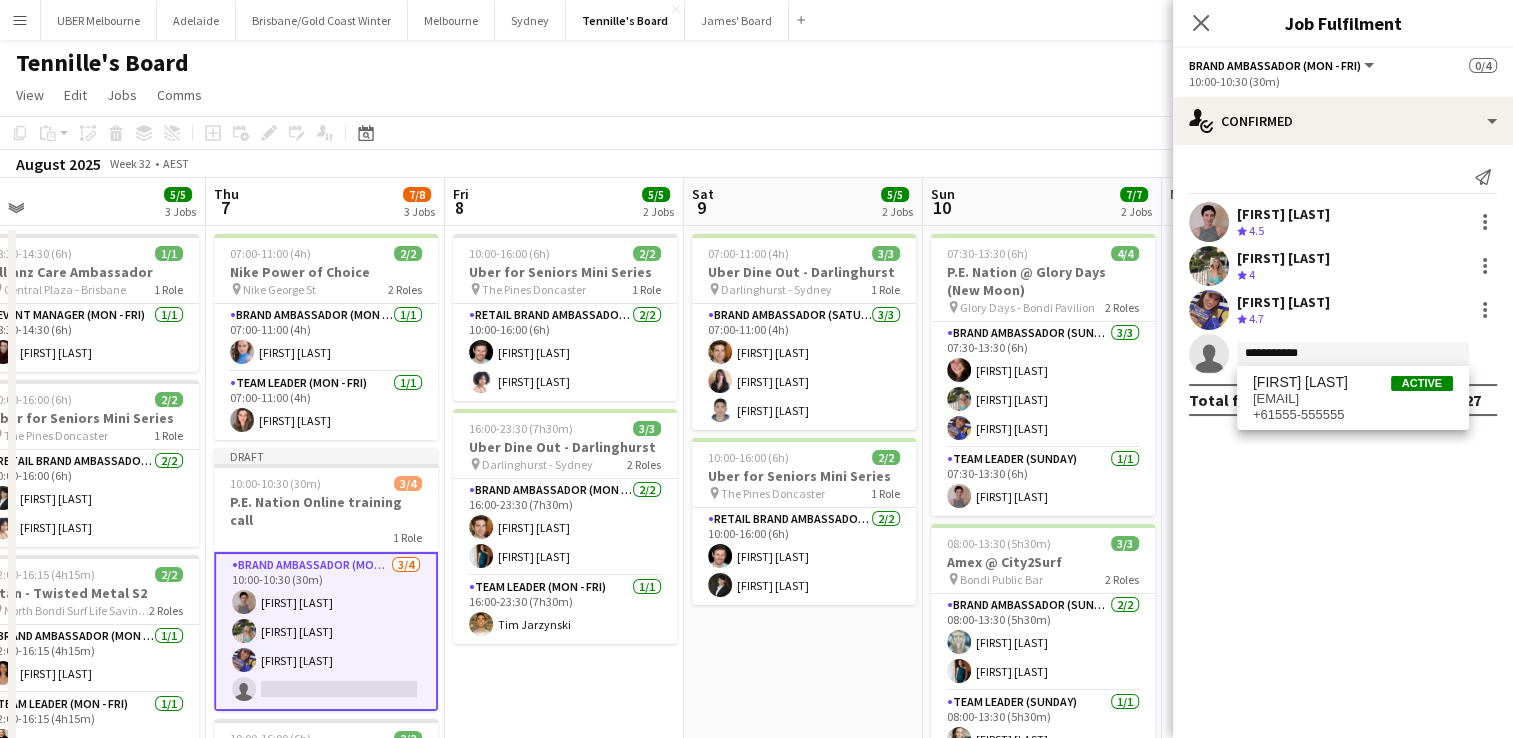click on "[EMAIL]" at bounding box center (1353, 399) 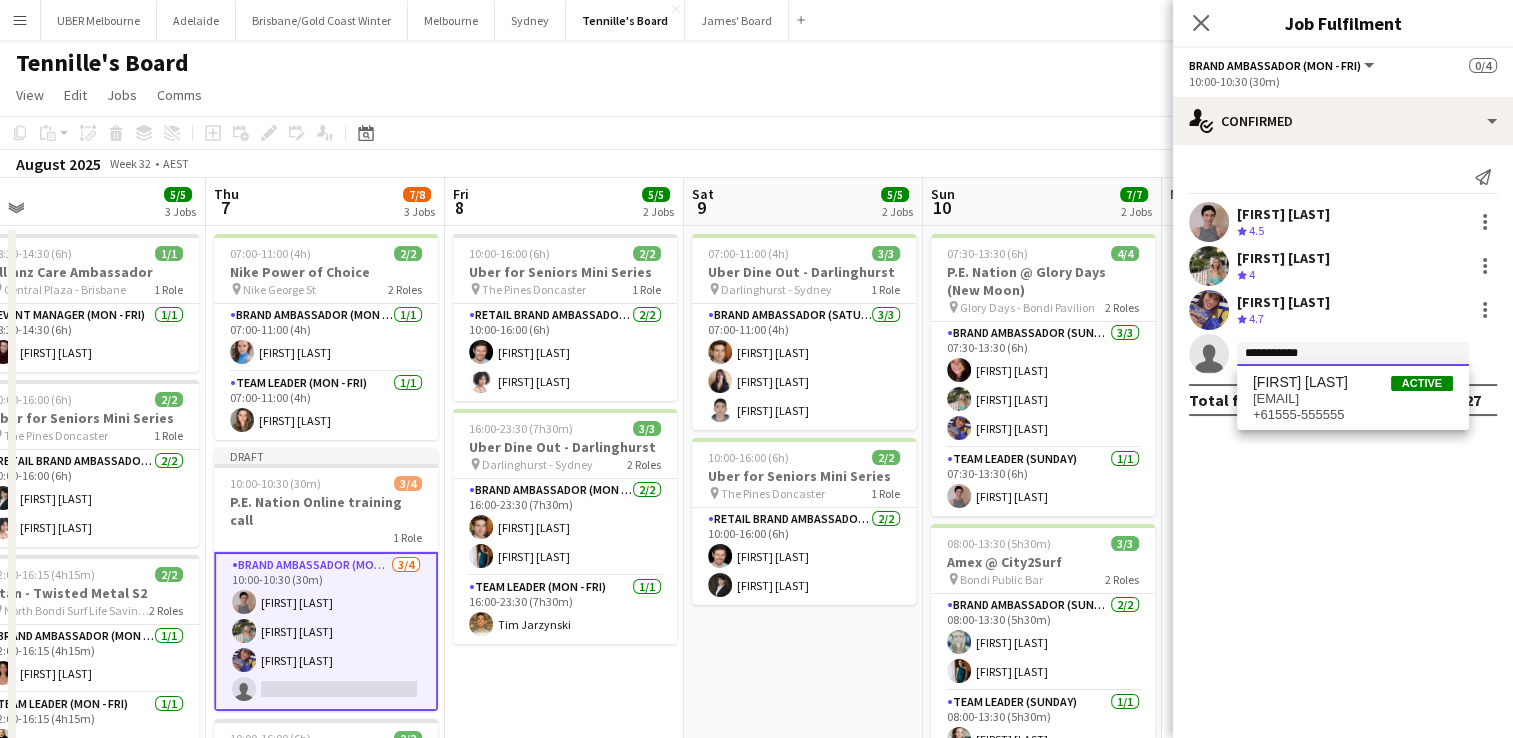 type 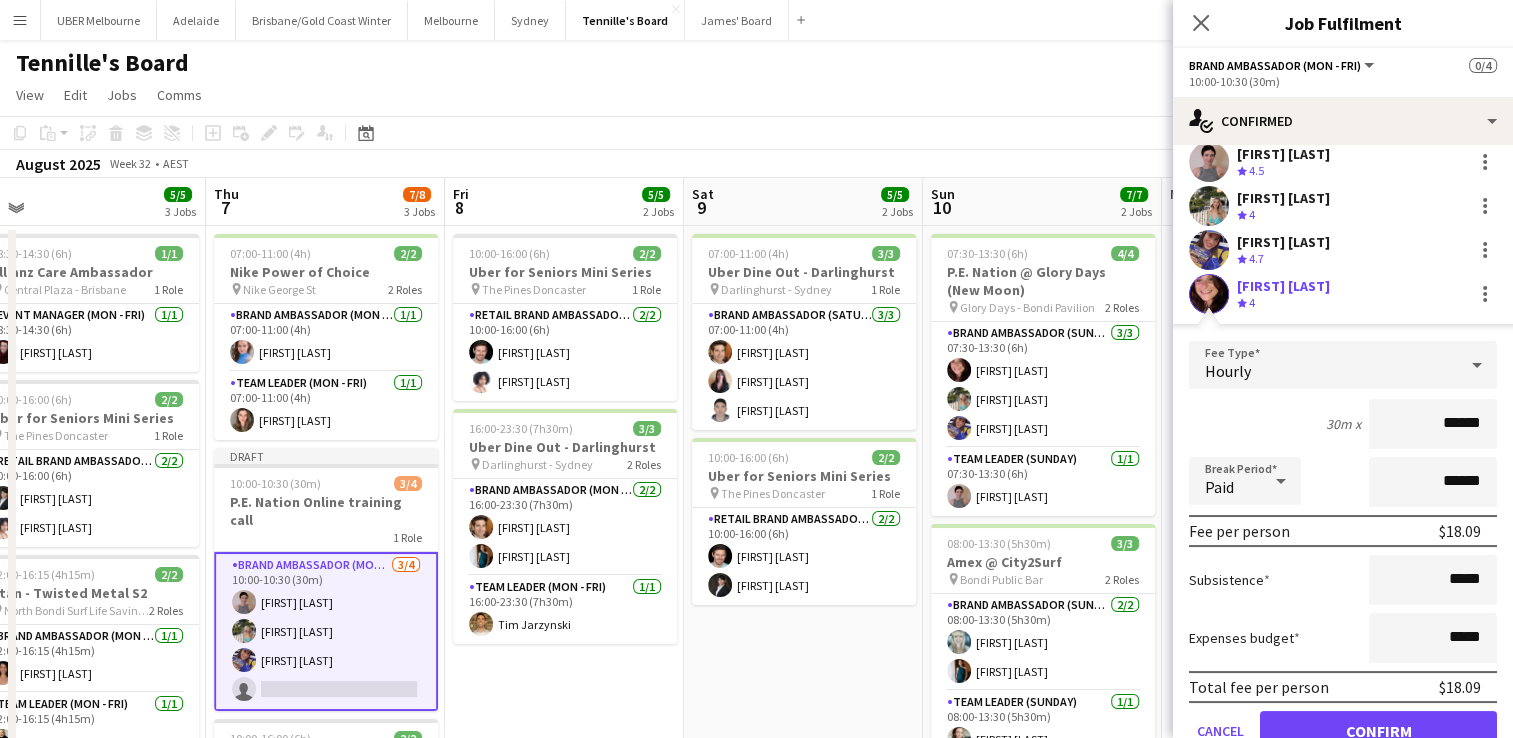 scroll, scrollTop: 144, scrollLeft: 0, axis: vertical 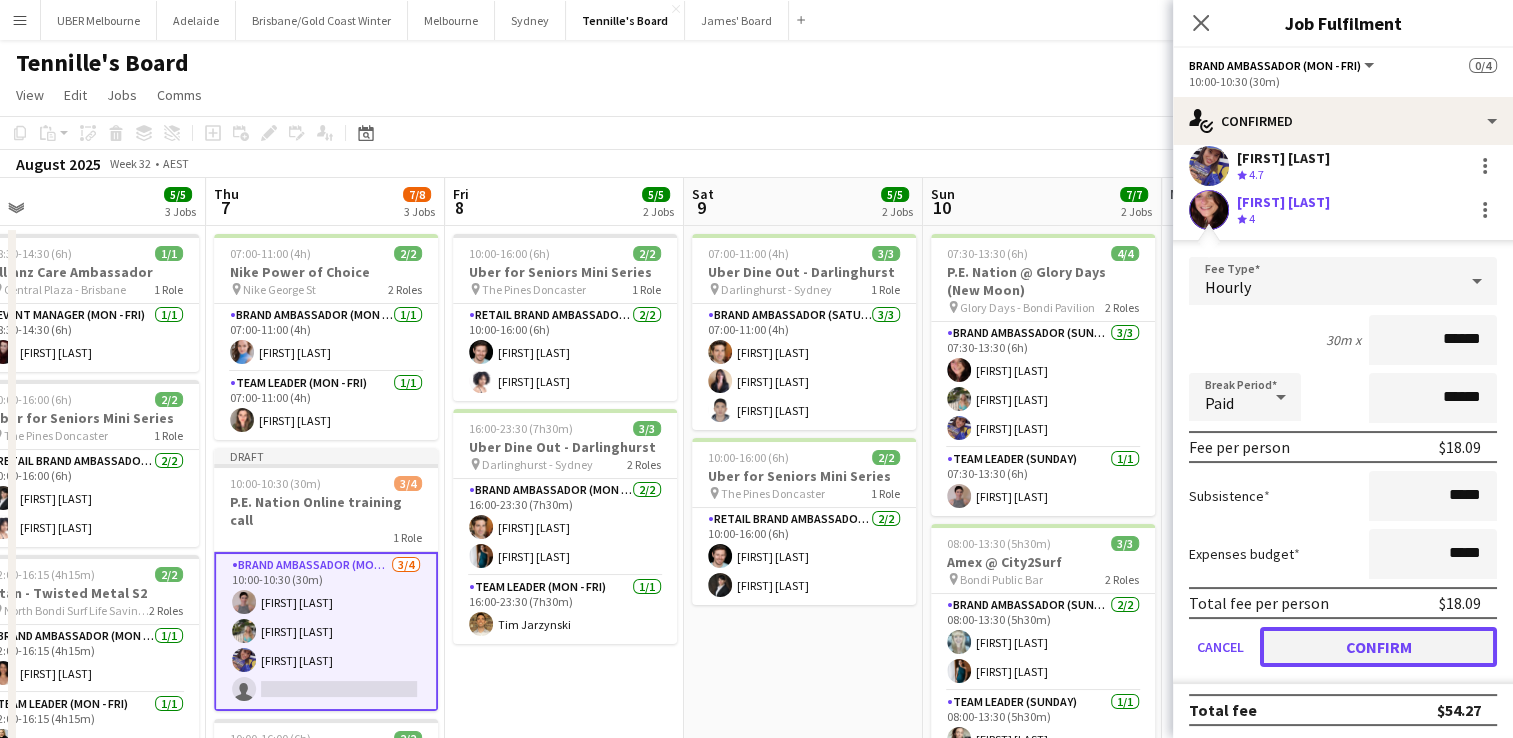 click on "Confirm" at bounding box center (1378, 647) 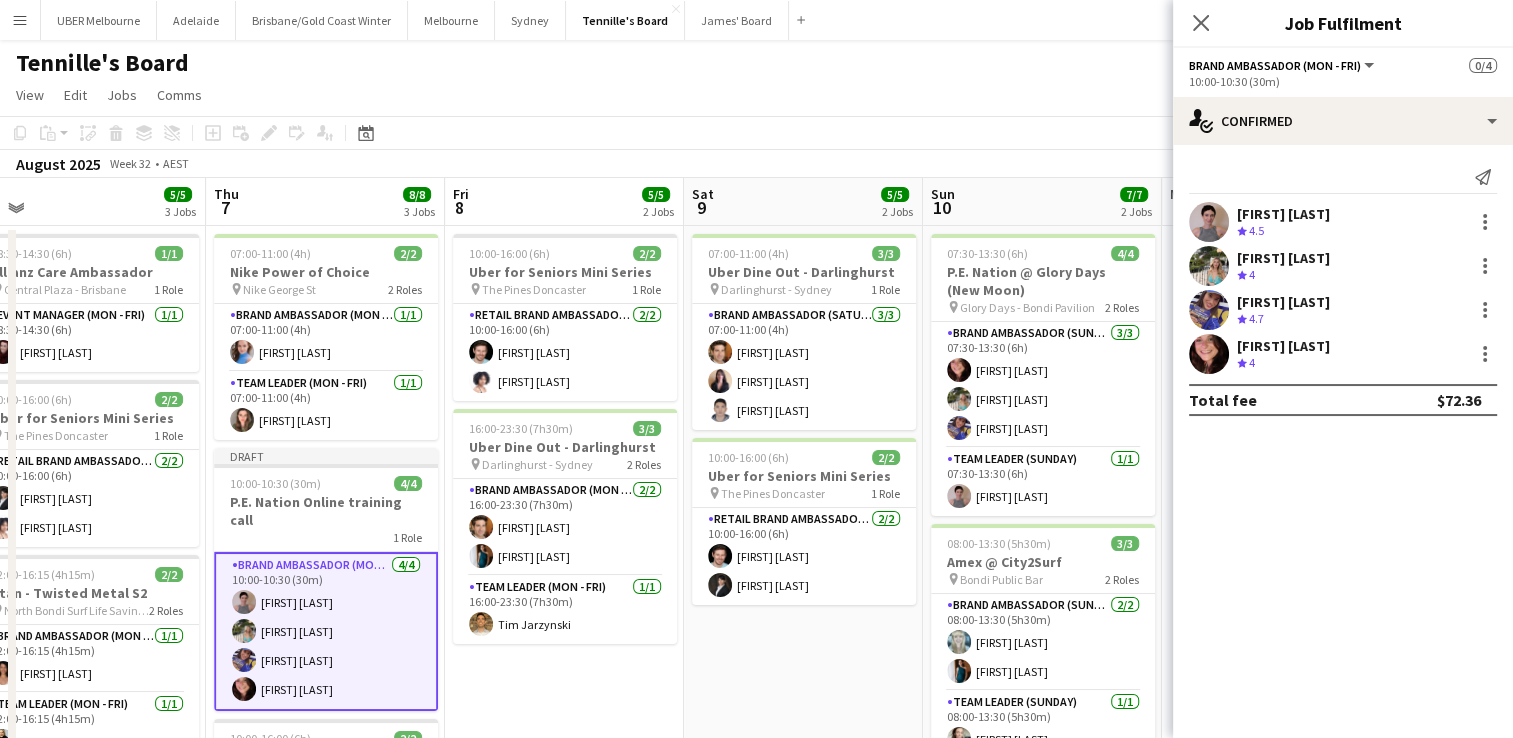 scroll, scrollTop: 0, scrollLeft: 0, axis: both 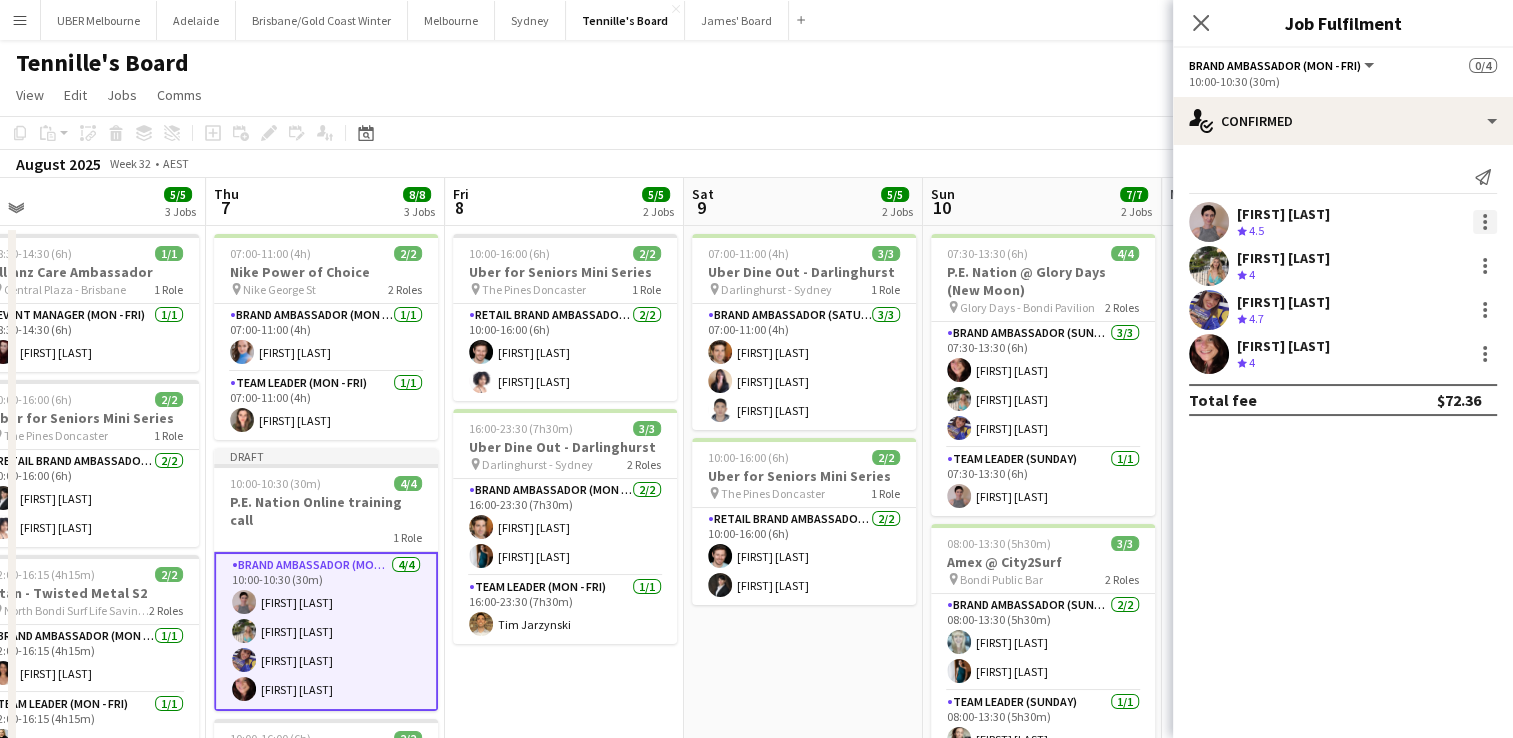 click at bounding box center (1485, 216) 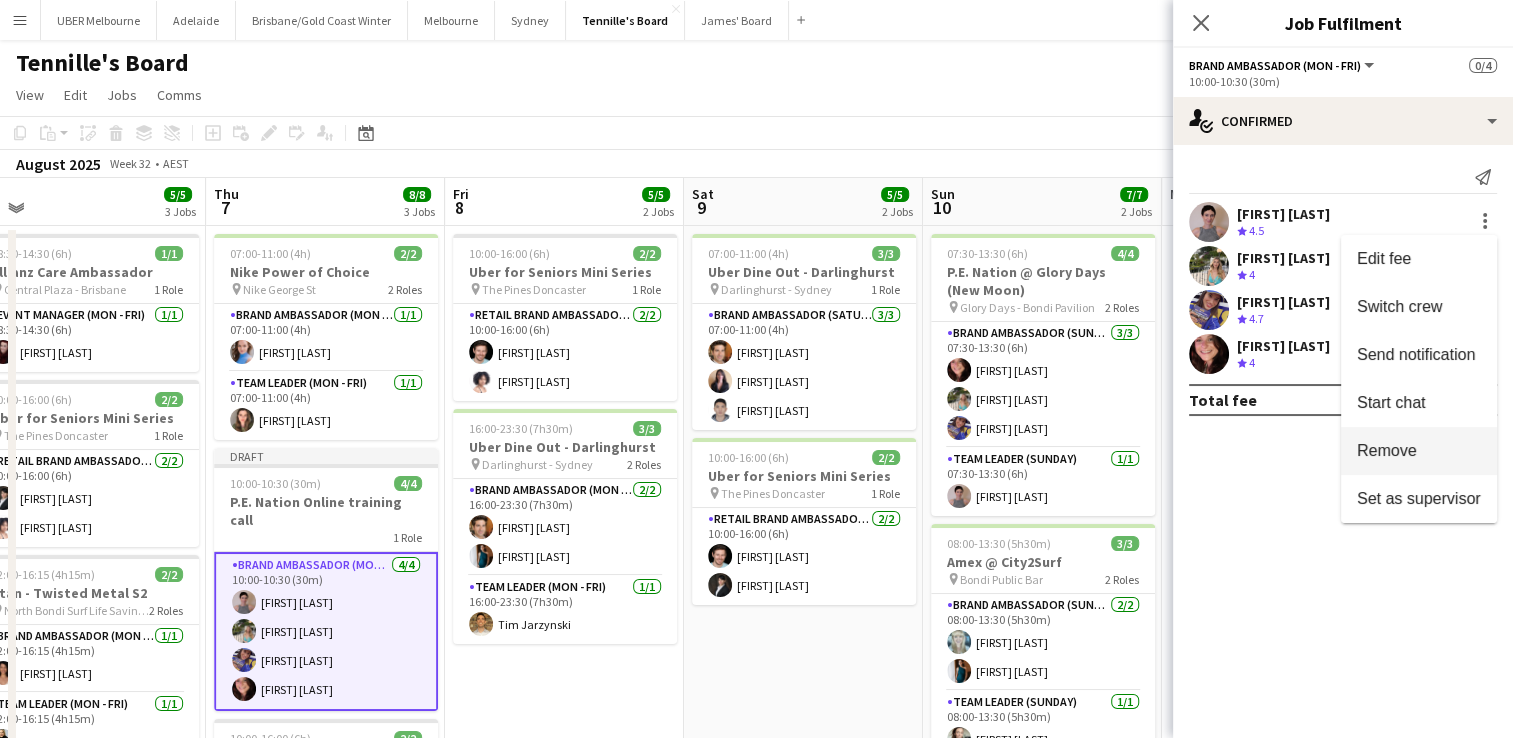 click on "Remove" at bounding box center [1387, 450] 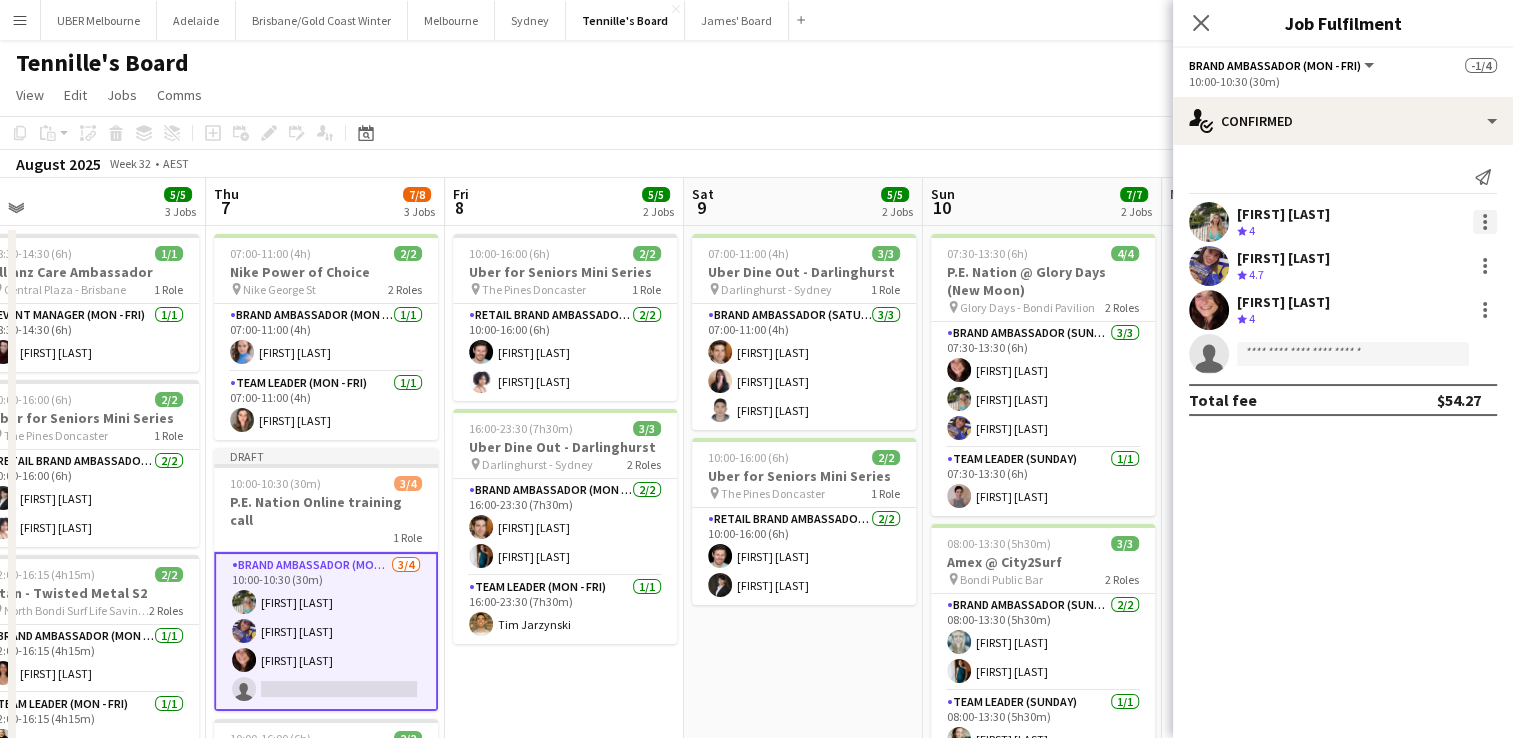 click at bounding box center (1485, 222) 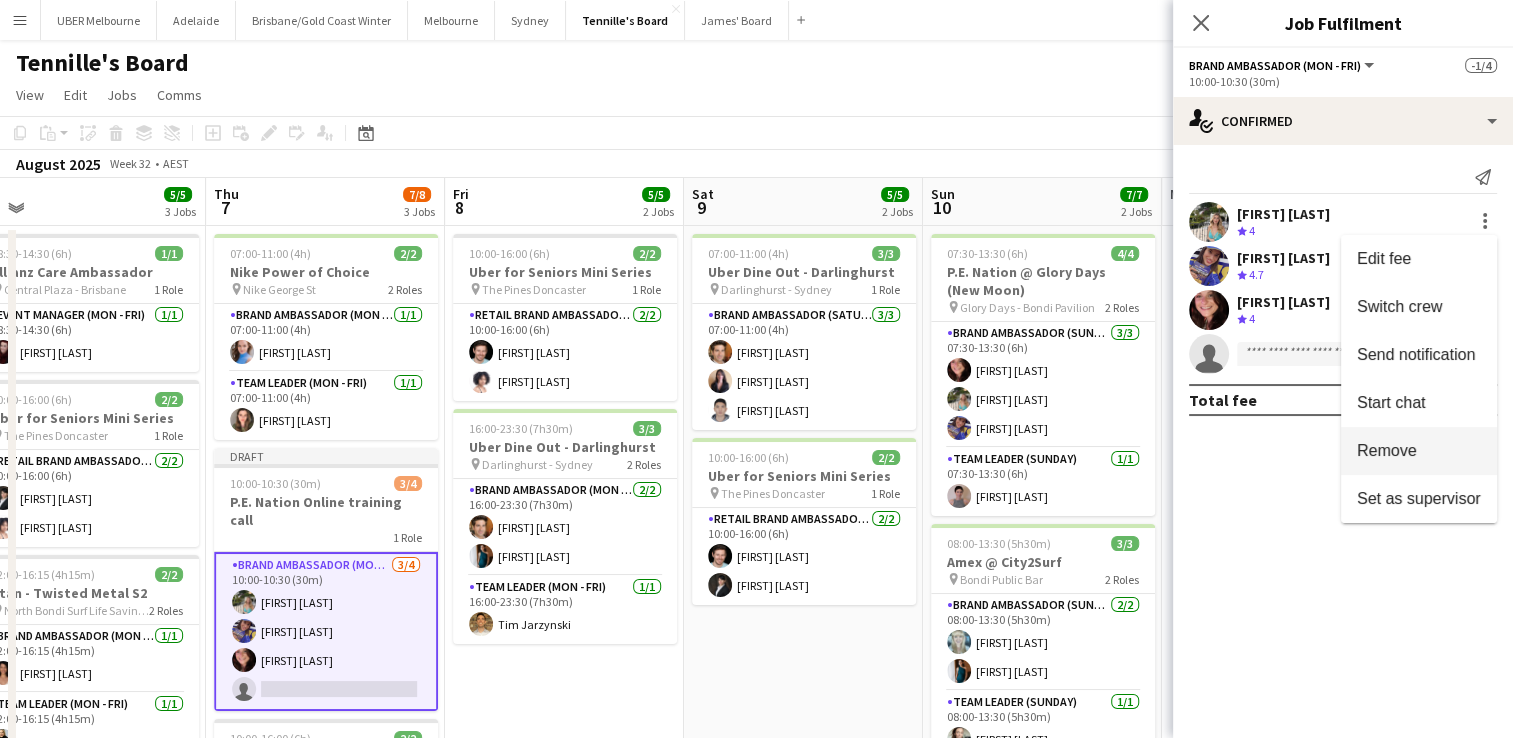 click on "Remove" at bounding box center [1419, 451] 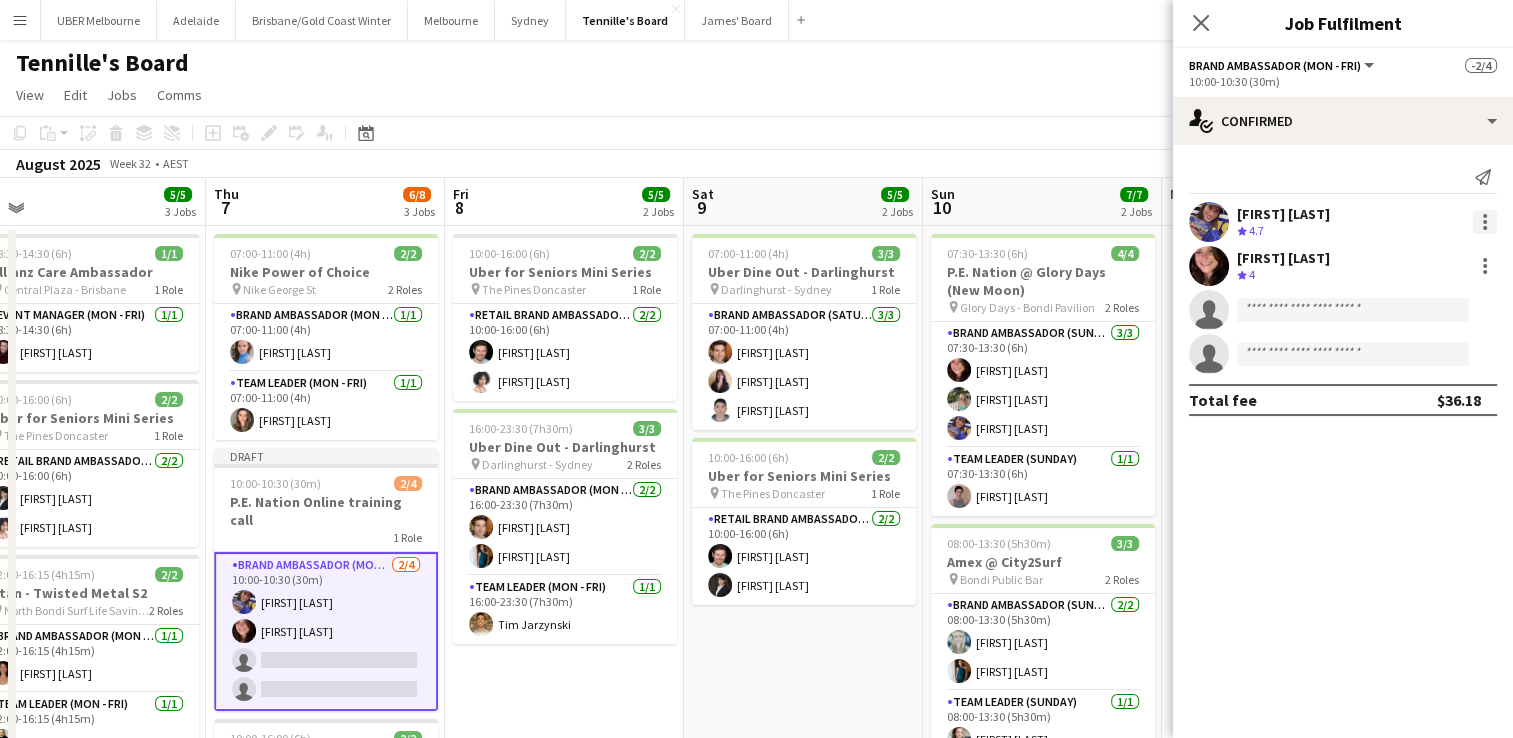 click at bounding box center (1485, 222) 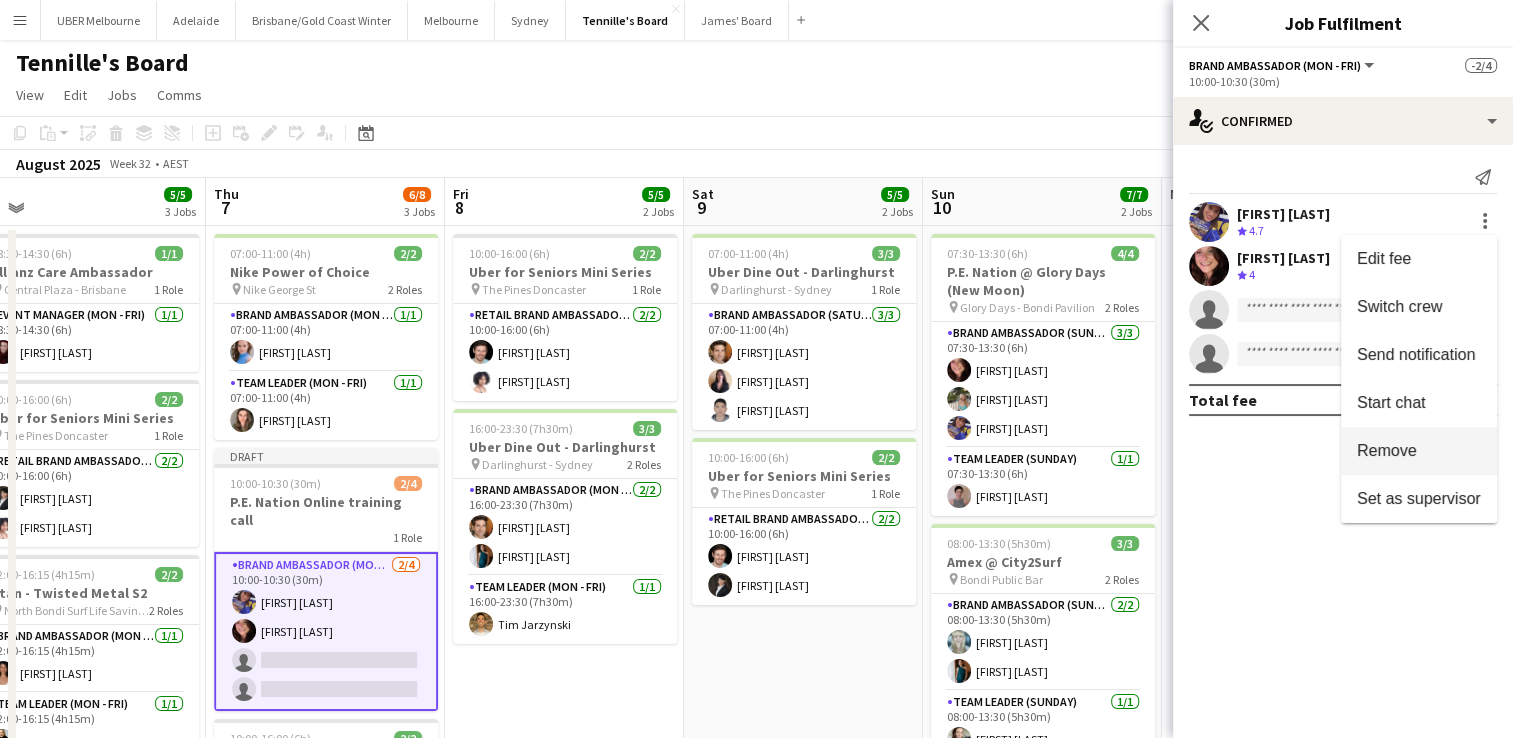 click on "Remove" at bounding box center [1419, 451] 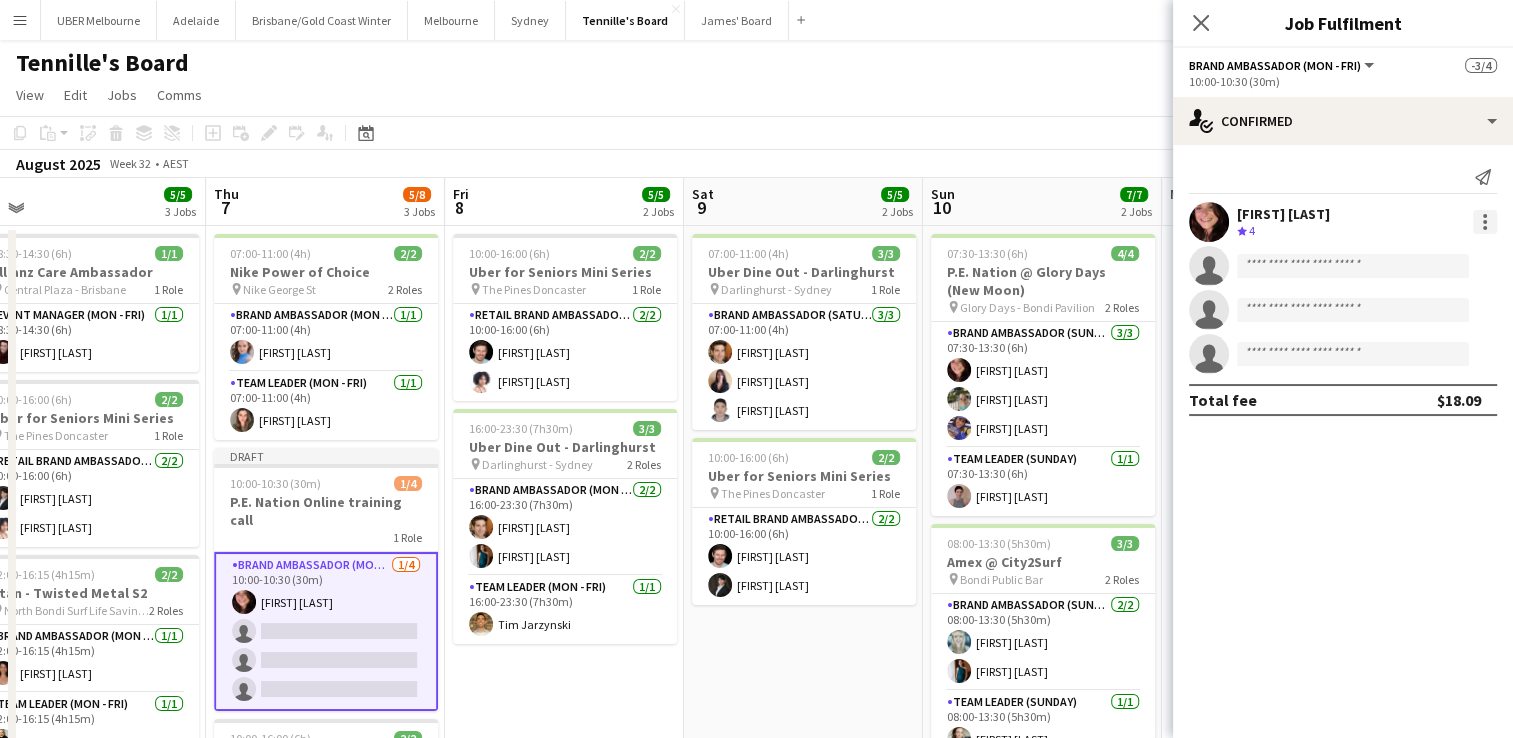 click at bounding box center (1485, 222) 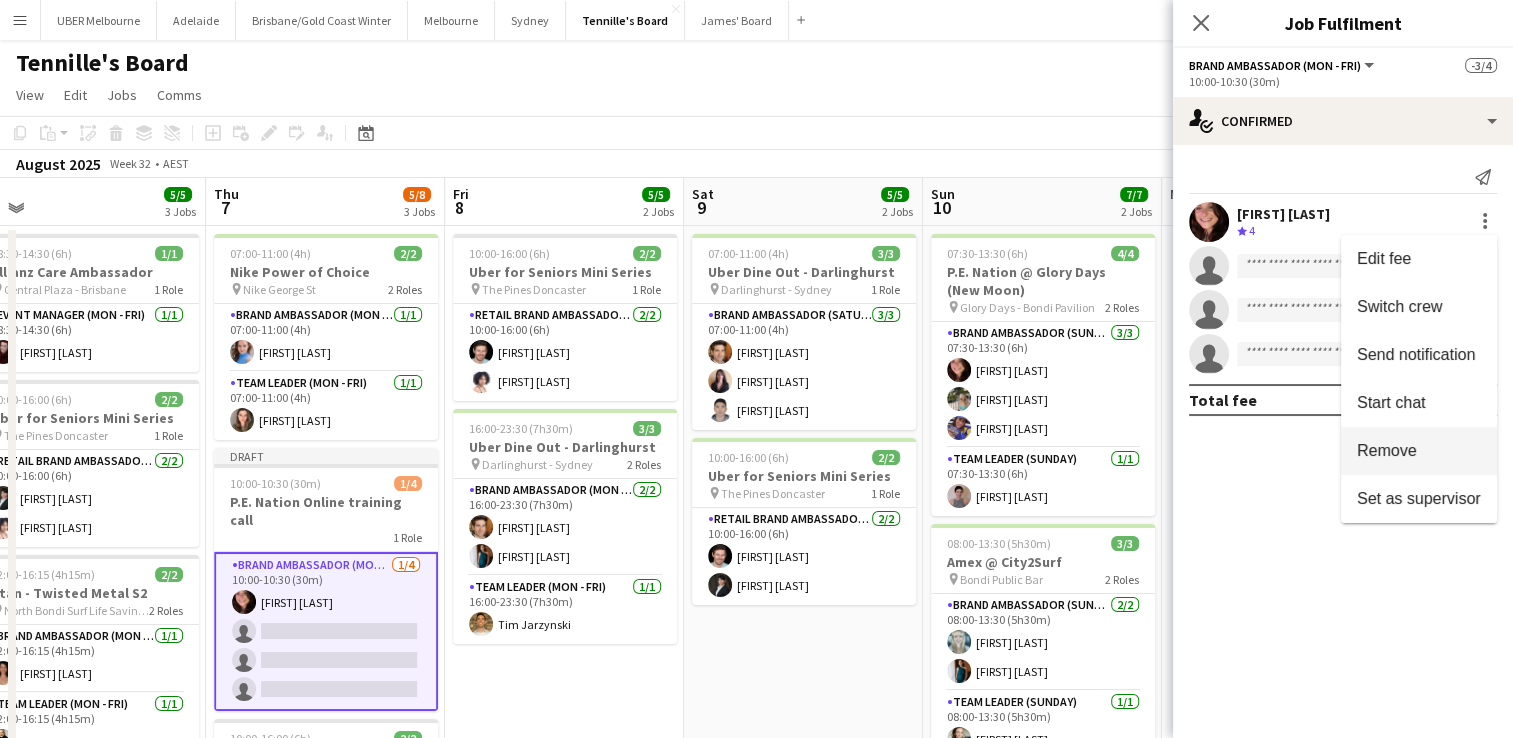 click on "Remove" at bounding box center [1387, 450] 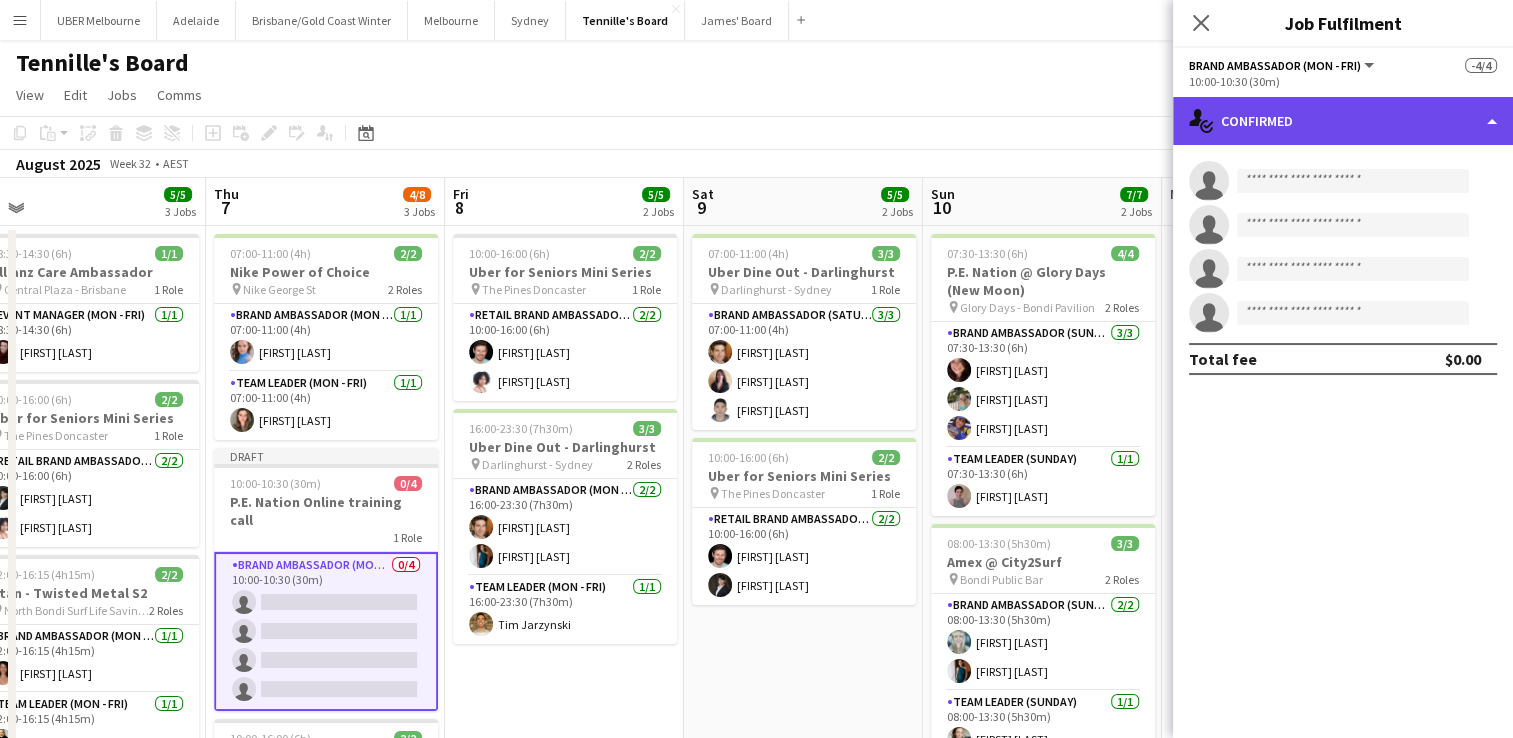 click on "single-neutral-actions-check-2
Confirmed" 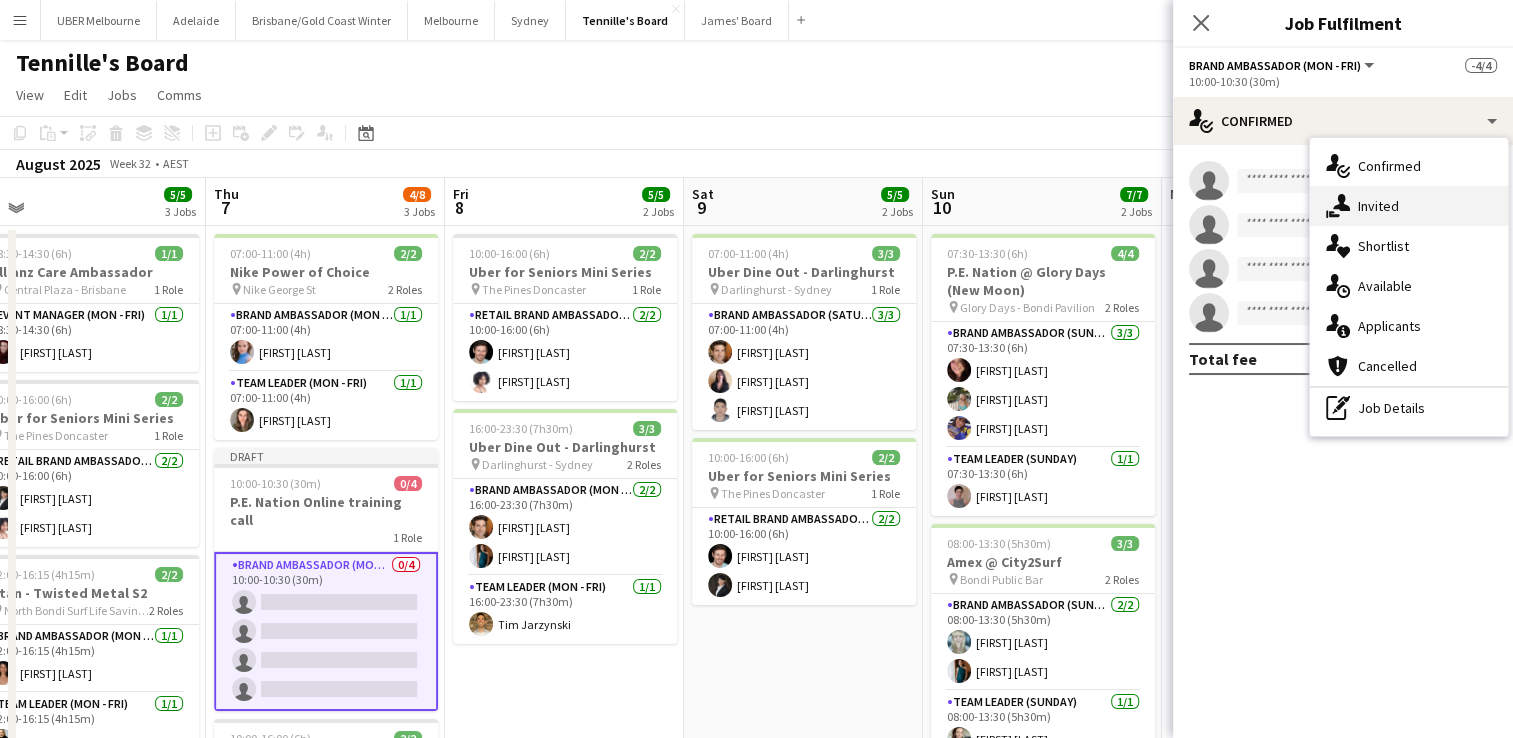 click on "single-neutral-actions-share-1" 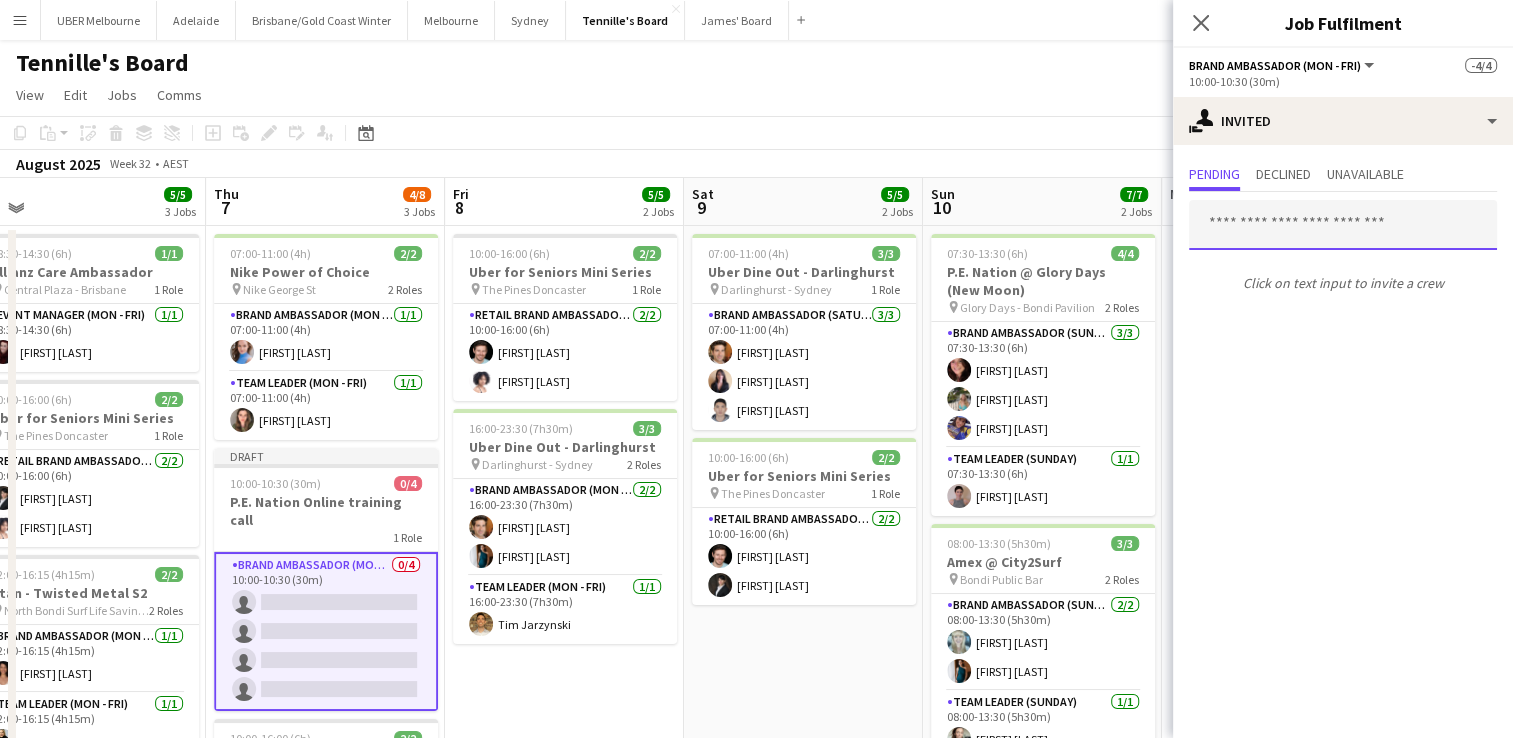 click at bounding box center (1343, 225) 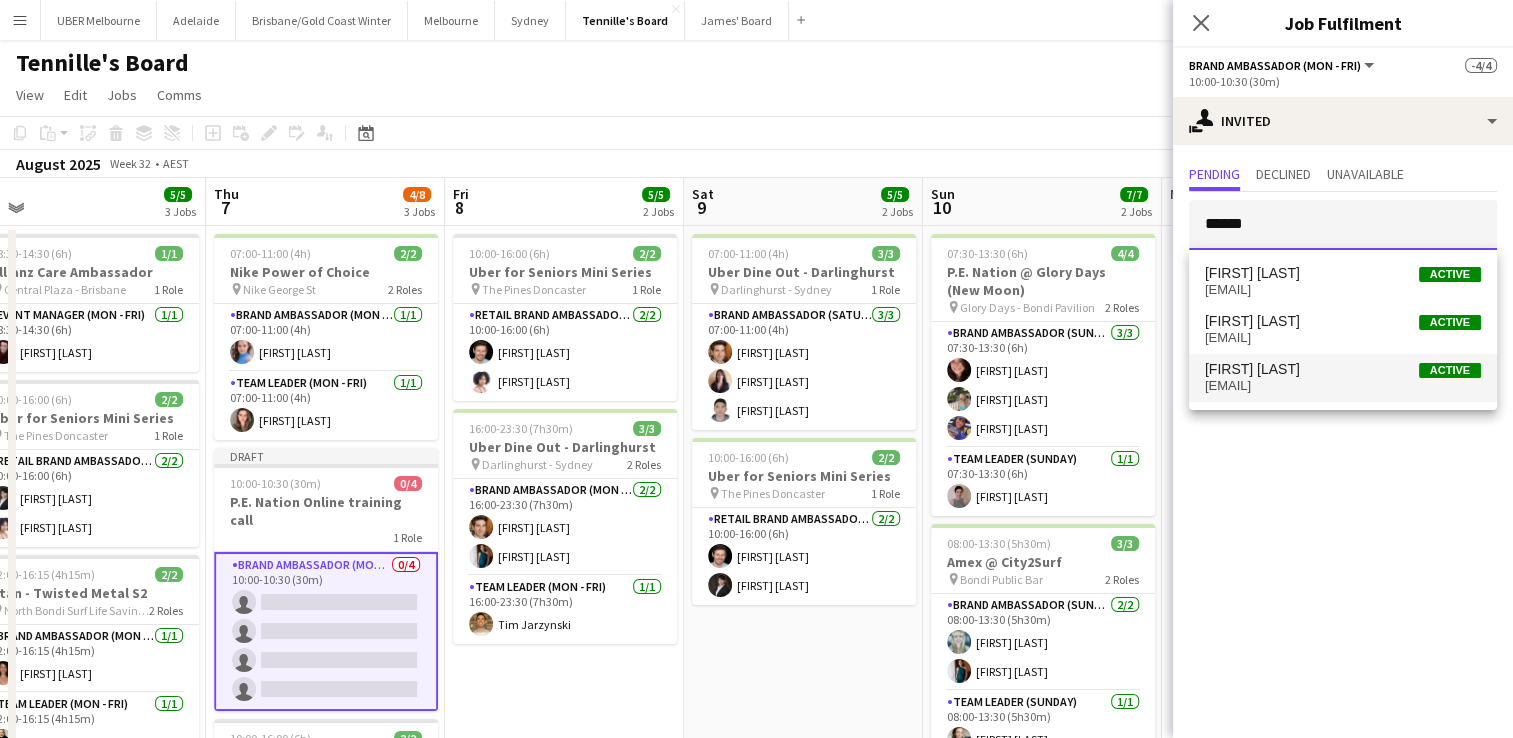type on "******" 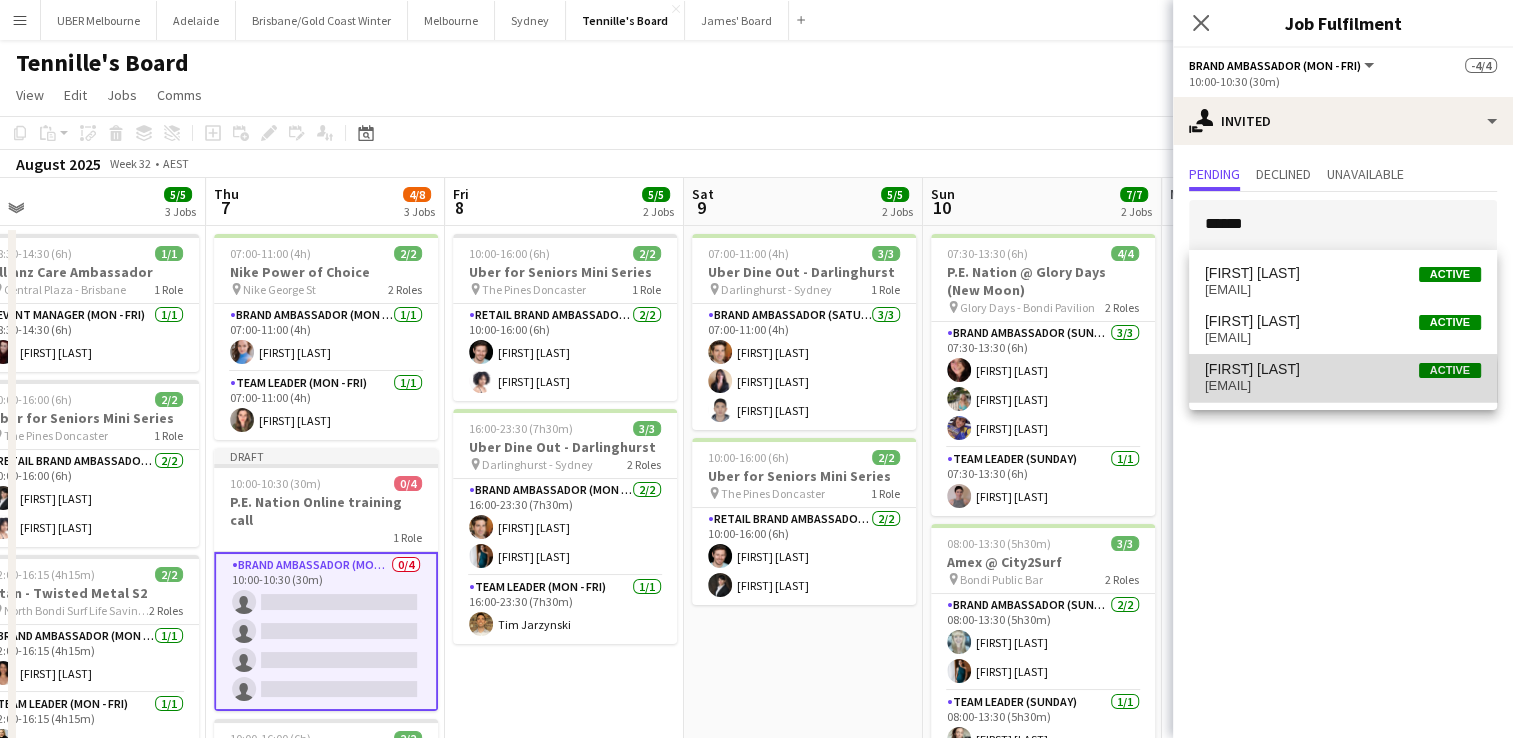 click on "[EMAIL]" at bounding box center (1343, 386) 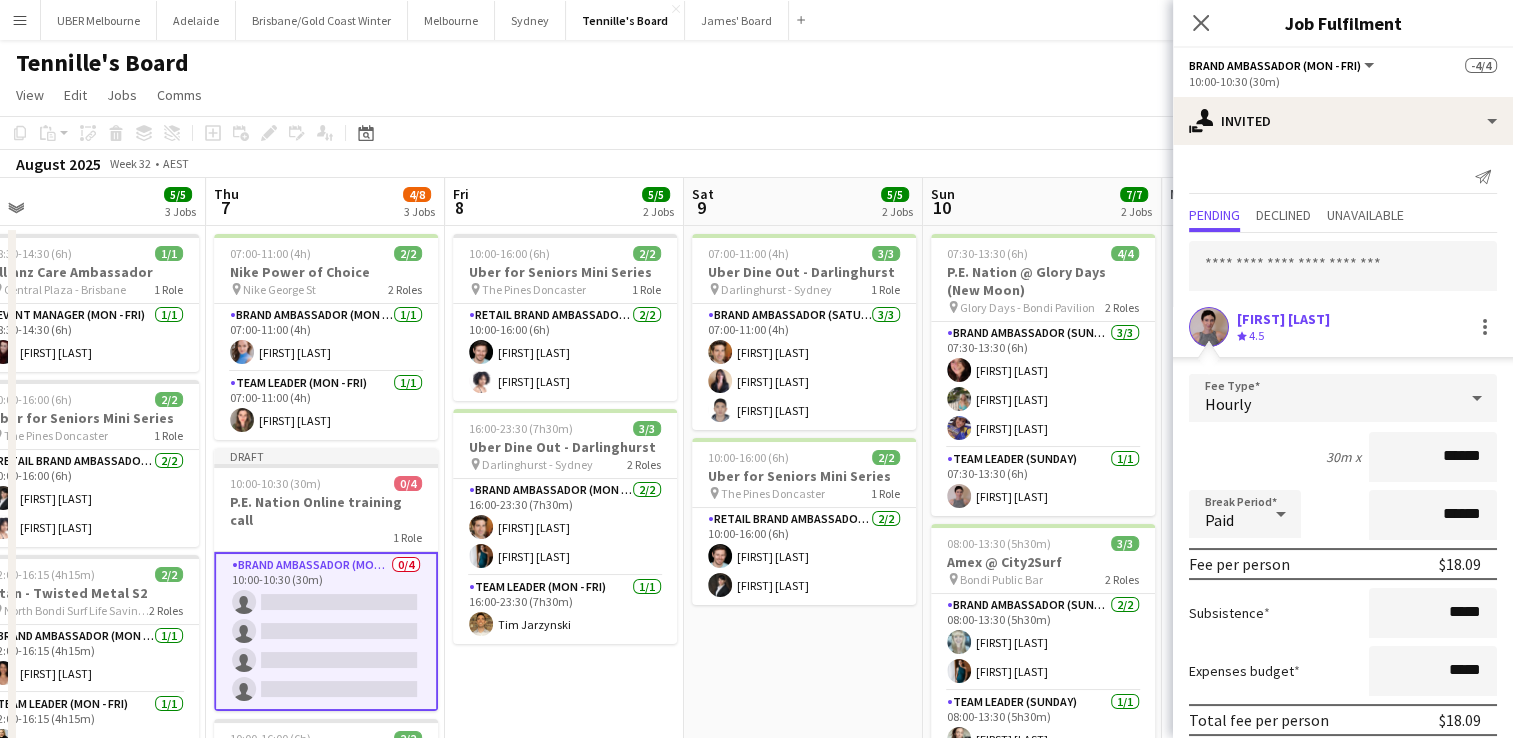 scroll, scrollTop: 79, scrollLeft: 0, axis: vertical 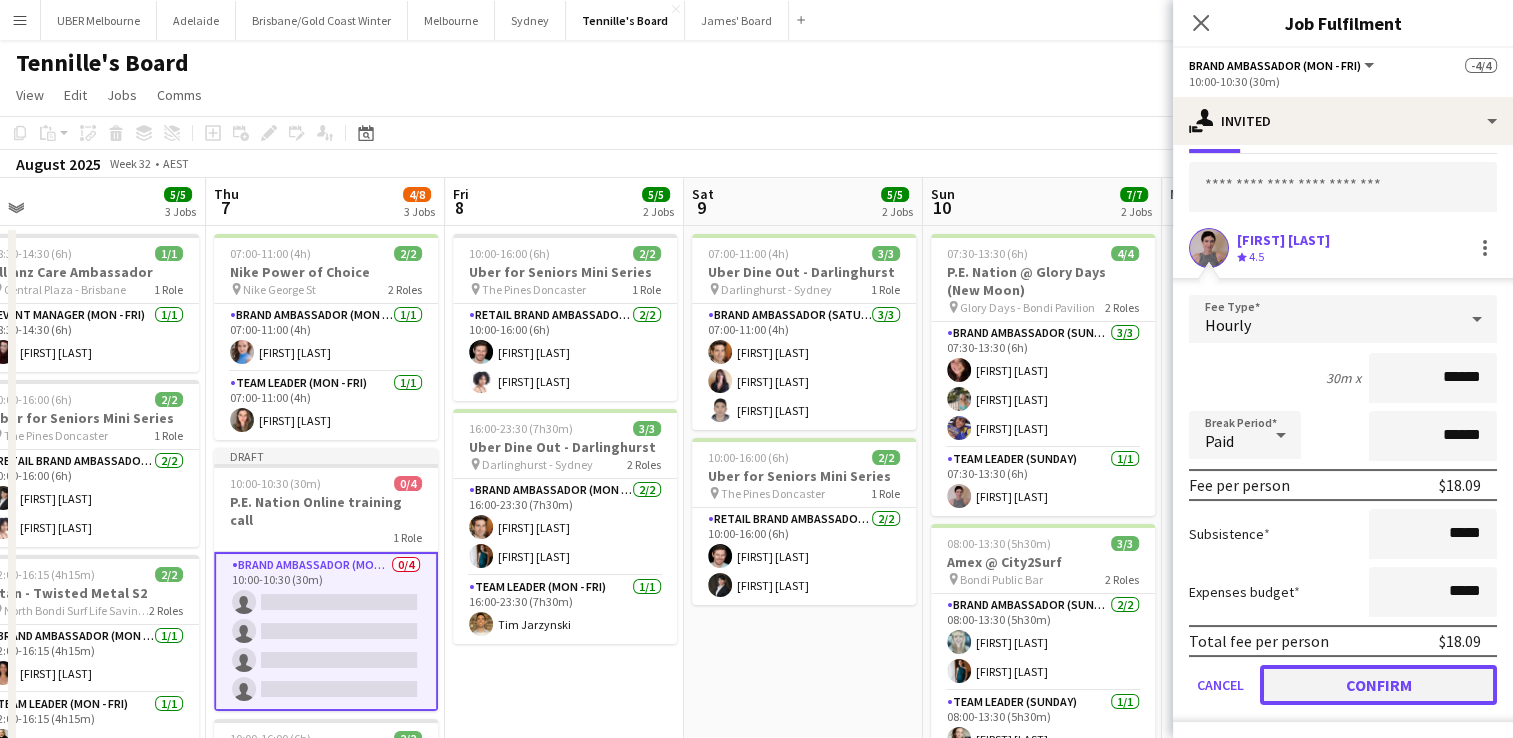 click on "Confirm" 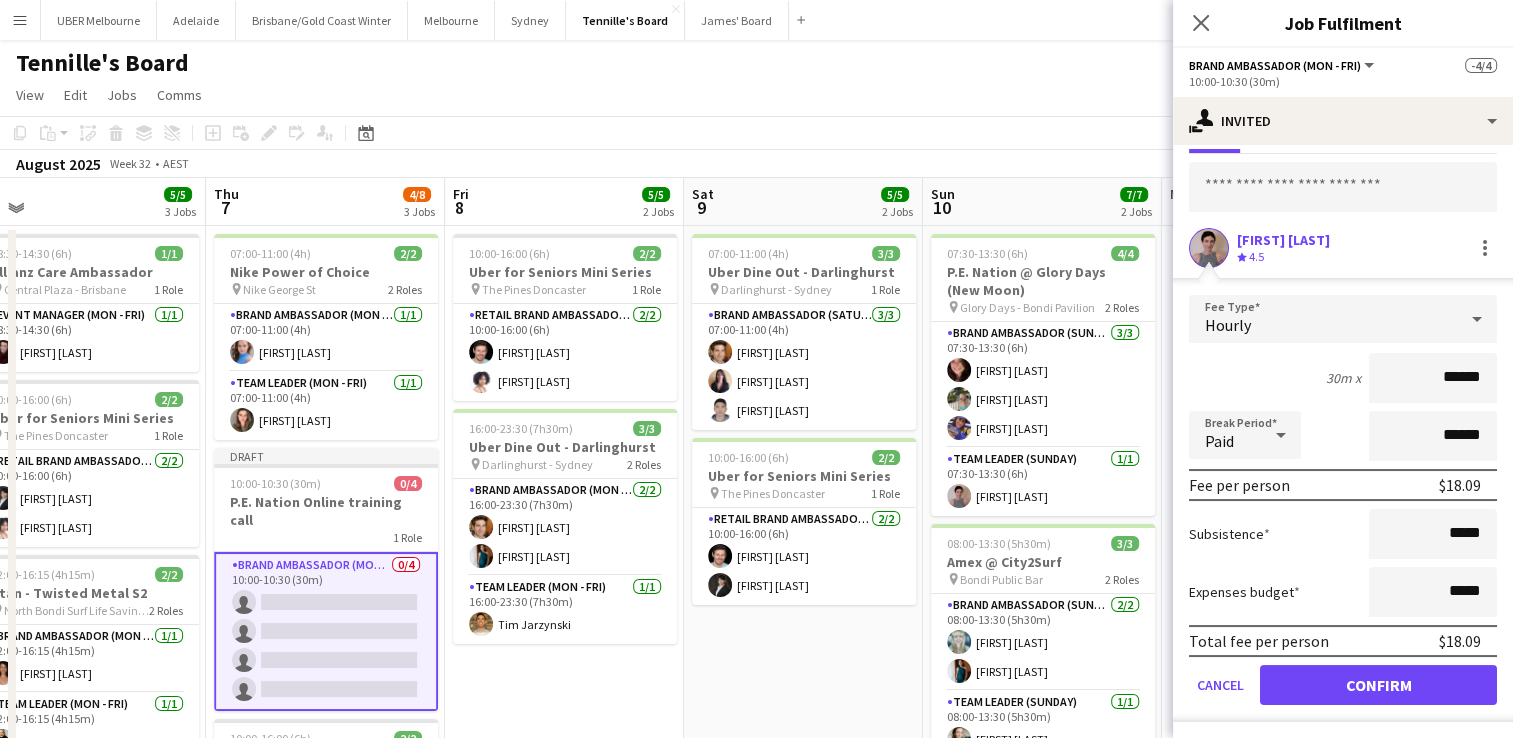 scroll, scrollTop: 0, scrollLeft: 0, axis: both 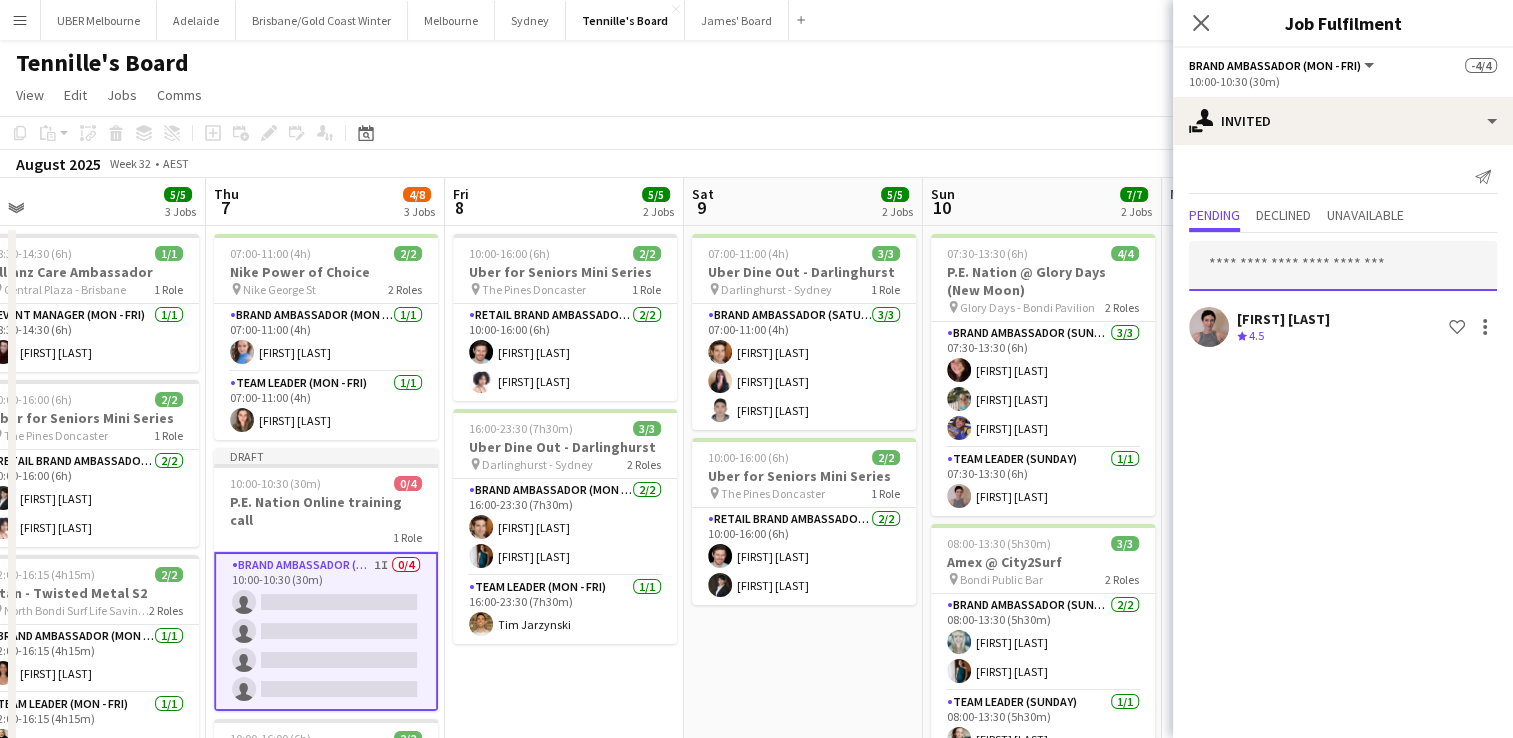 click at bounding box center (1343, 266) 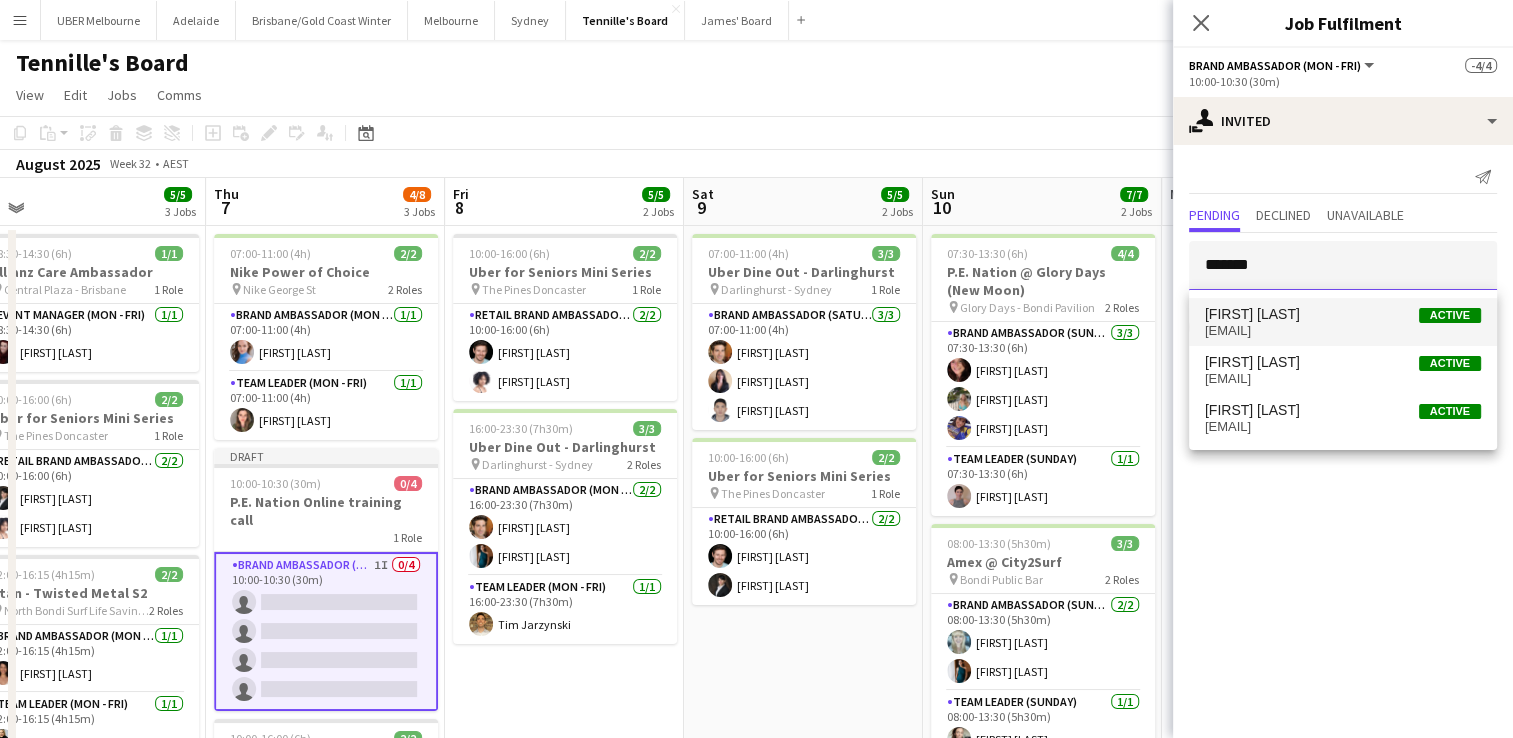 type on "******" 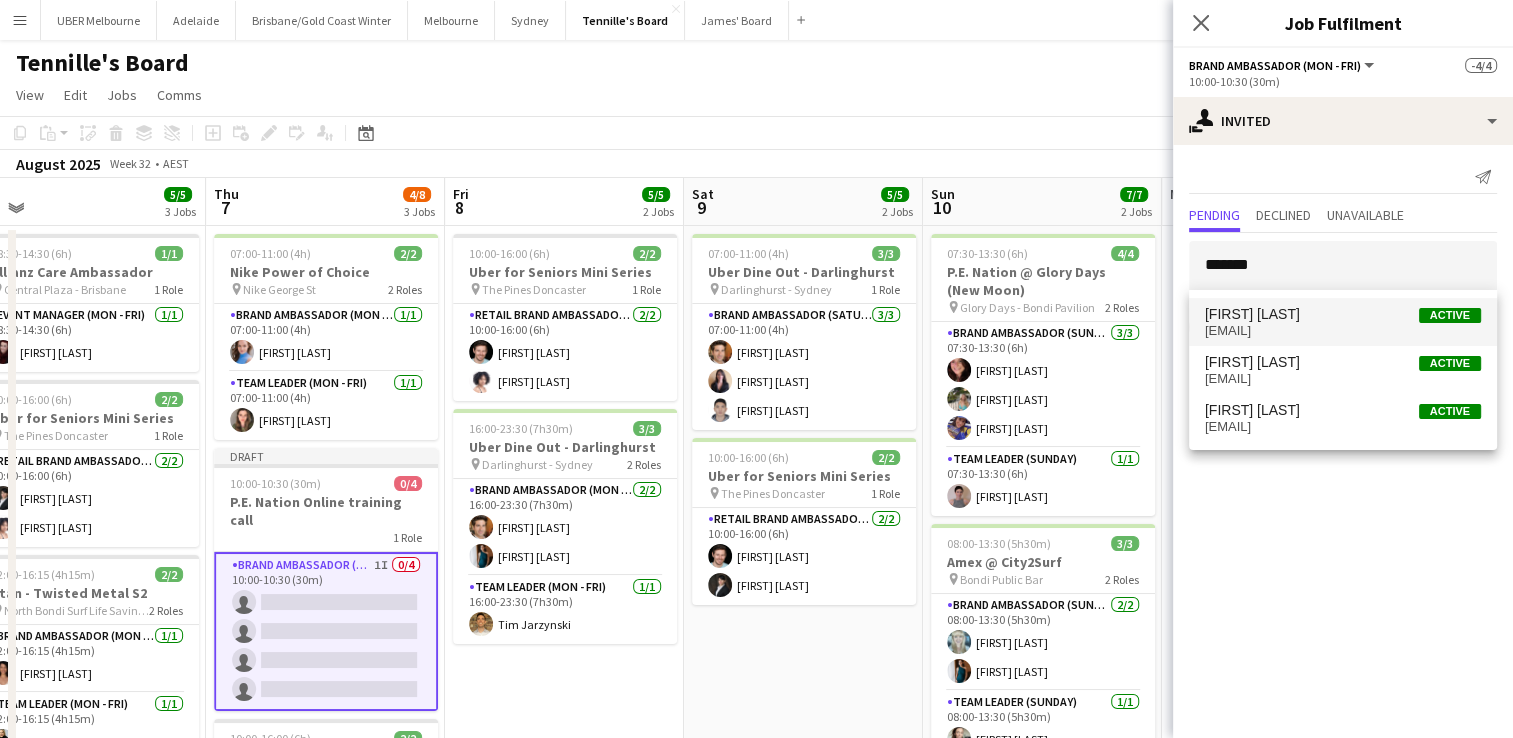 click on "[FIRST] [LAST]" at bounding box center (1252, 314) 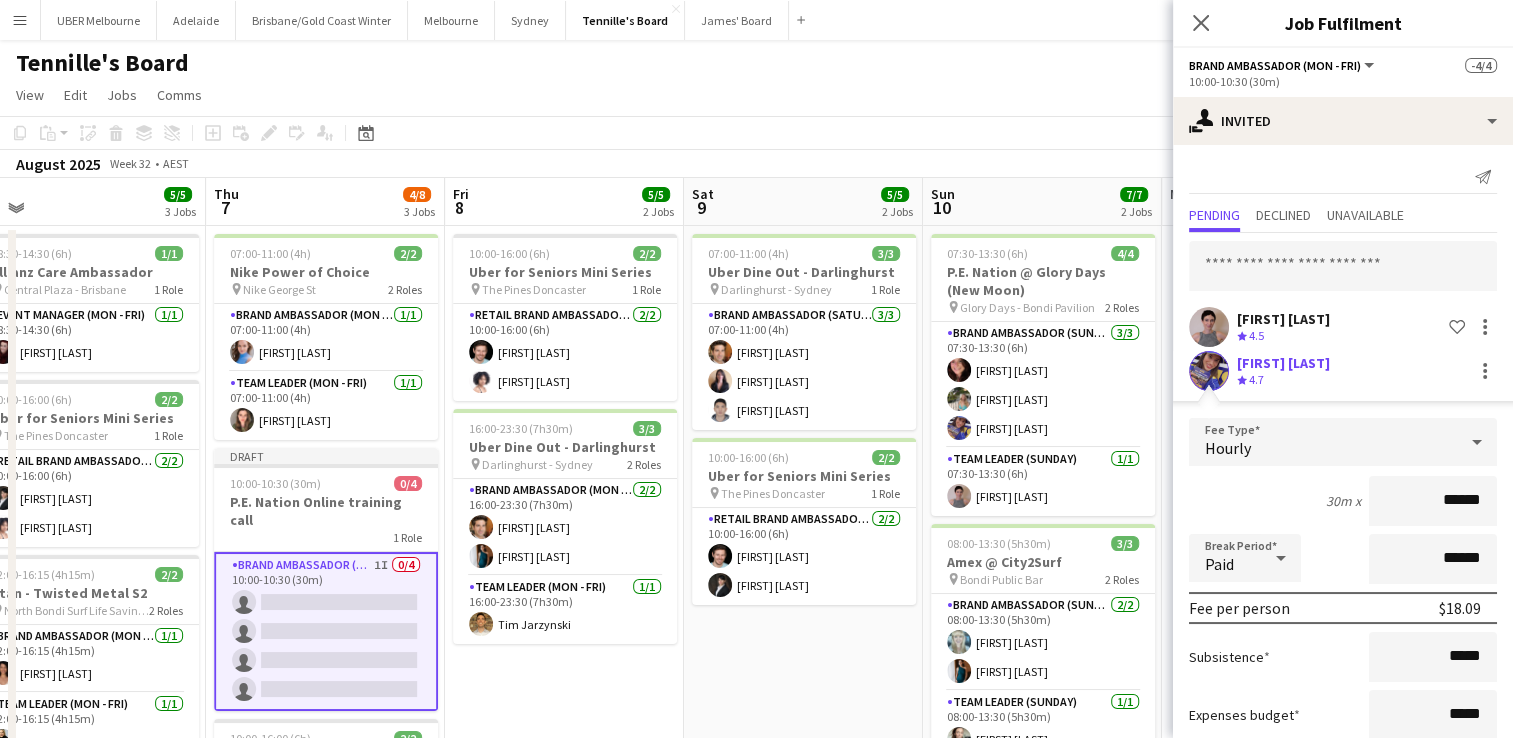 scroll, scrollTop: 123, scrollLeft: 0, axis: vertical 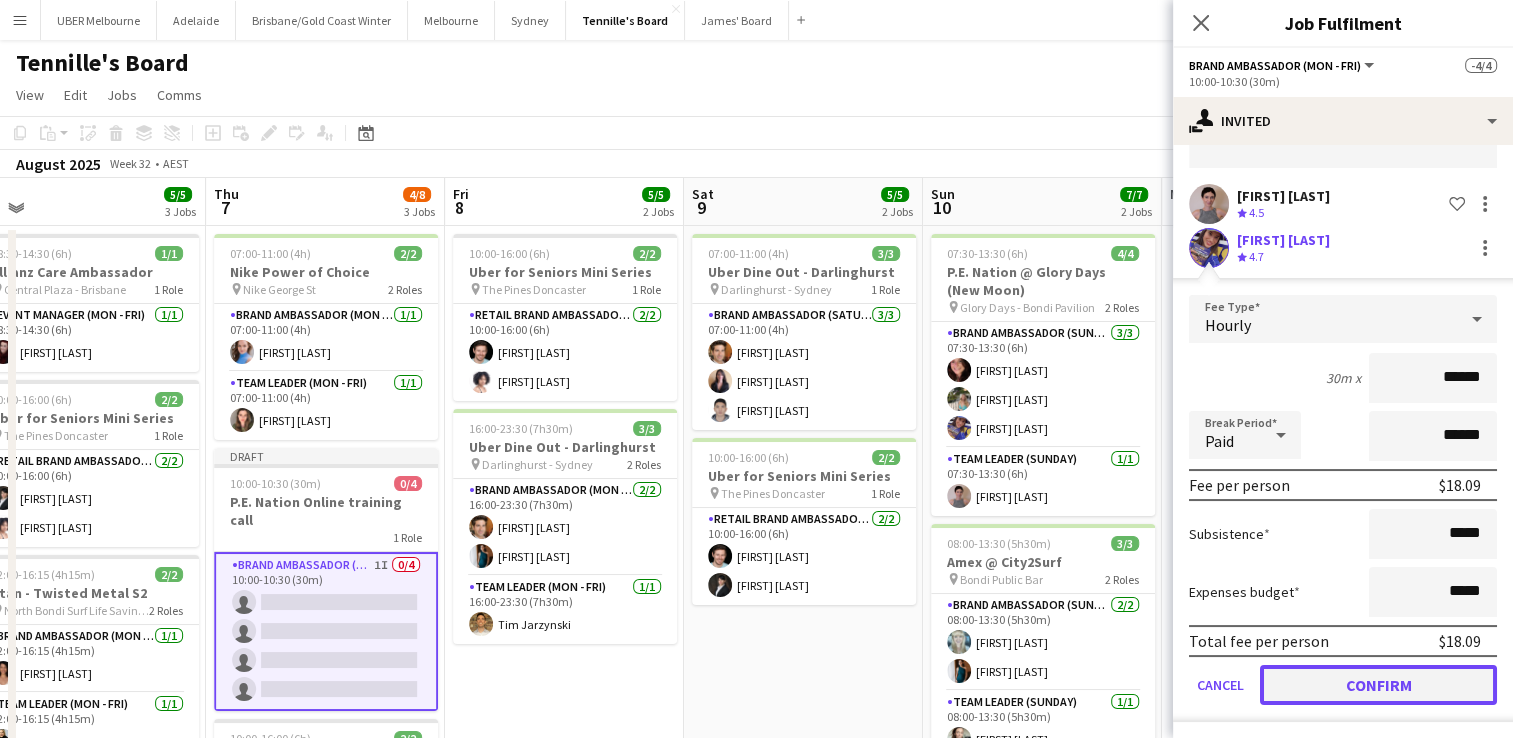 click on "Confirm" 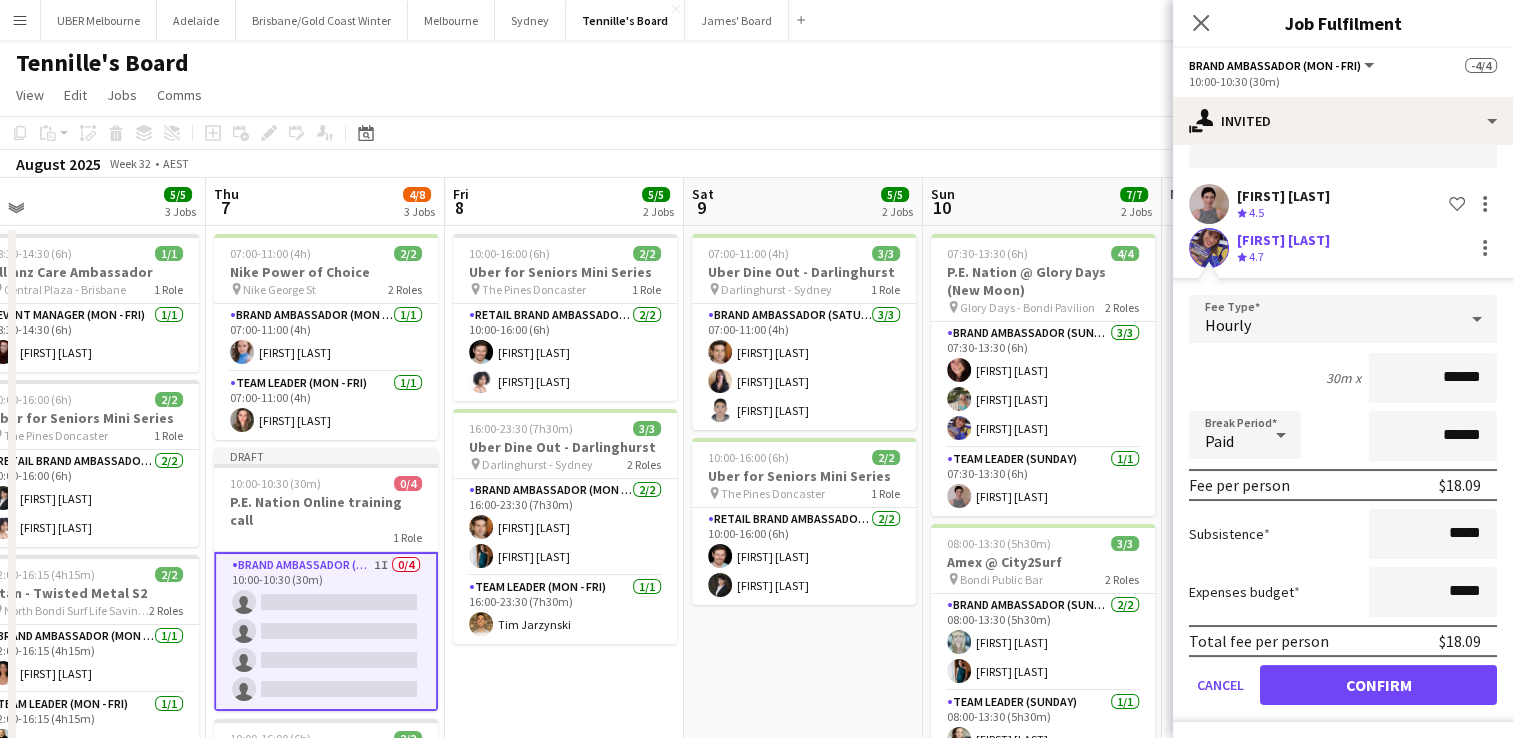 scroll, scrollTop: 0, scrollLeft: 0, axis: both 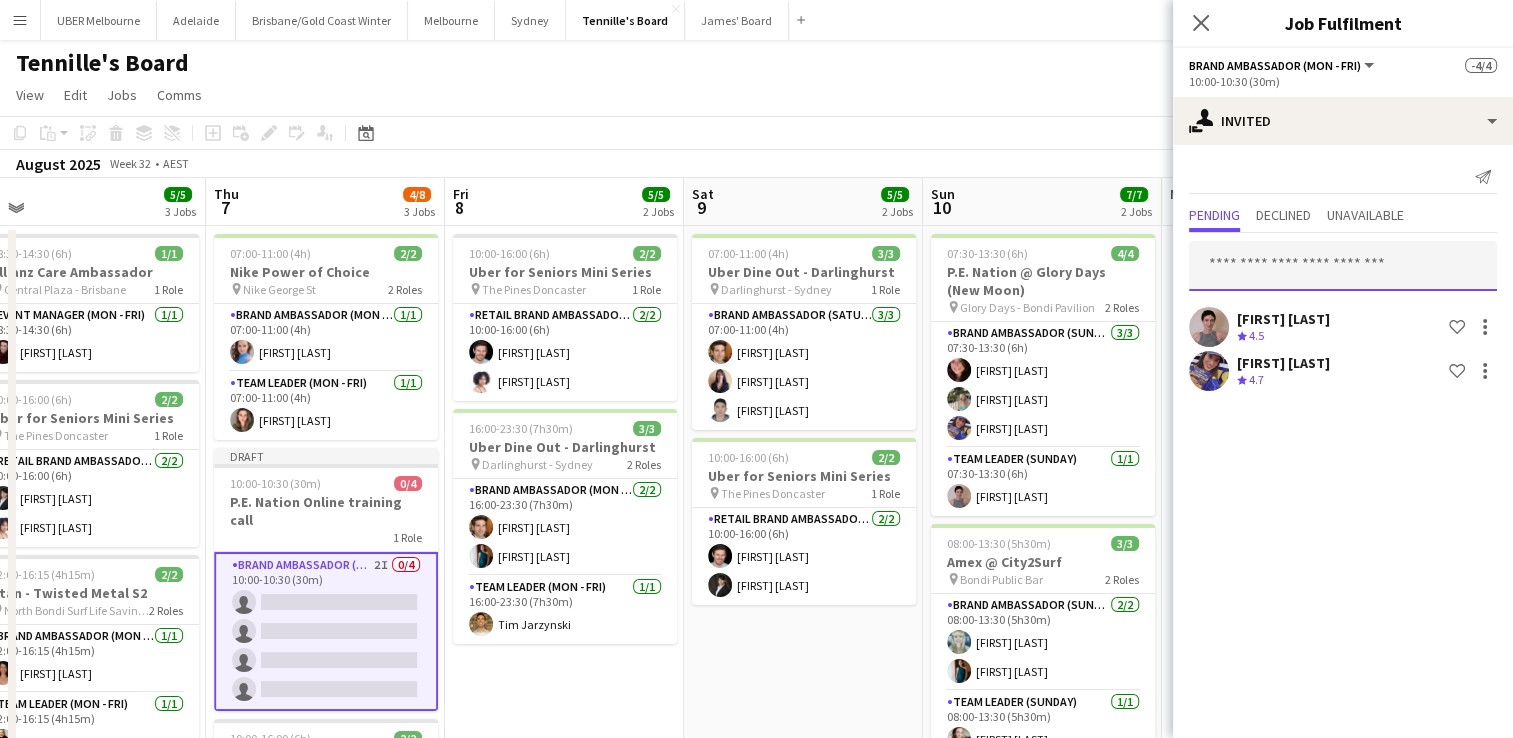 click at bounding box center (1343, 266) 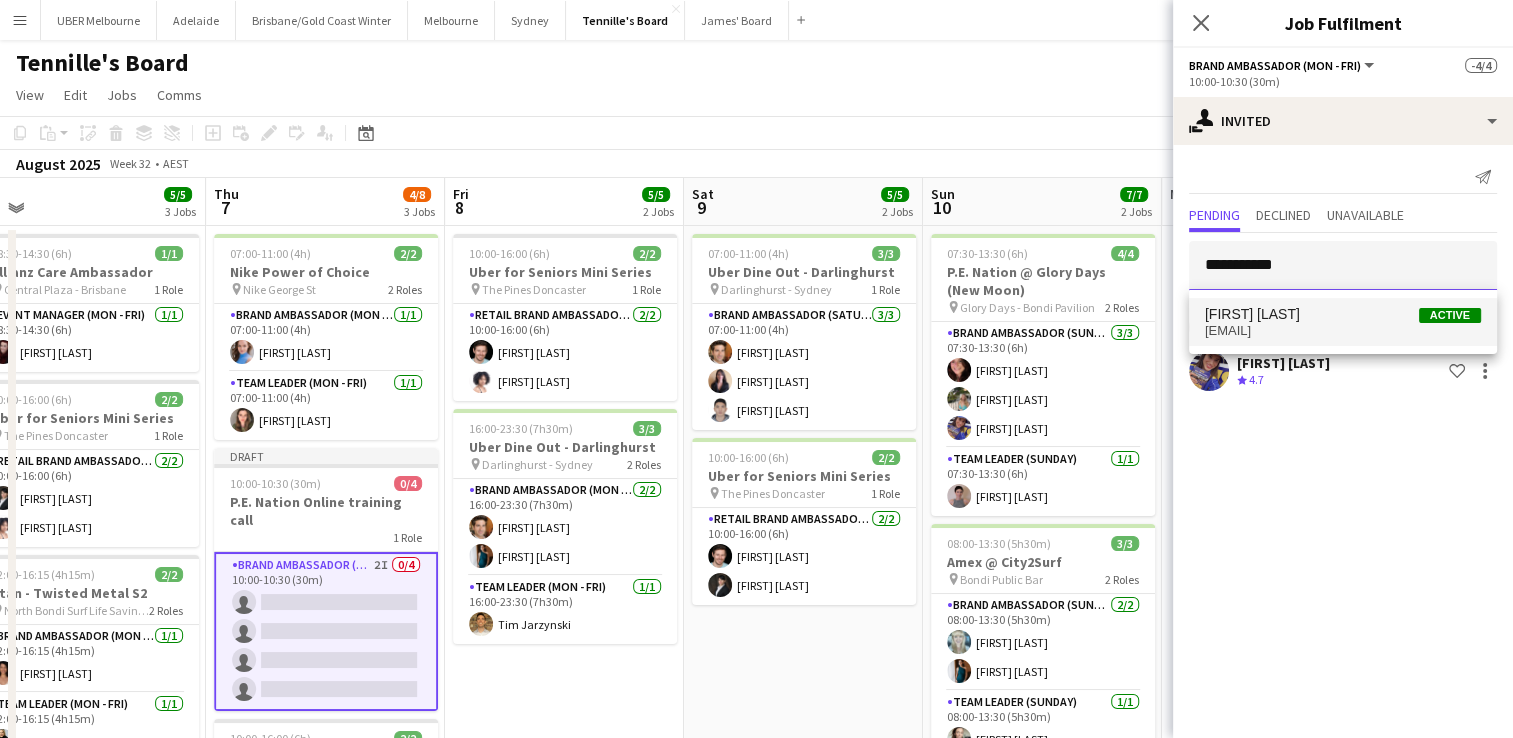 type on "**********" 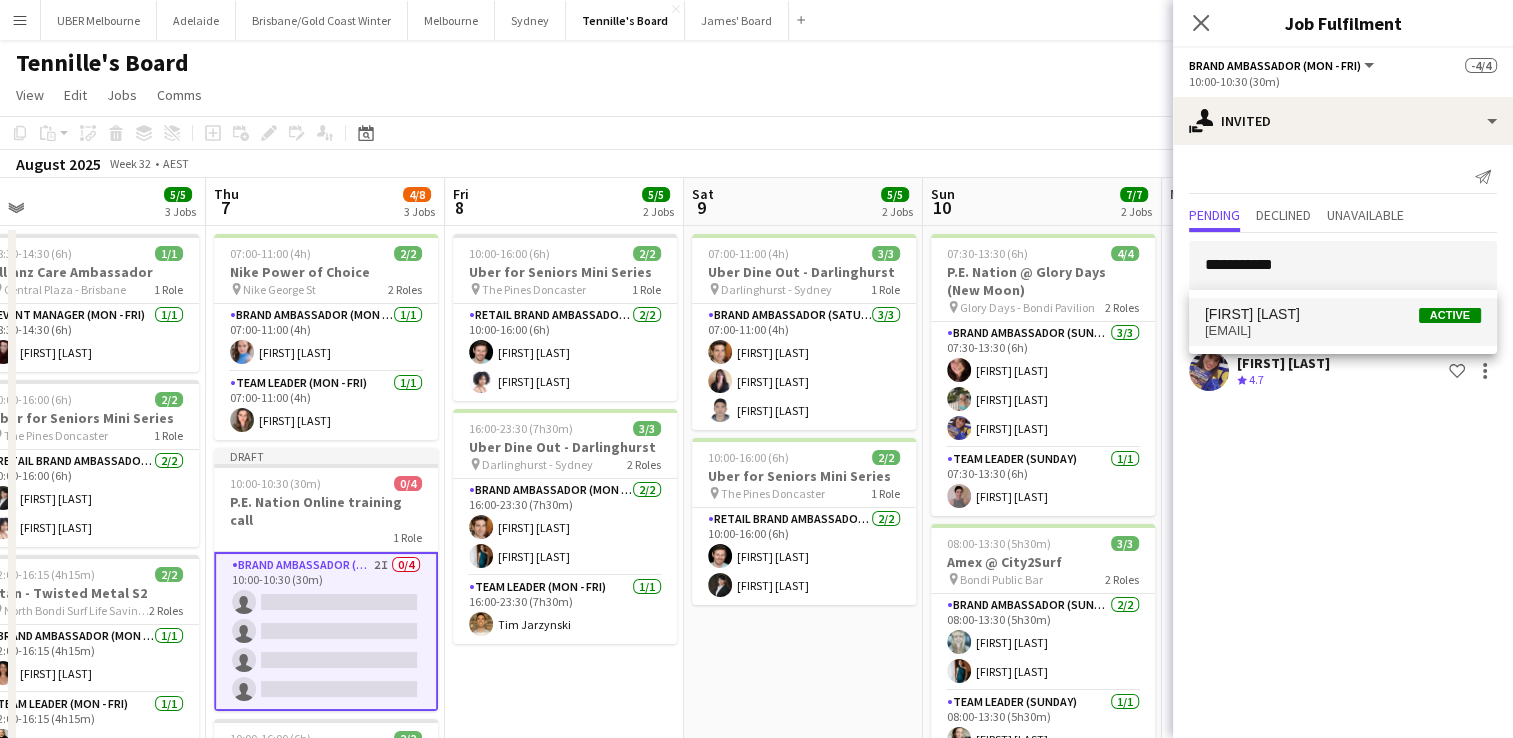 click on "[EMAIL]" at bounding box center [1343, 331] 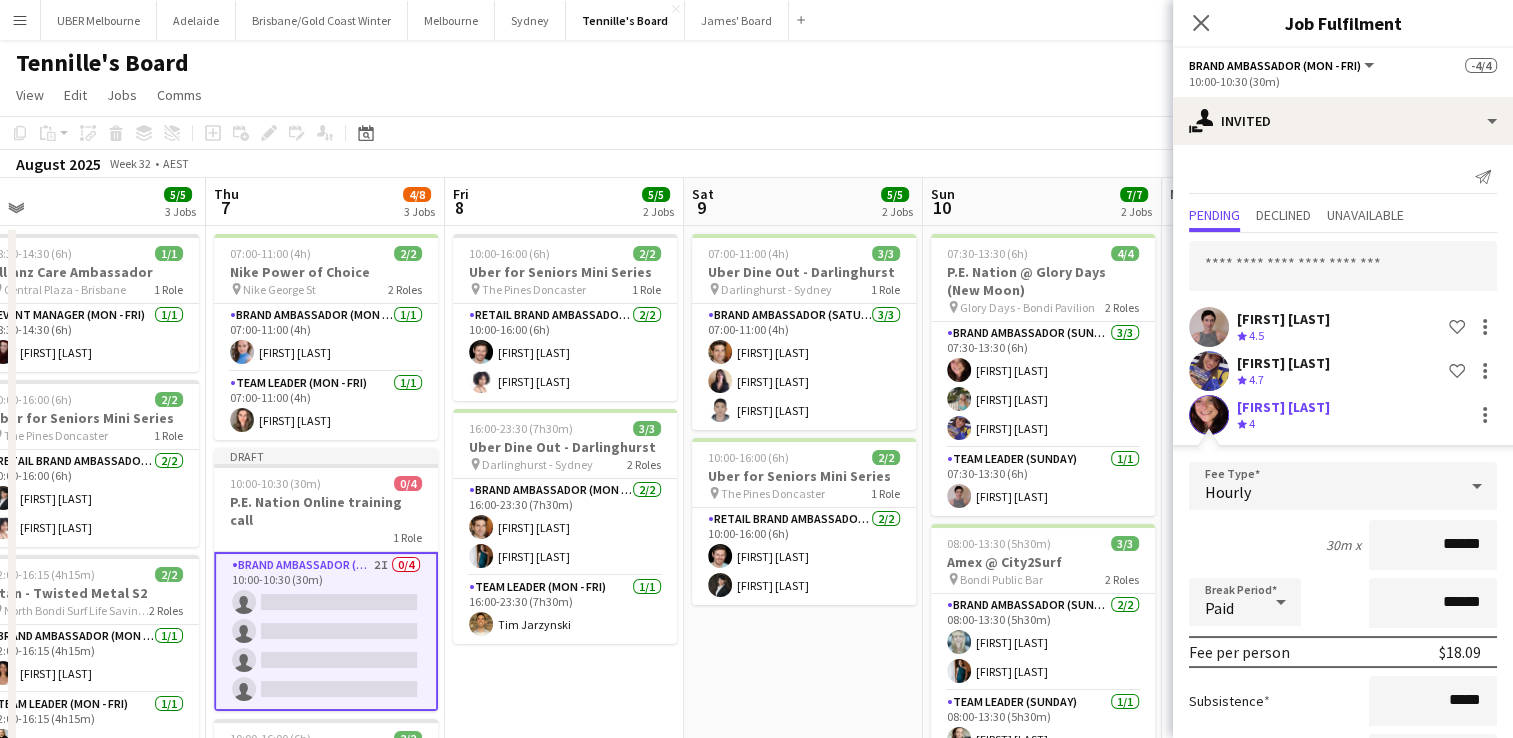 scroll, scrollTop: 167, scrollLeft: 0, axis: vertical 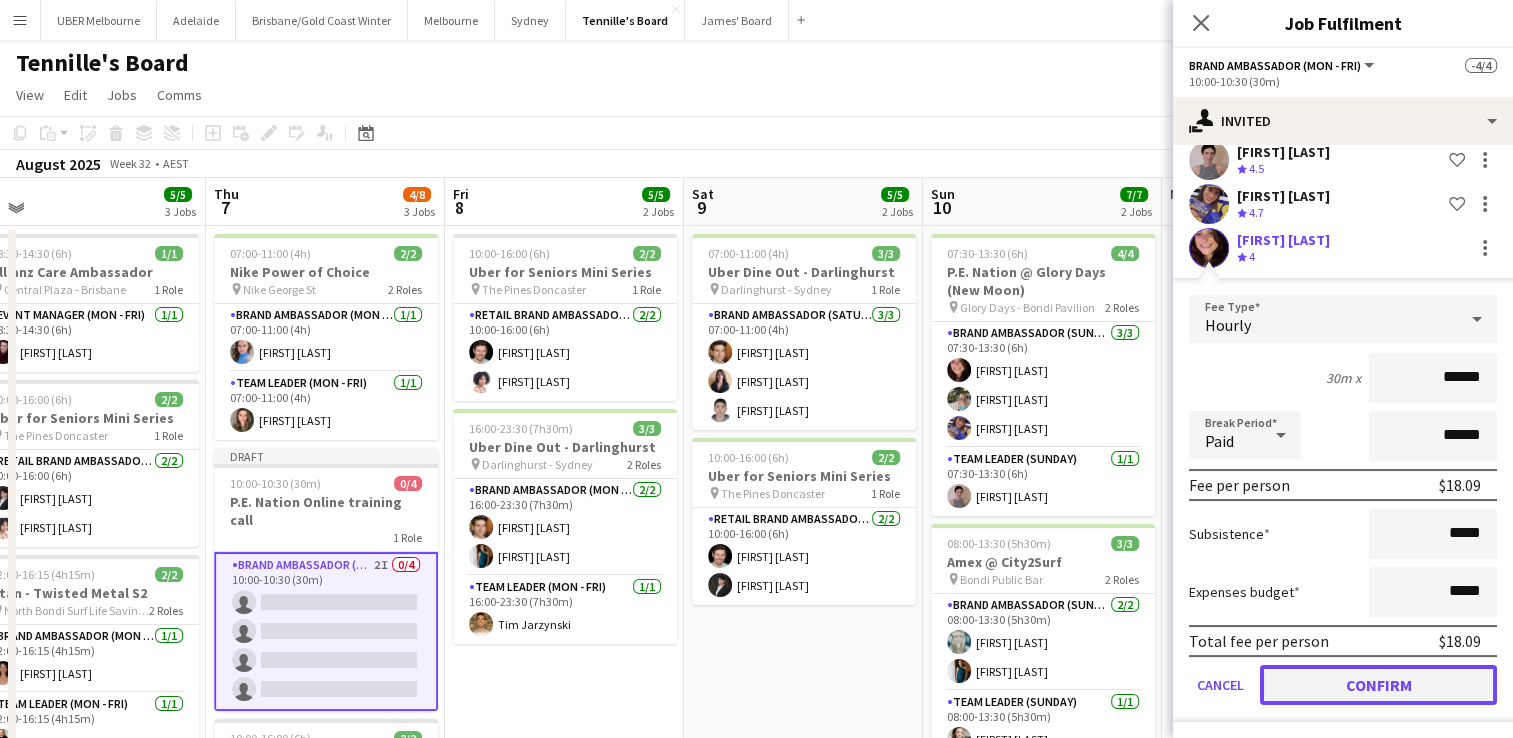 click on "Confirm" 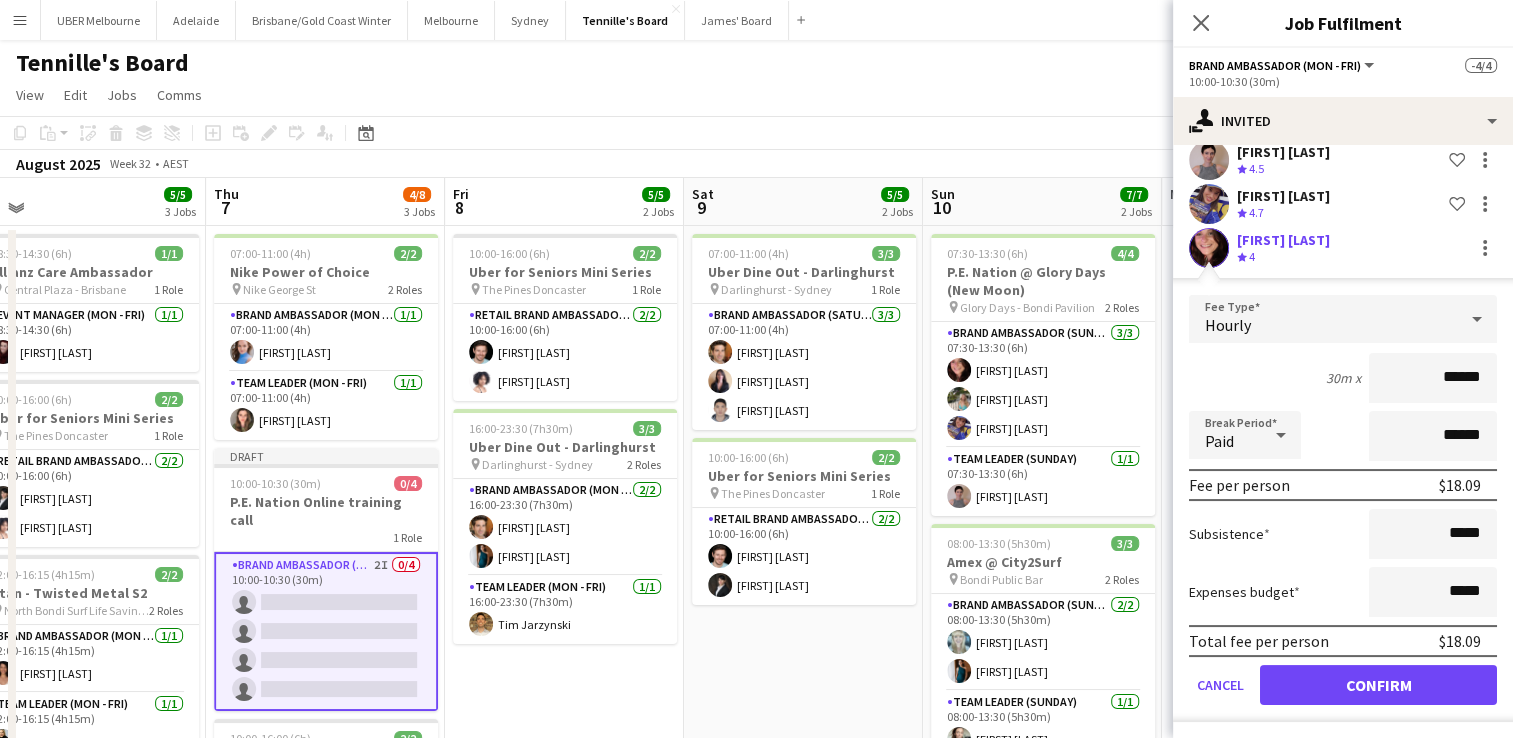 scroll, scrollTop: 0, scrollLeft: 0, axis: both 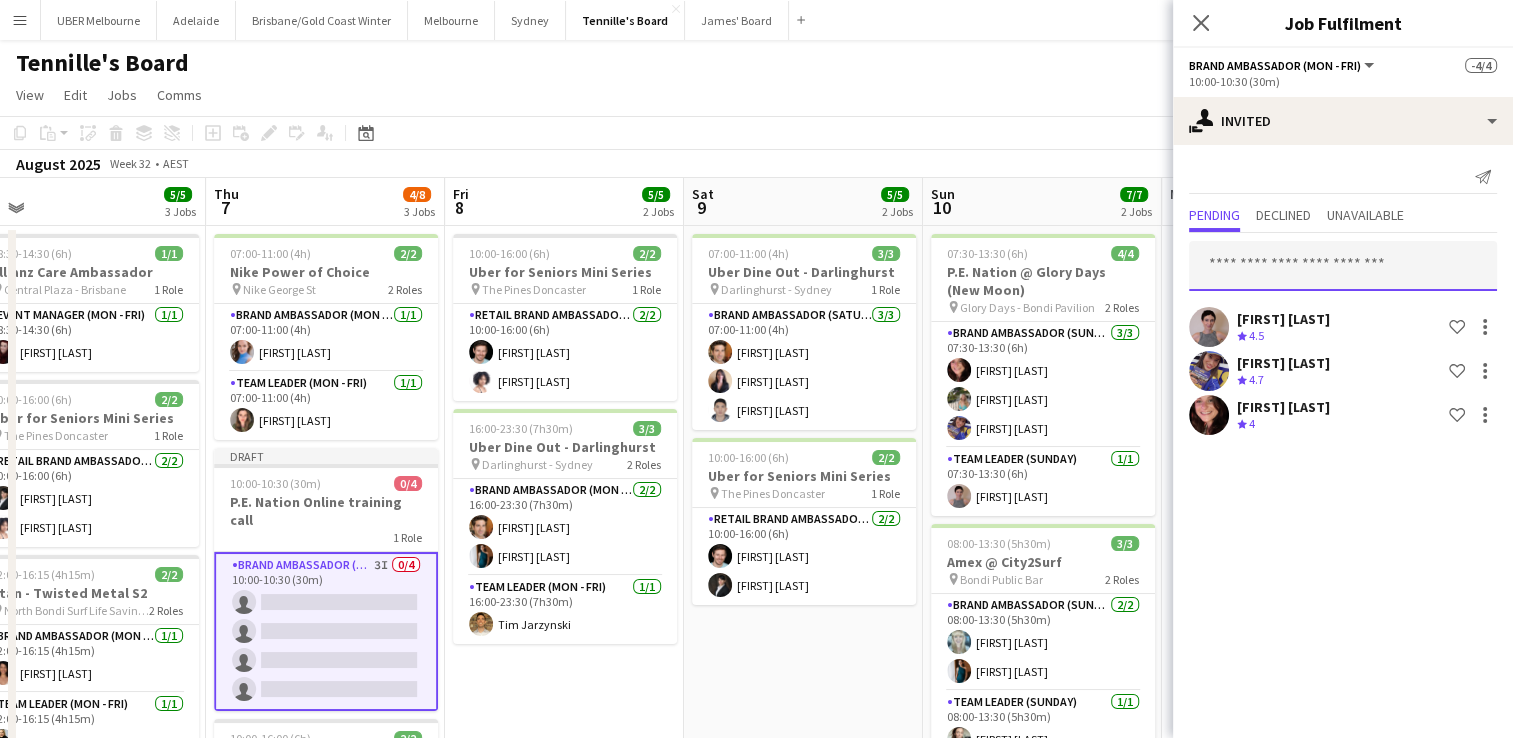 click at bounding box center [1343, 266] 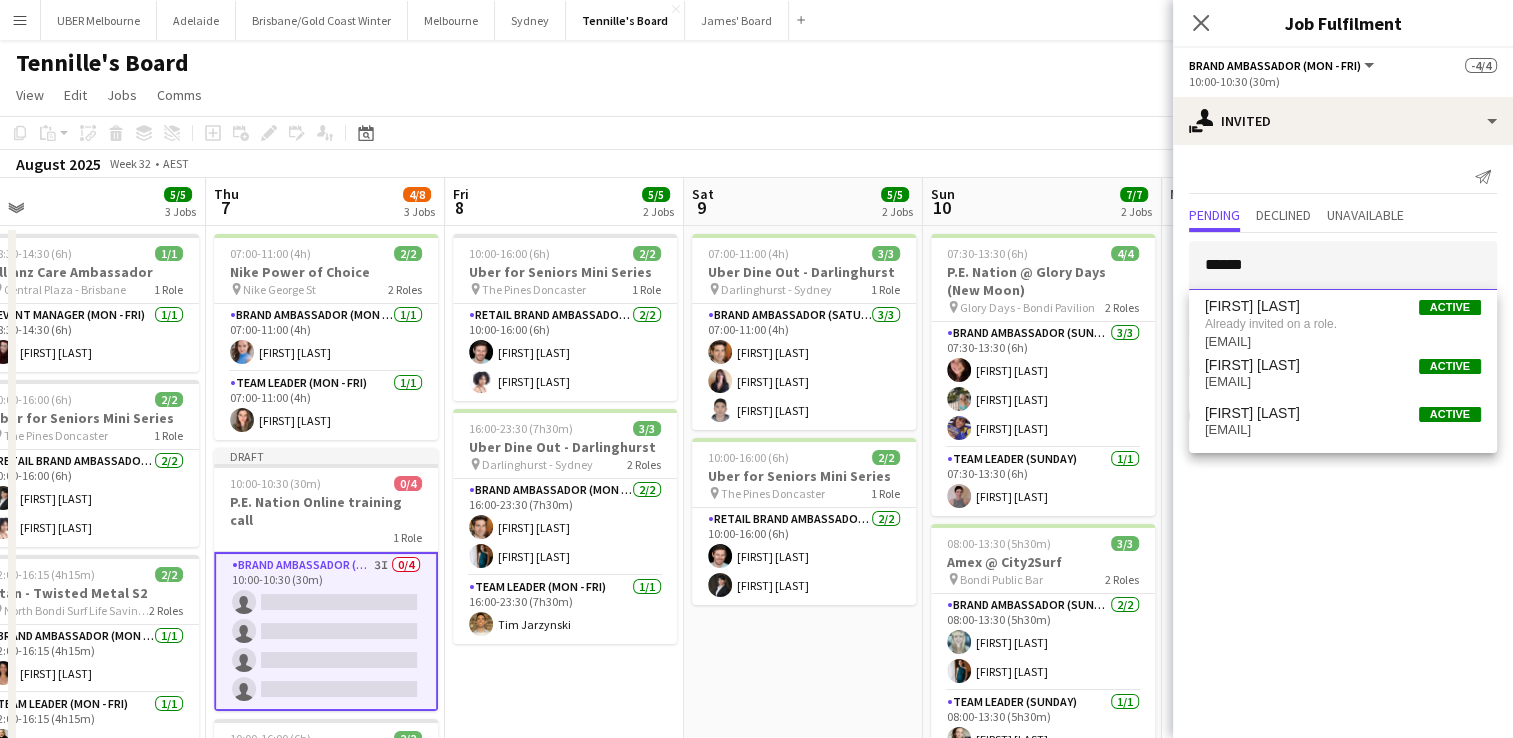 drag, startPoint x: 1254, startPoint y: 274, endPoint x: 1165, endPoint y: 264, distance: 89.560036 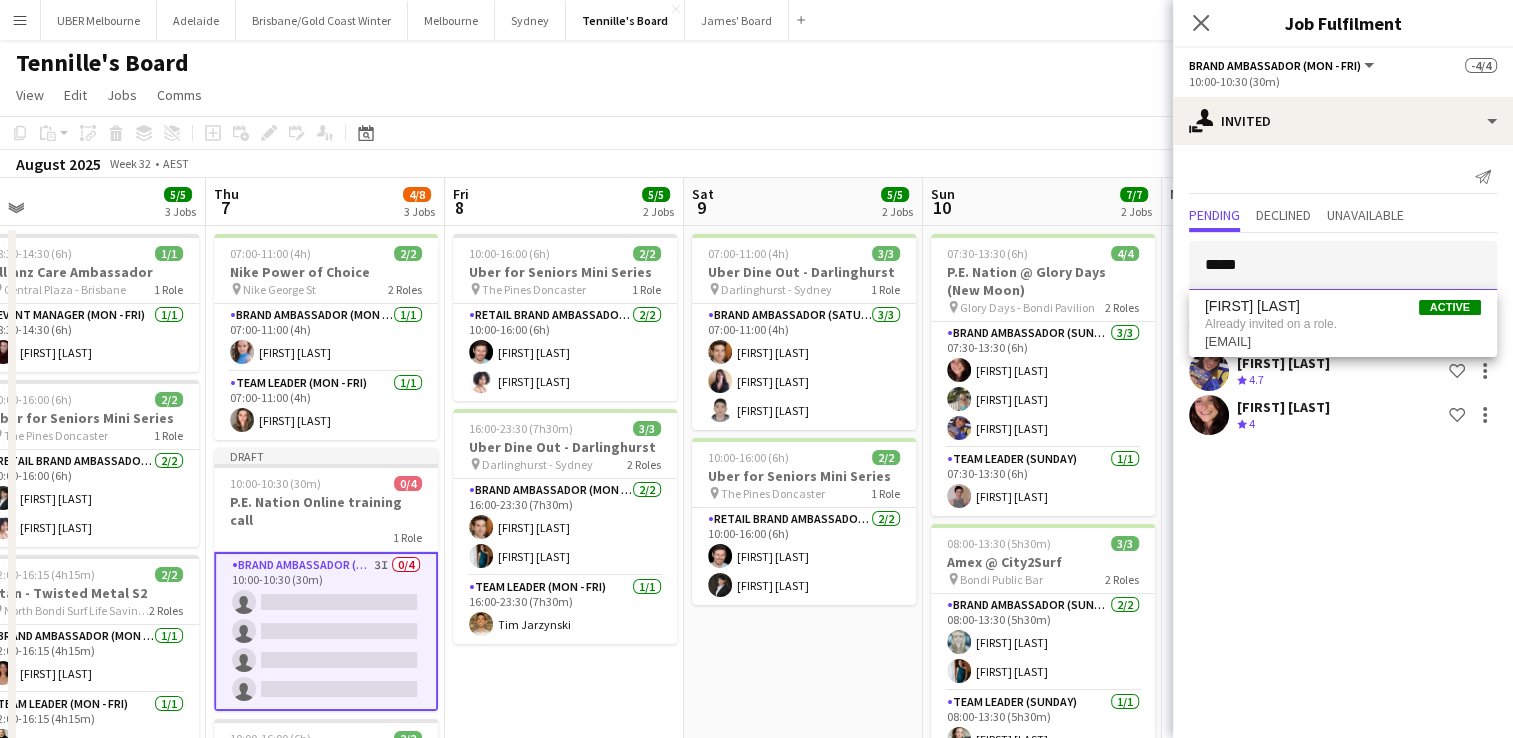 drag, startPoint x: 1260, startPoint y: 273, endPoint x: 1165, endPoint y: 286, distance: 95.885345 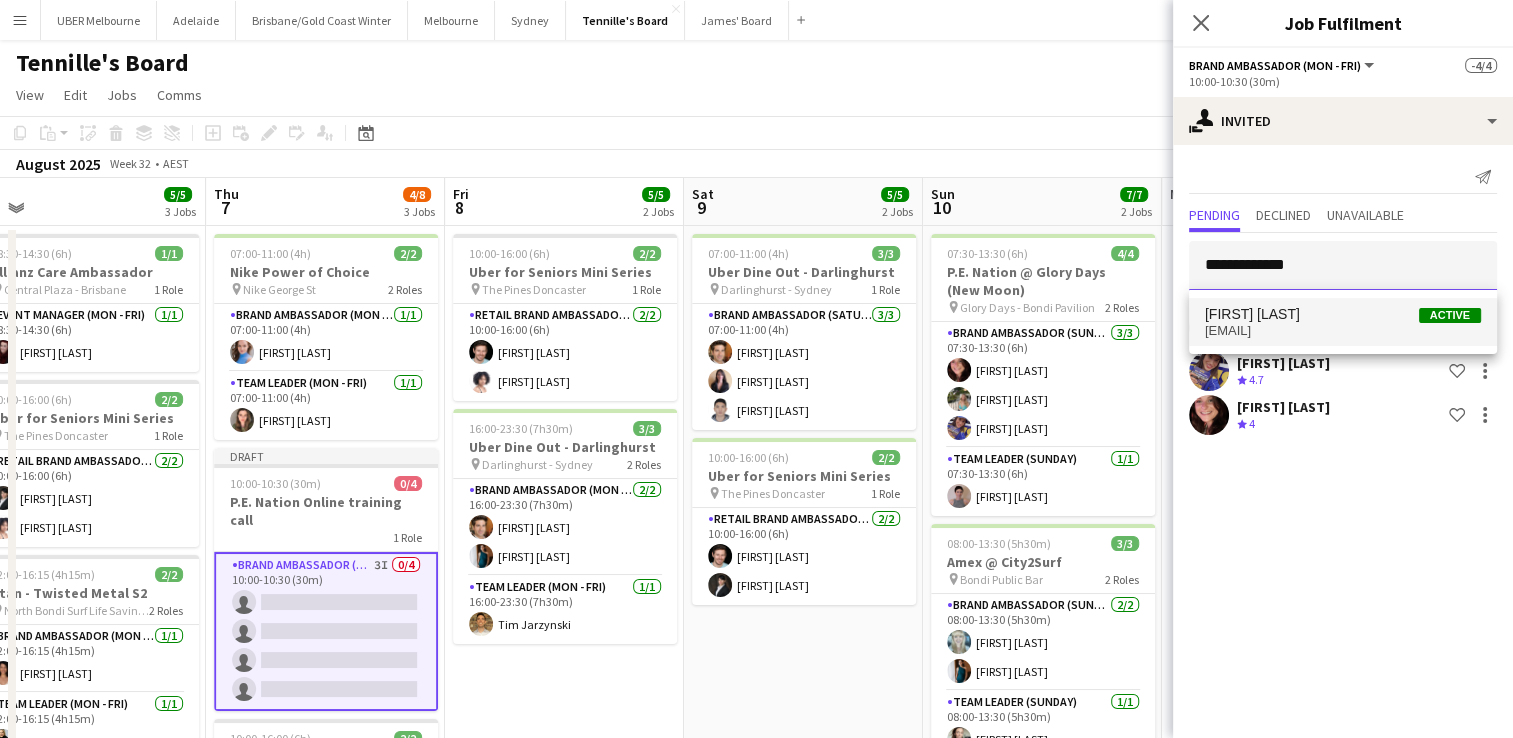 type on "**********" 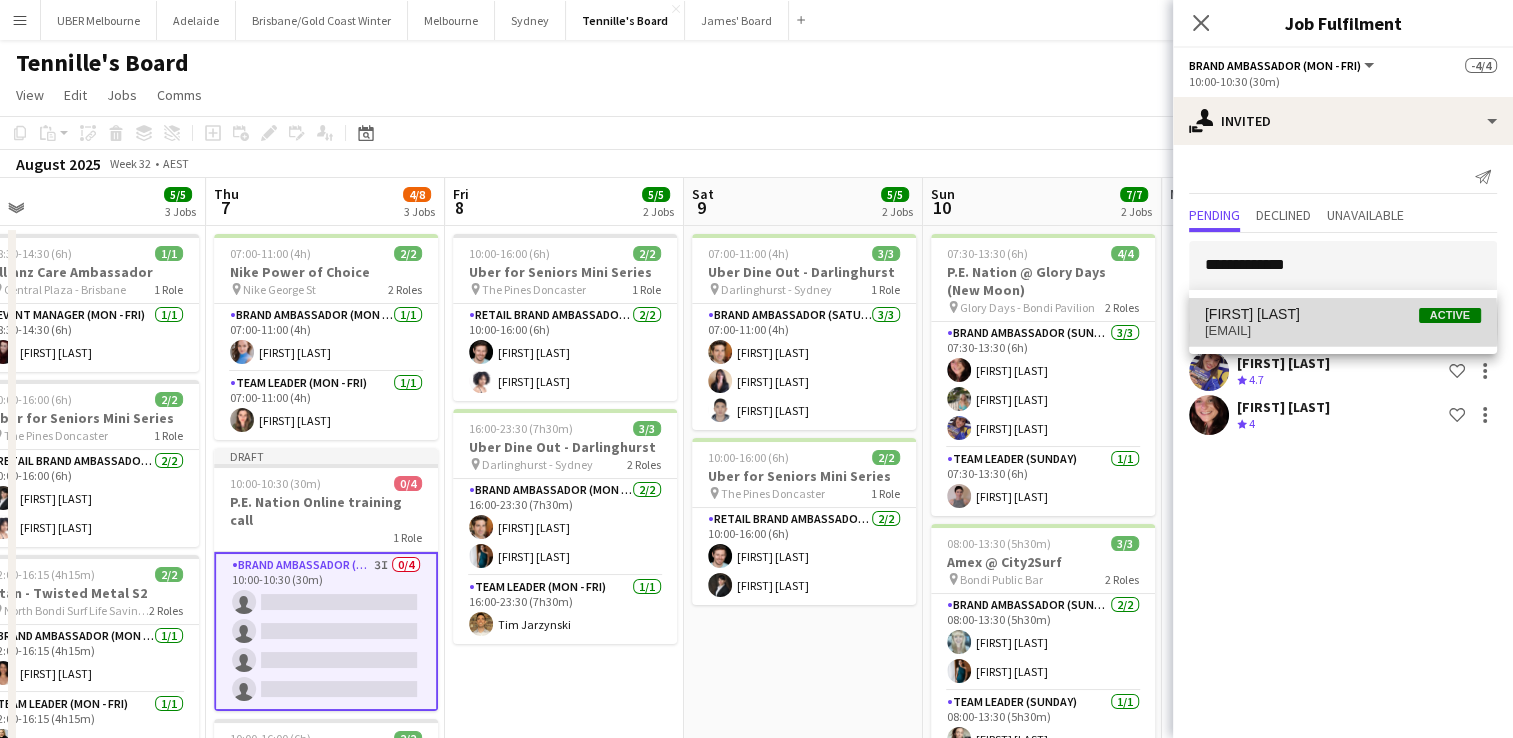 click on "[EMAIL]" at bounding box center [1343, 331] 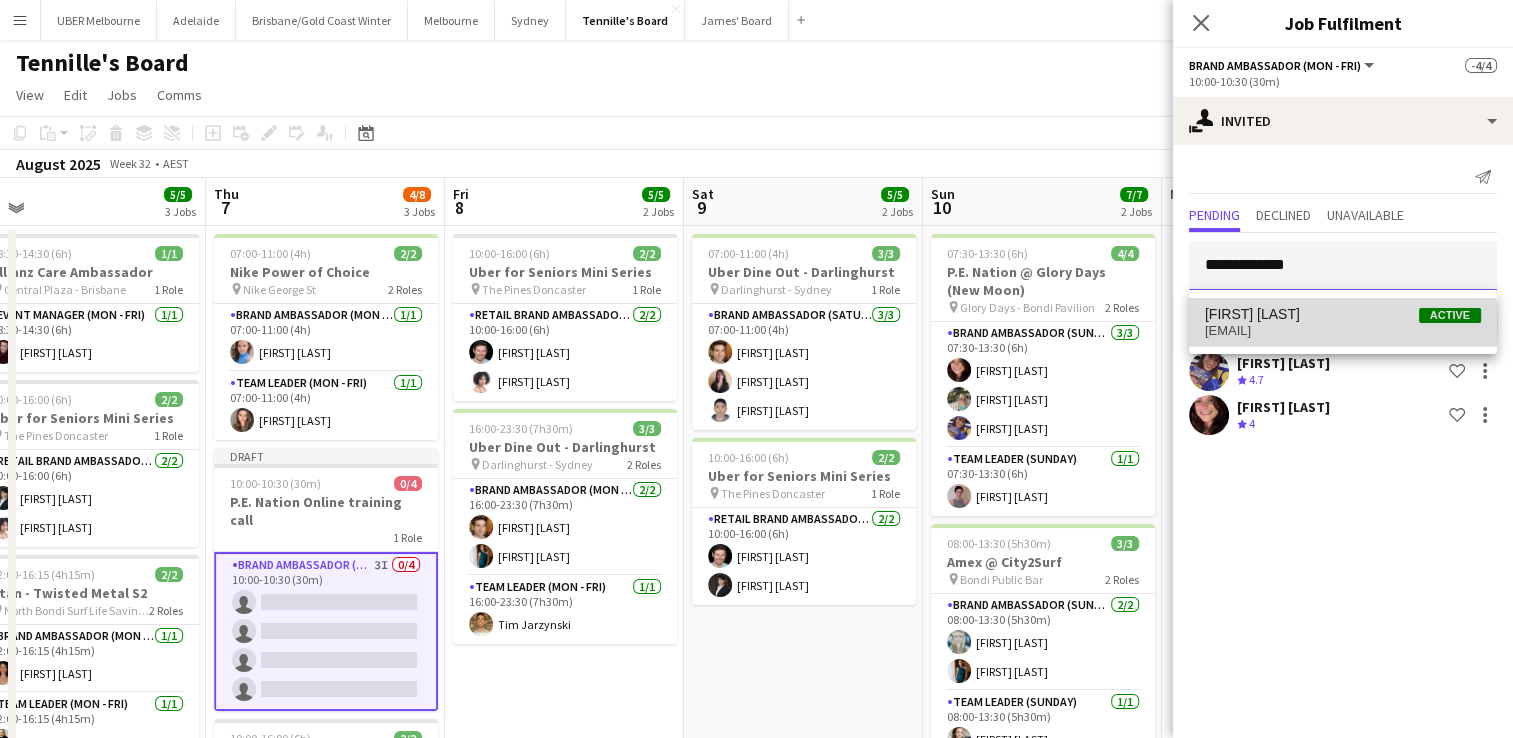 type 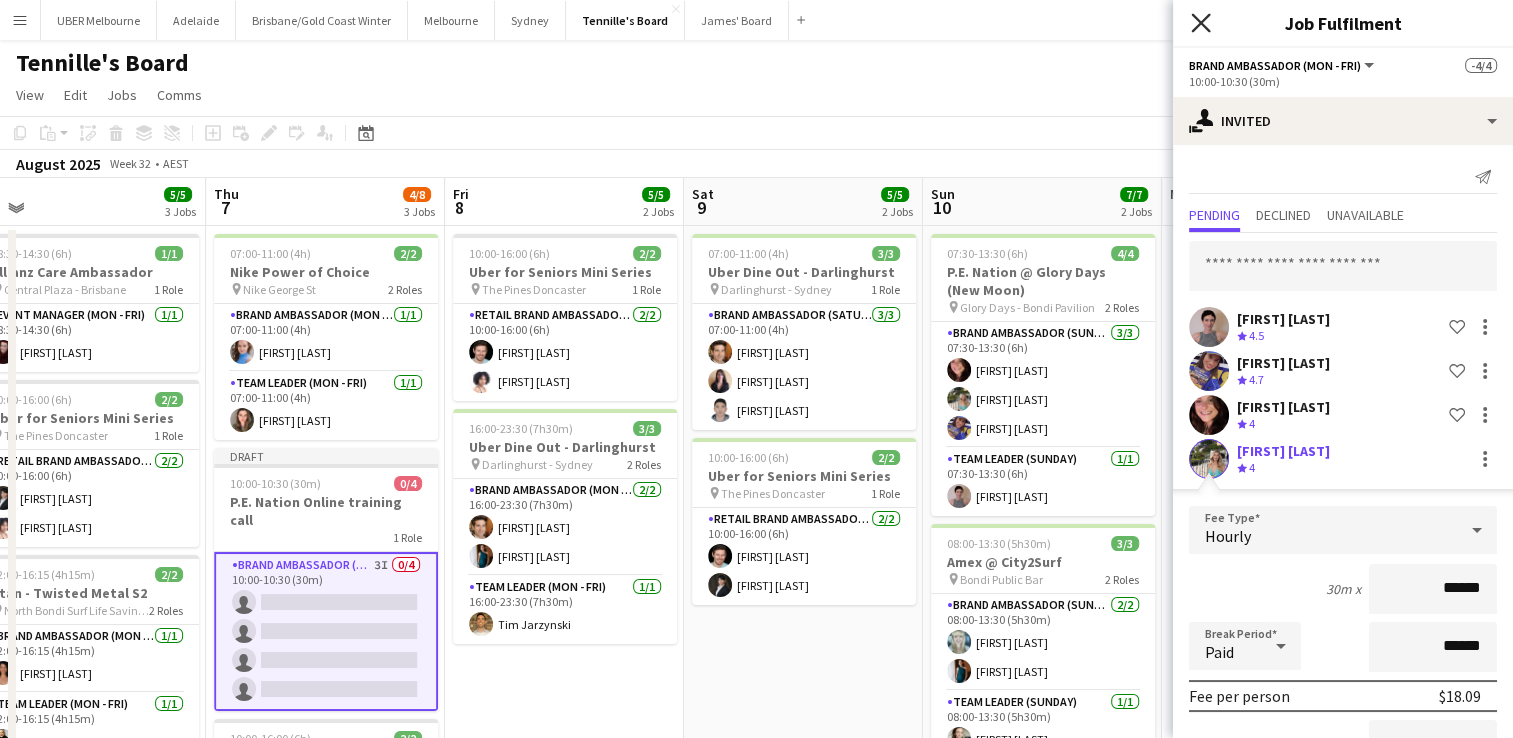 click on "Close pop-in" 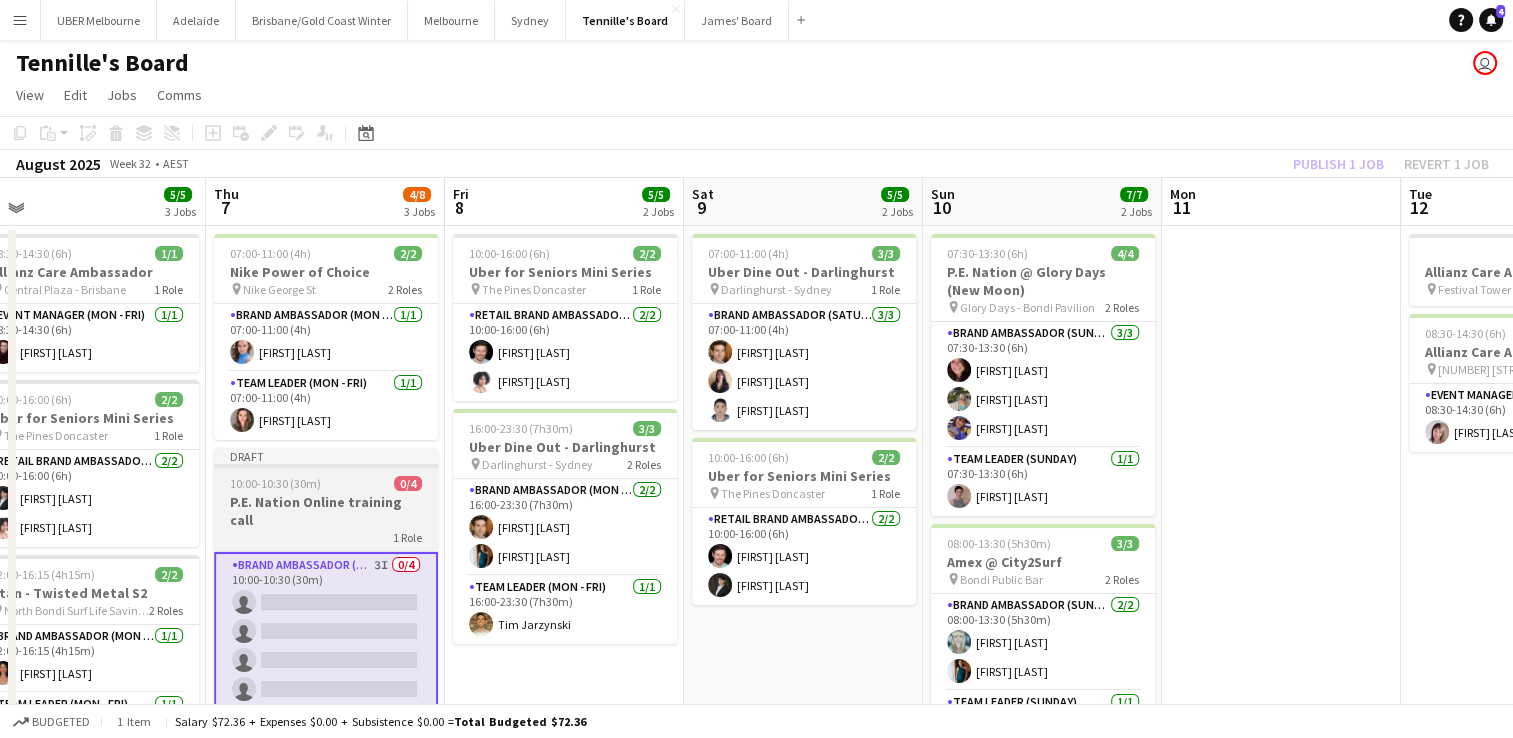 click on "10:00-10:30 (30m)" at bounding box center [275, 483] 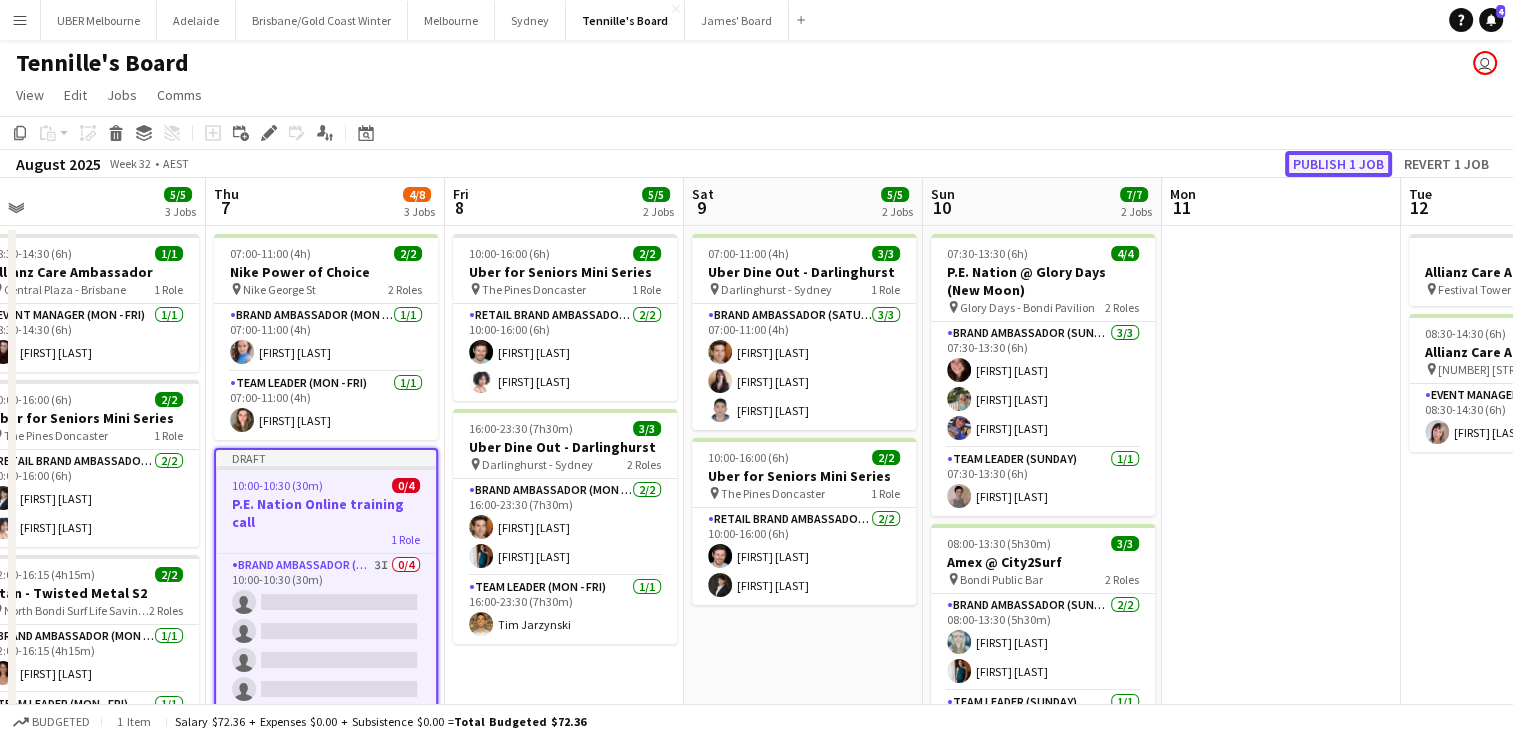 click on "Publish 1 job" 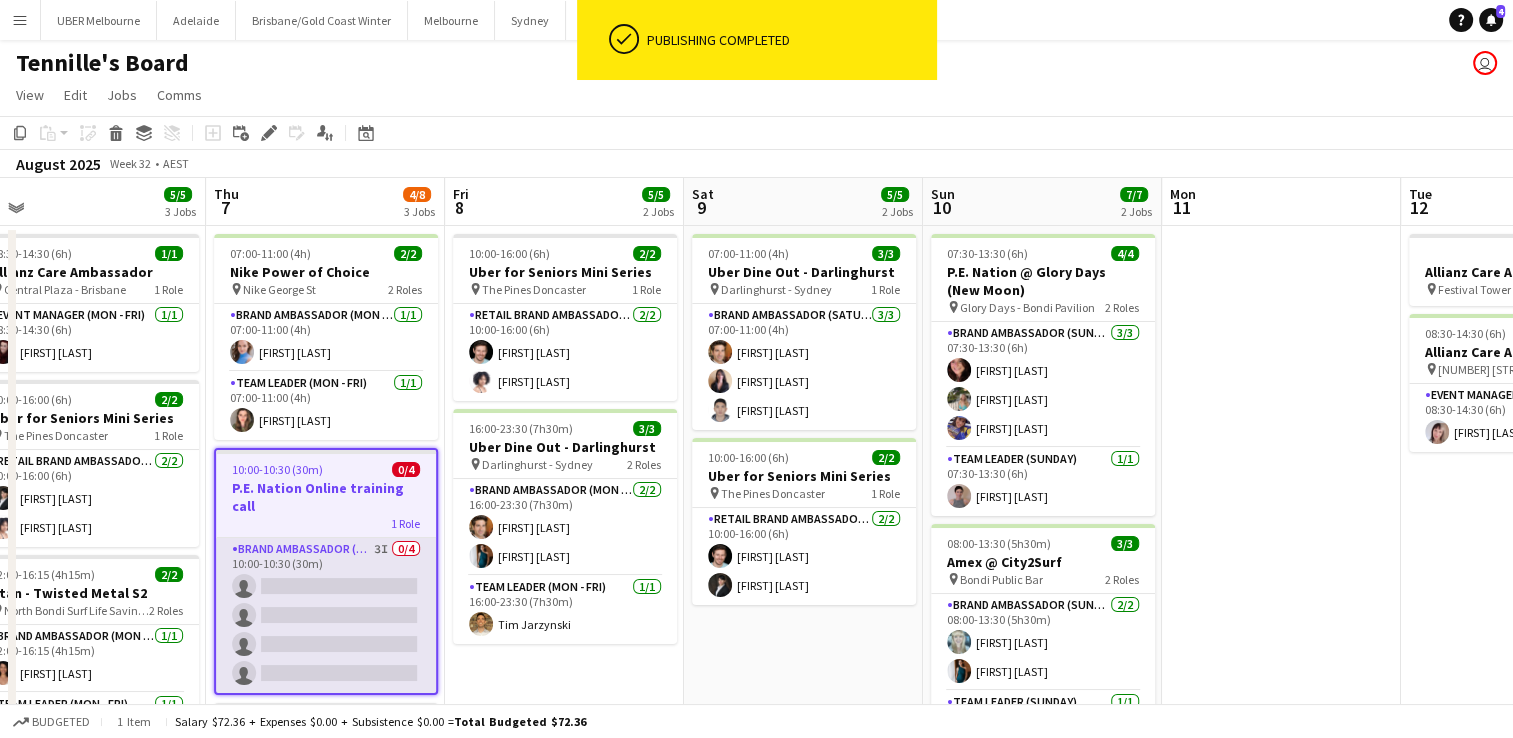 click on "Brand Ambassador (Mon - Fri)   3I   0/4   10:00-10:30 (30m)
single-neutral-actions
single-neutral-actions
single-neutral-actions
single-neutral-actions" at bounding box center [326, 615] 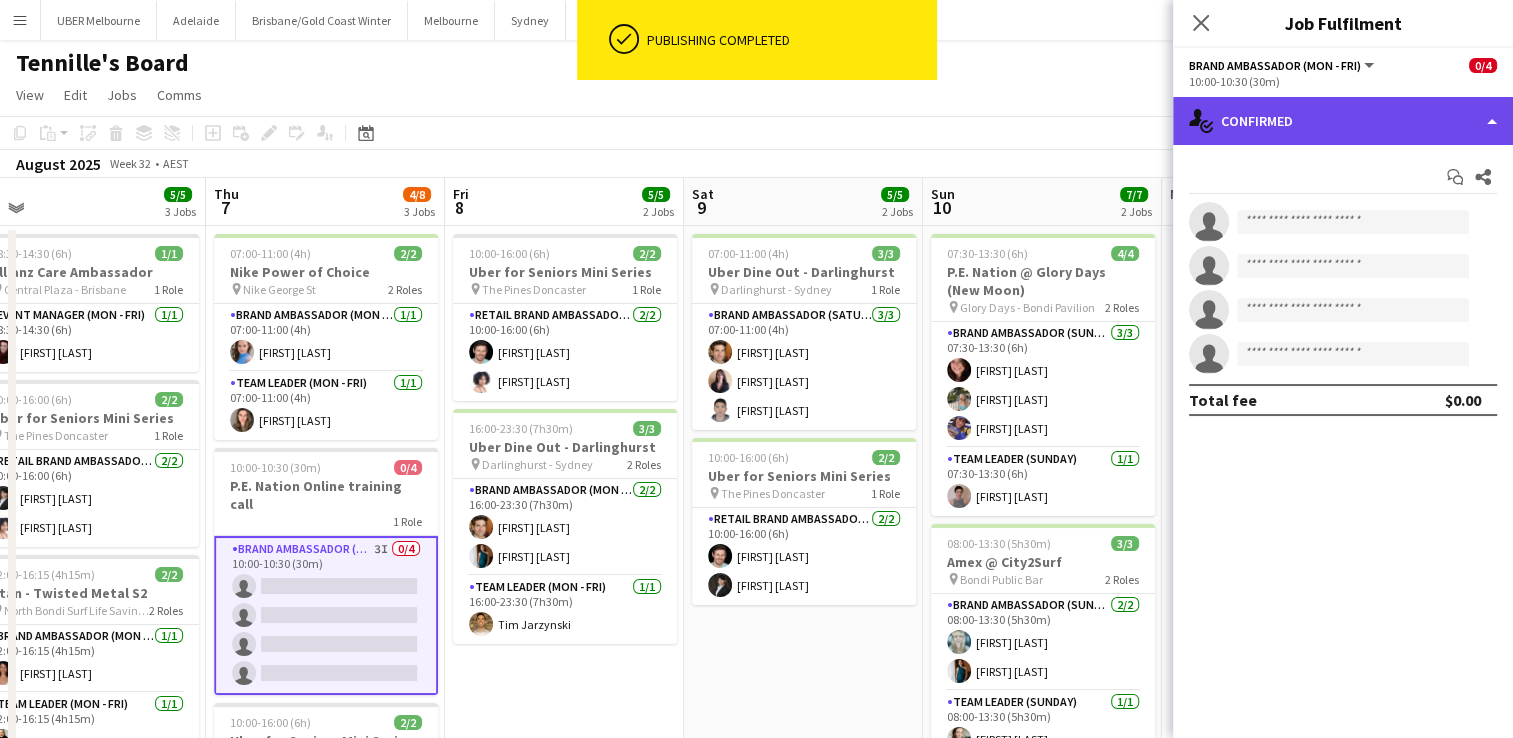 click on "single-neutral-actions-check-2
Confirmed" 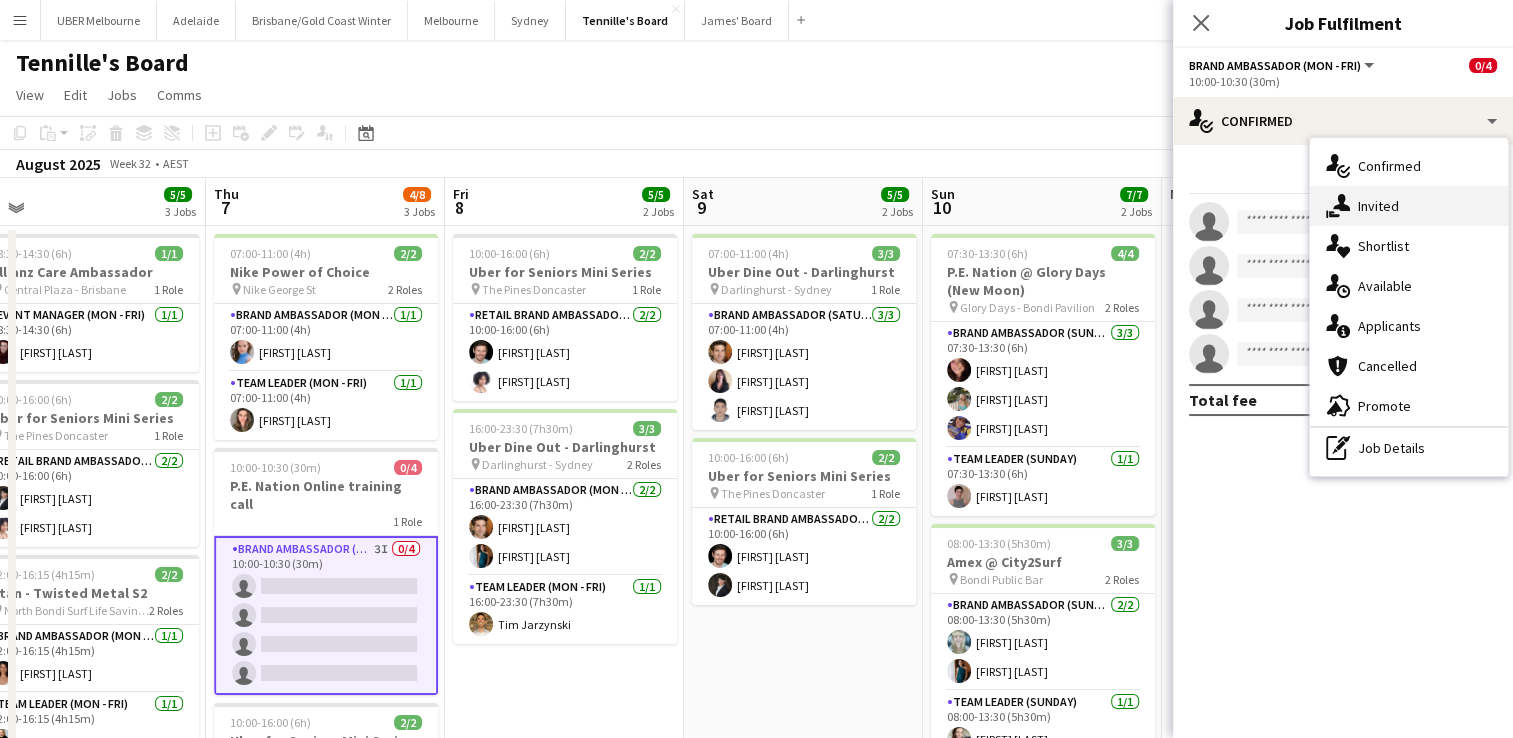 click on "single-neutral-actions-share-1
Invited" at bounding box center (1409, 206) 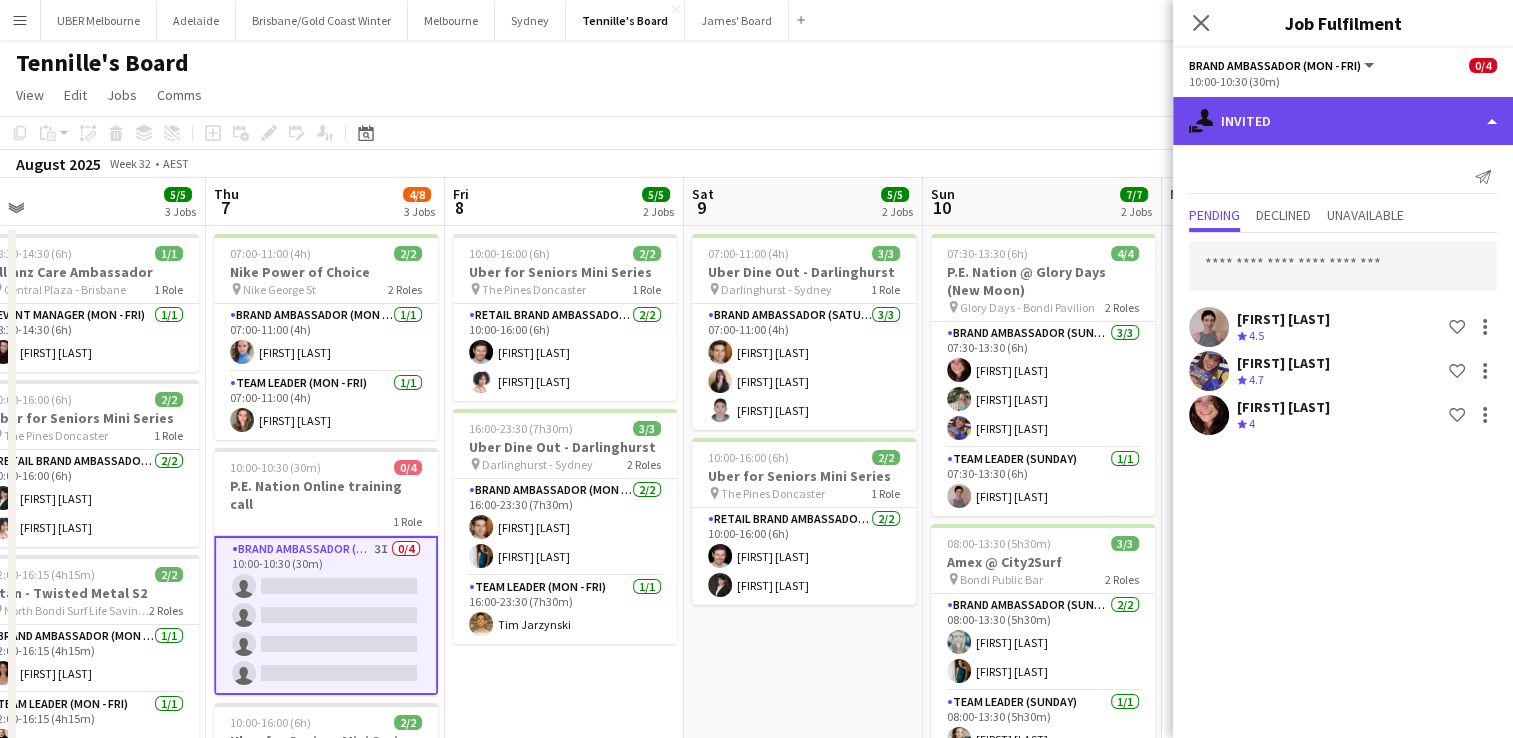 click on "single-neutral-actions-share-1
Invited" 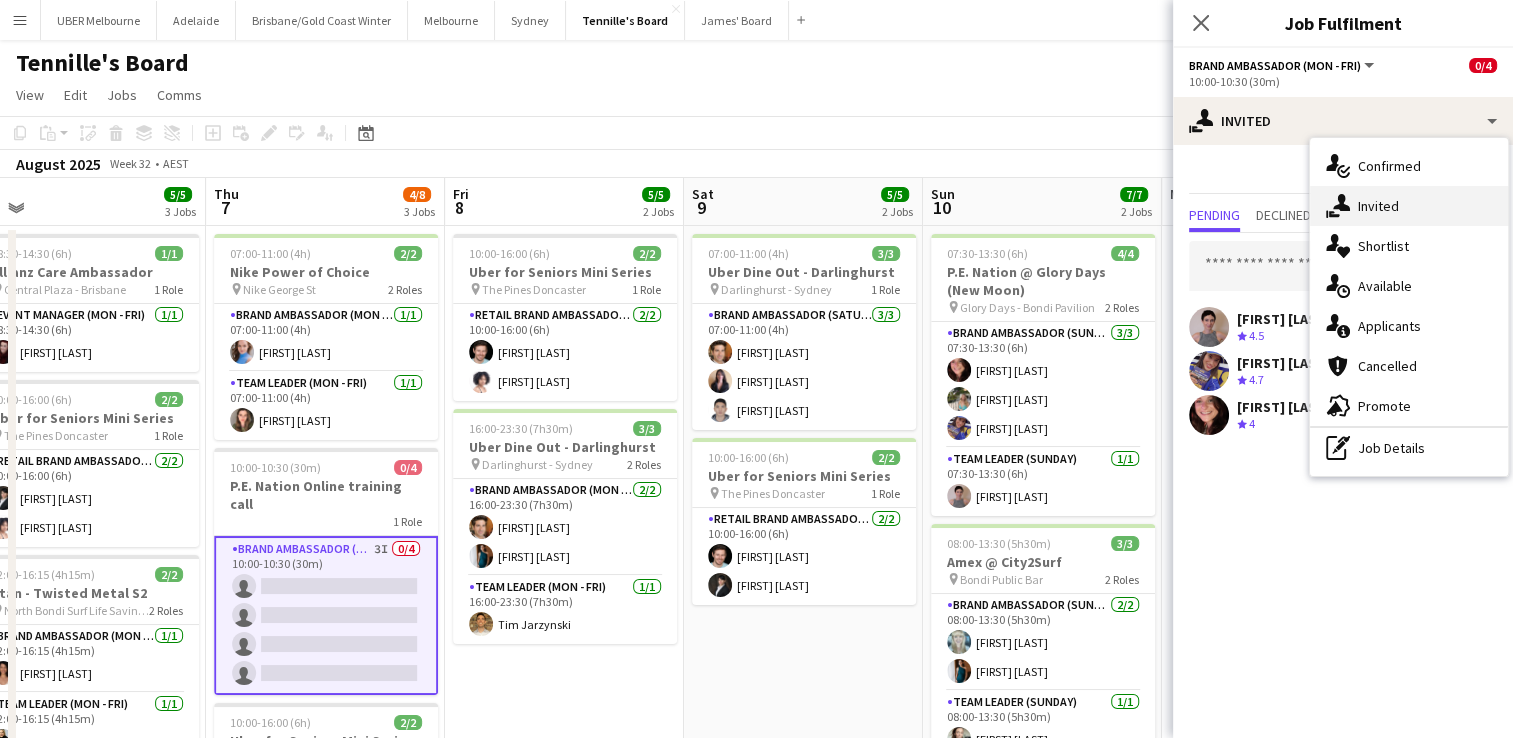 click on "single-neutral-actions-share-1
Invited" at bounding box center (1409, 206) 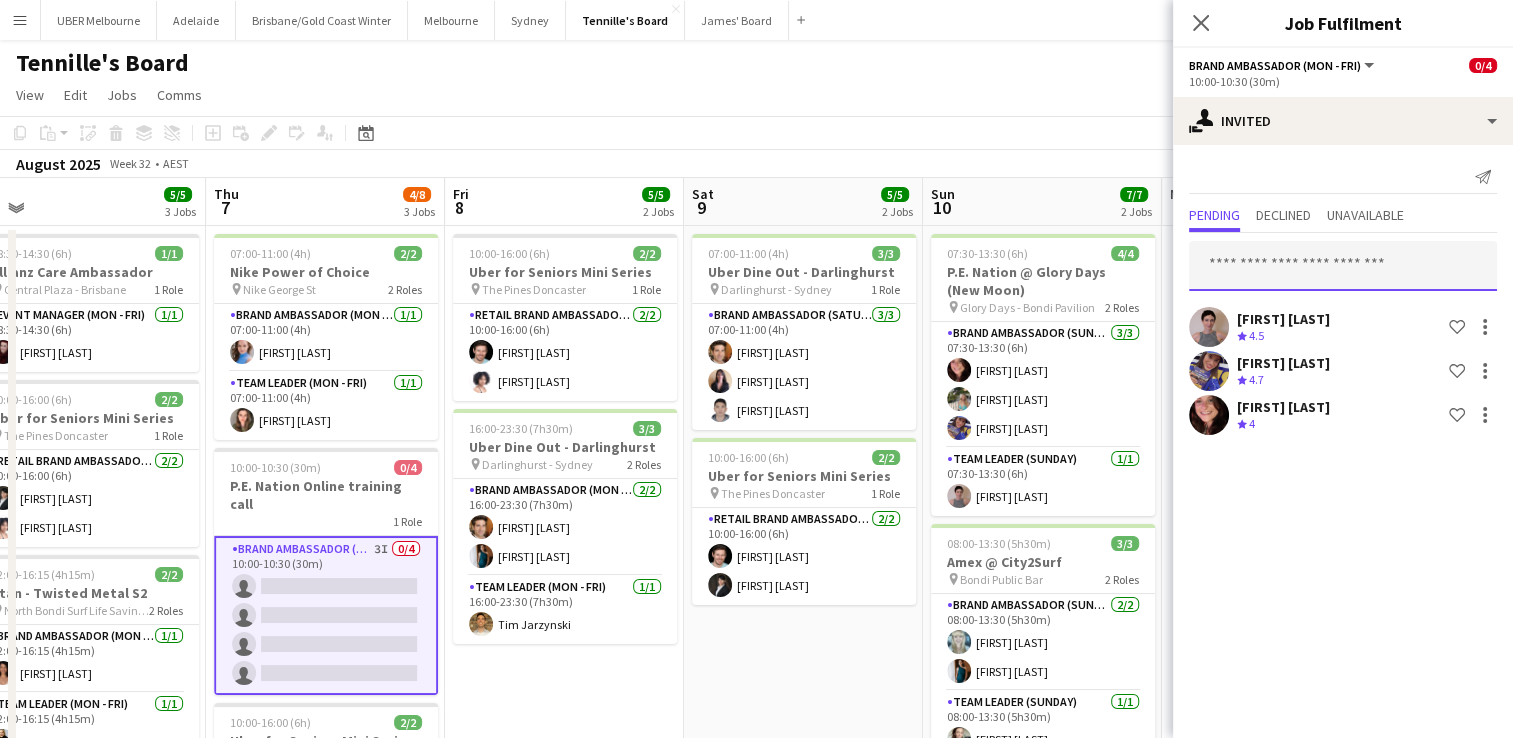 click at bounding box center (1343, 266) 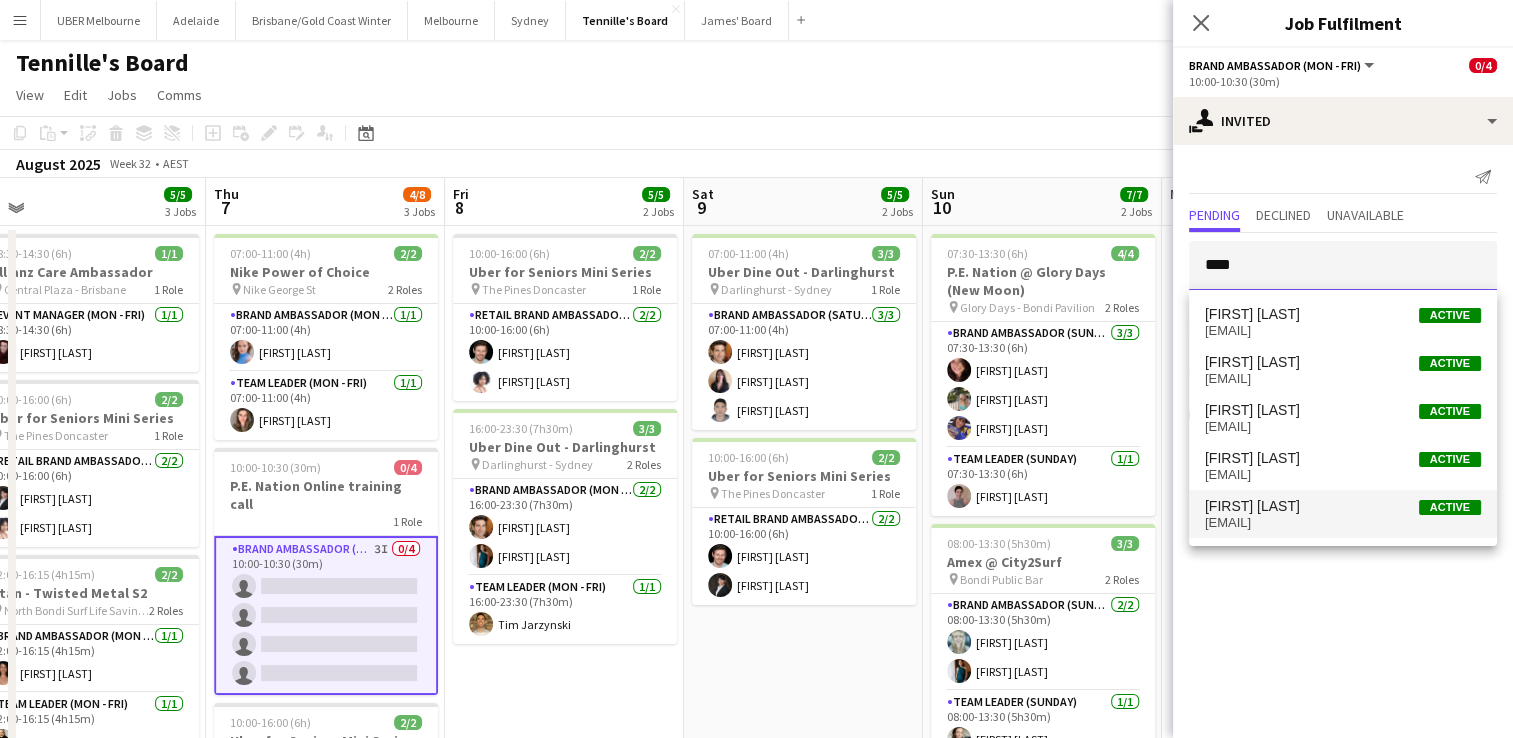 type on "****" 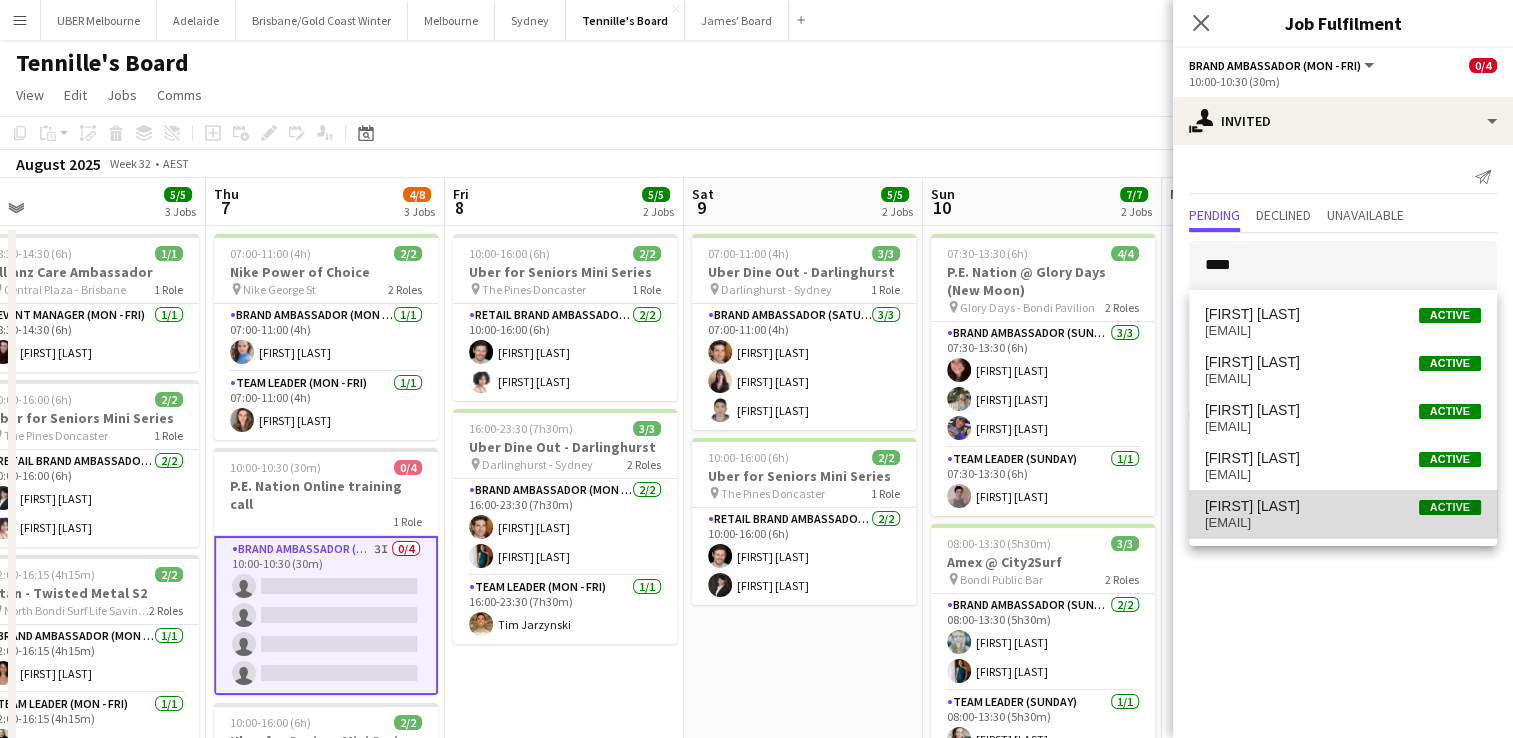 click on "[FIRST] [LAST]" at bounding box center [1252, 506] 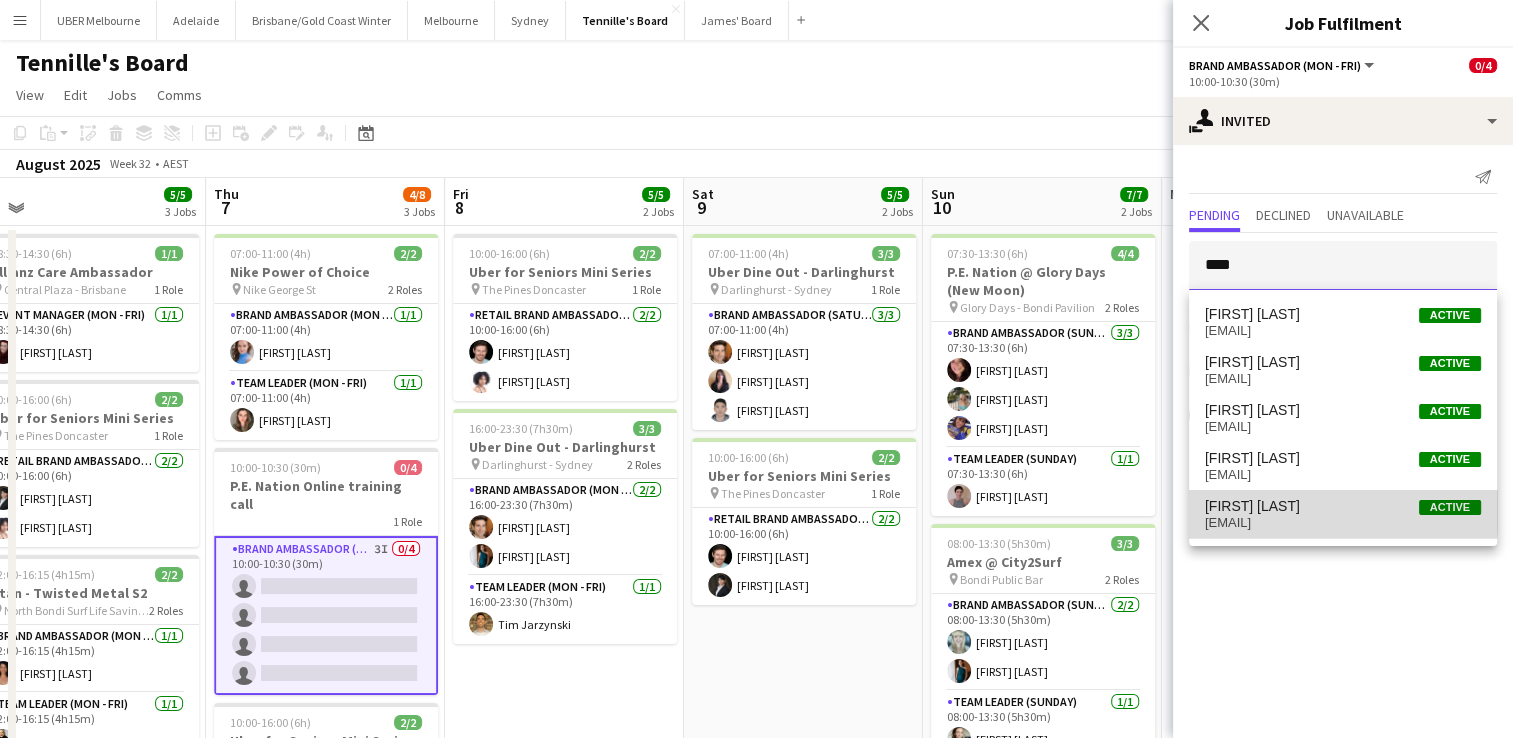 type 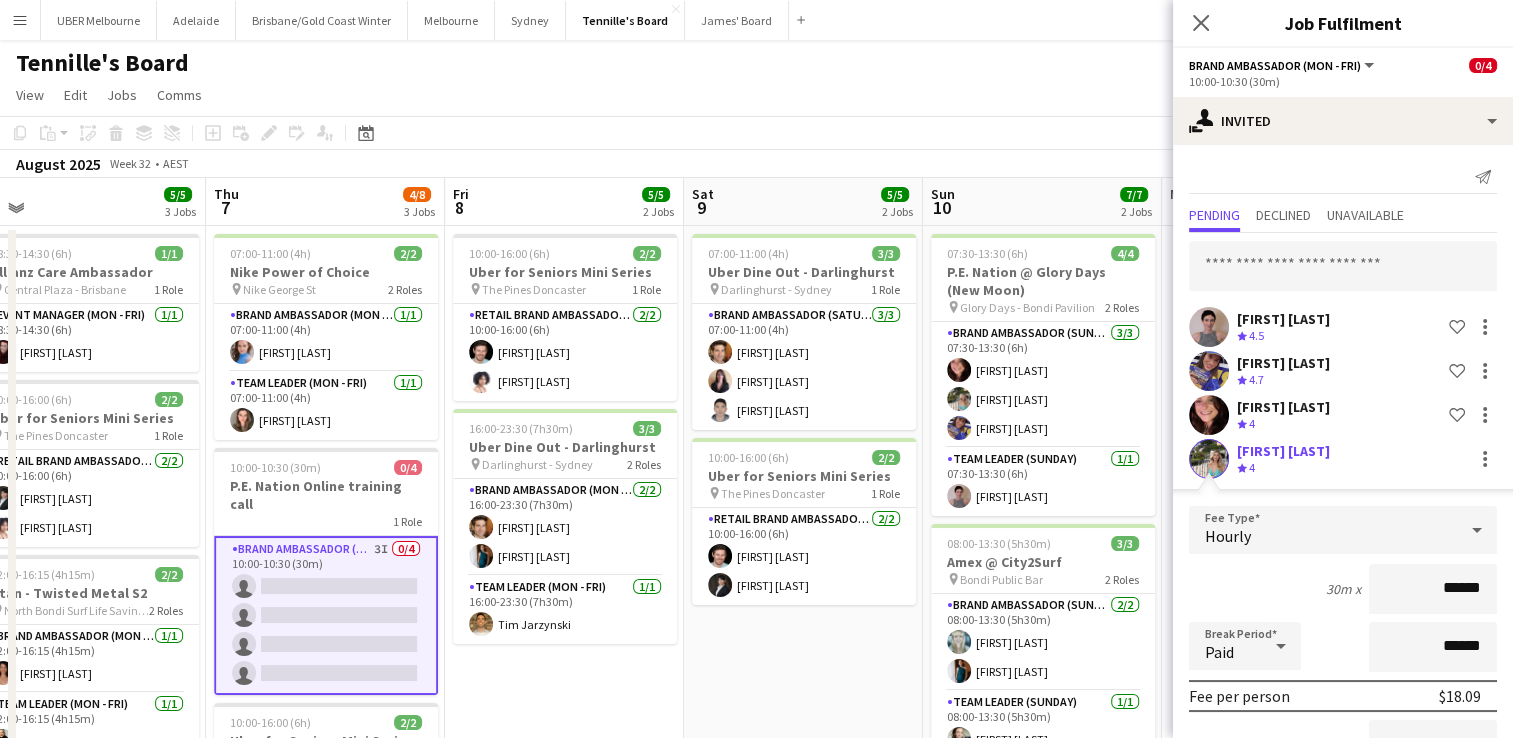 scroll, scrollTop: 211, scrollLeft: 0, axis: vertical 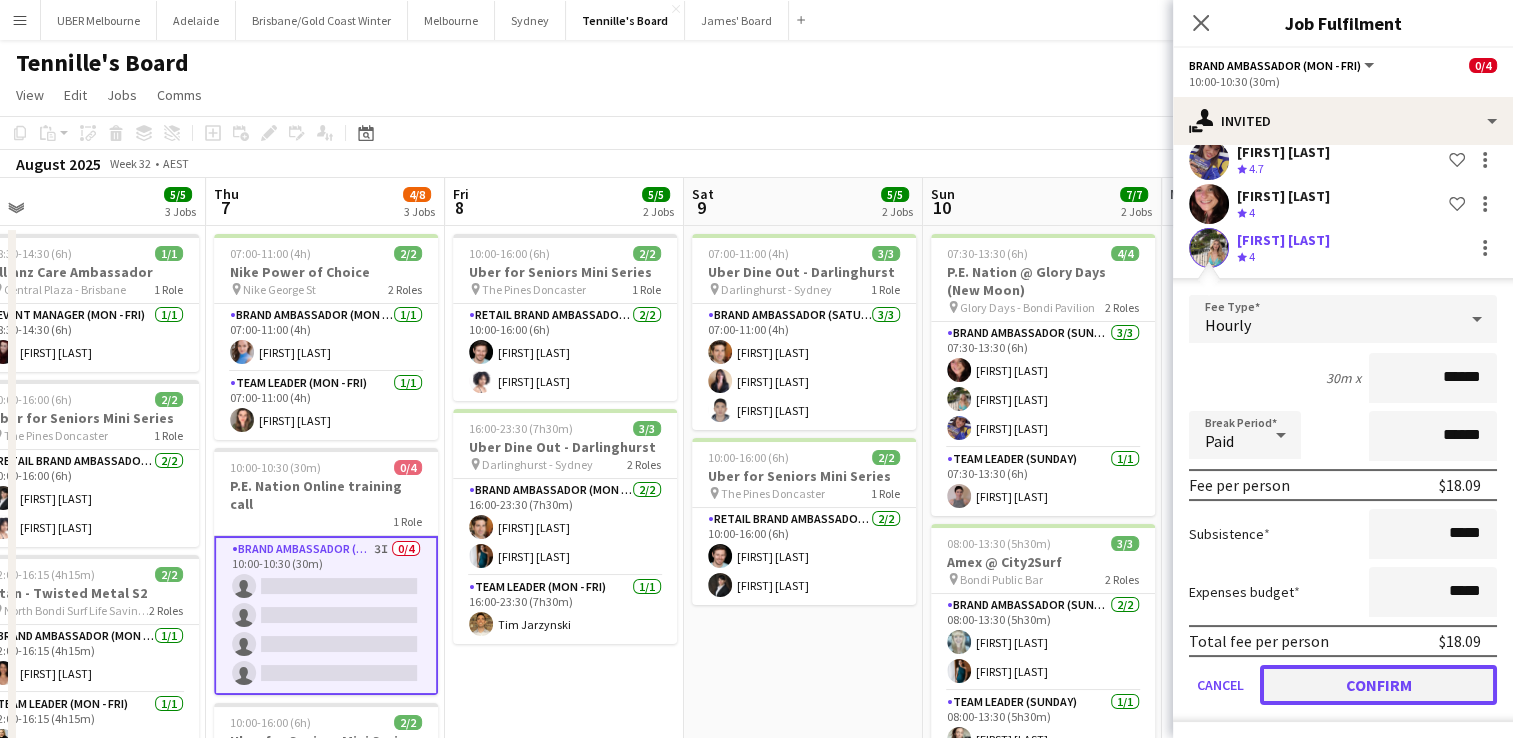 click on "Confirm" 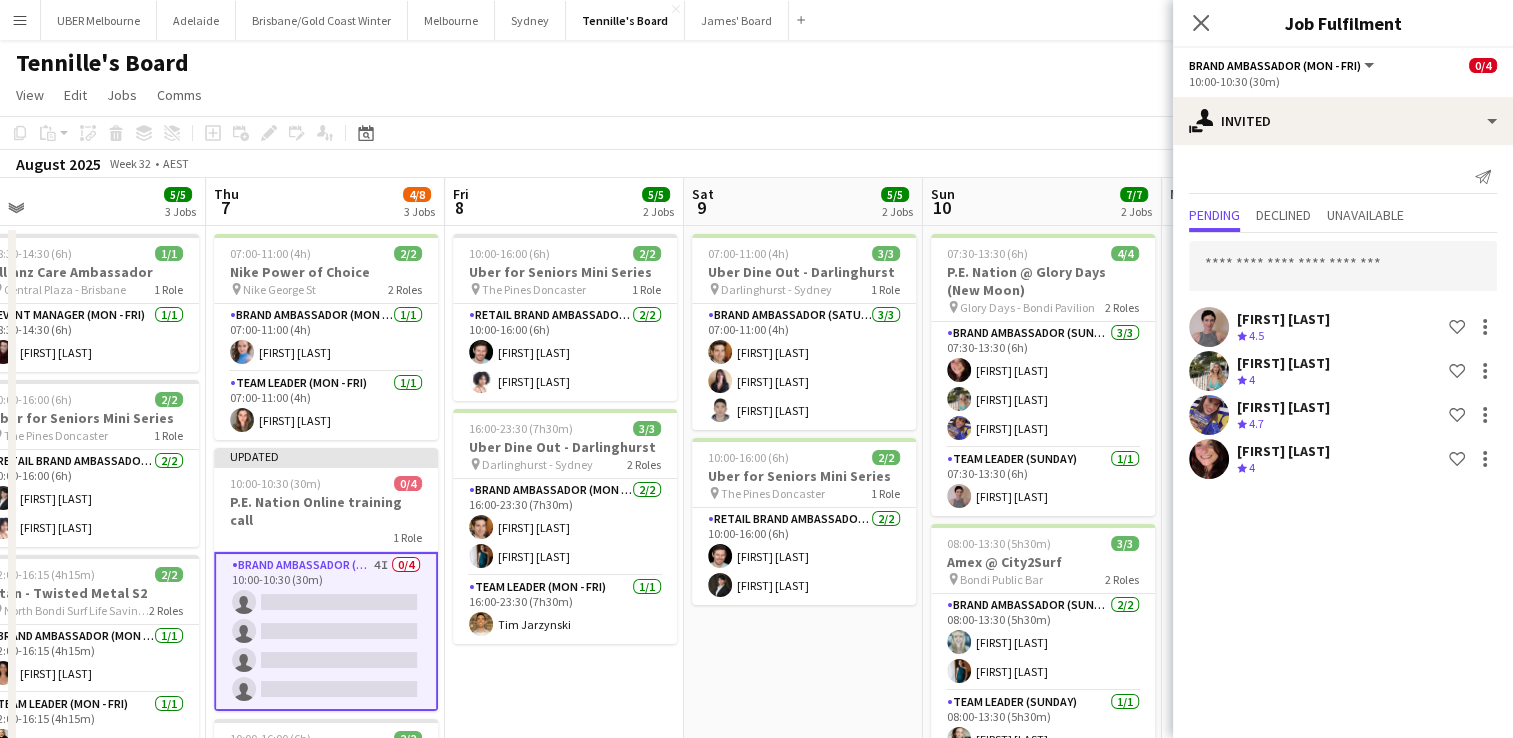 scroll, scrollTop: 0, scrollLeft: 0, axis: both 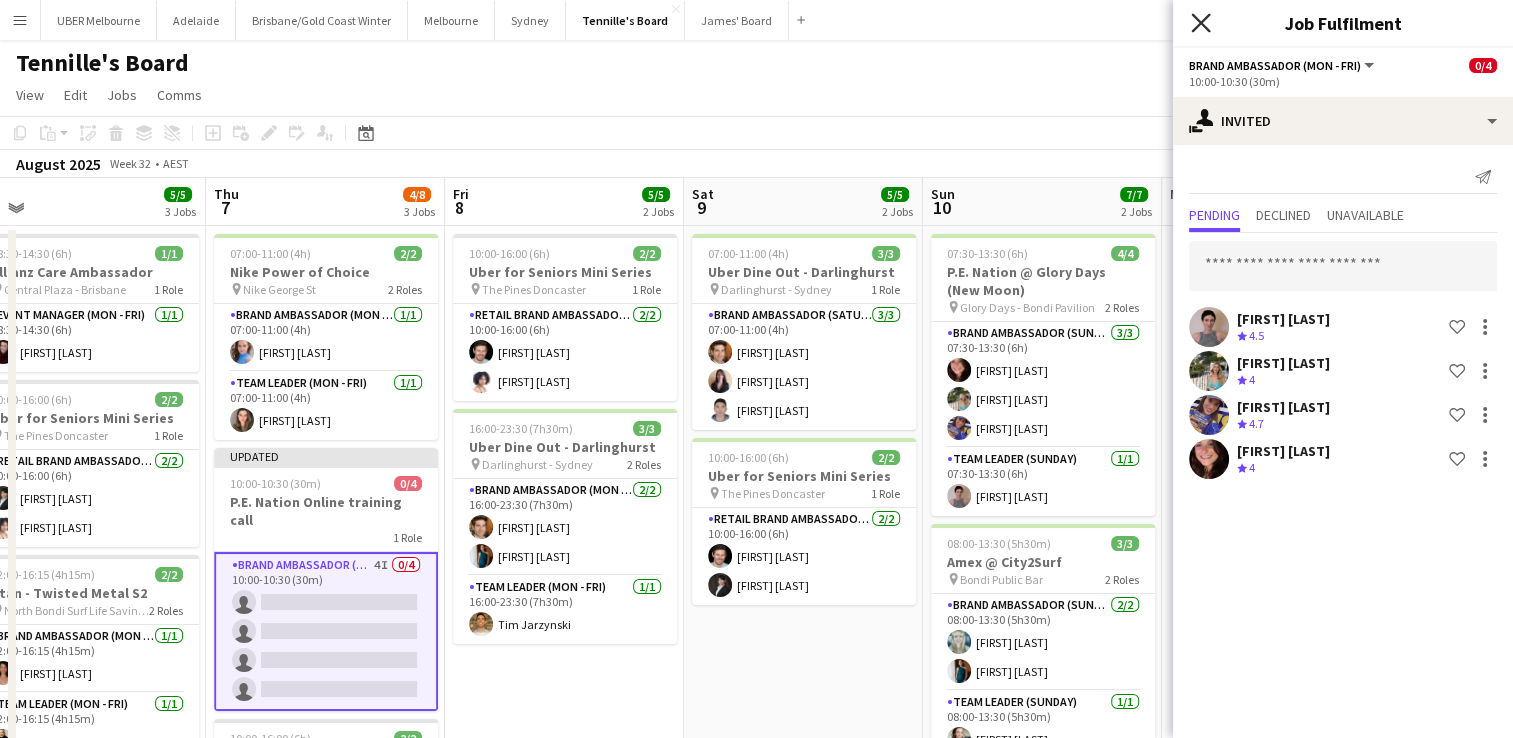click on "Close pop-in" 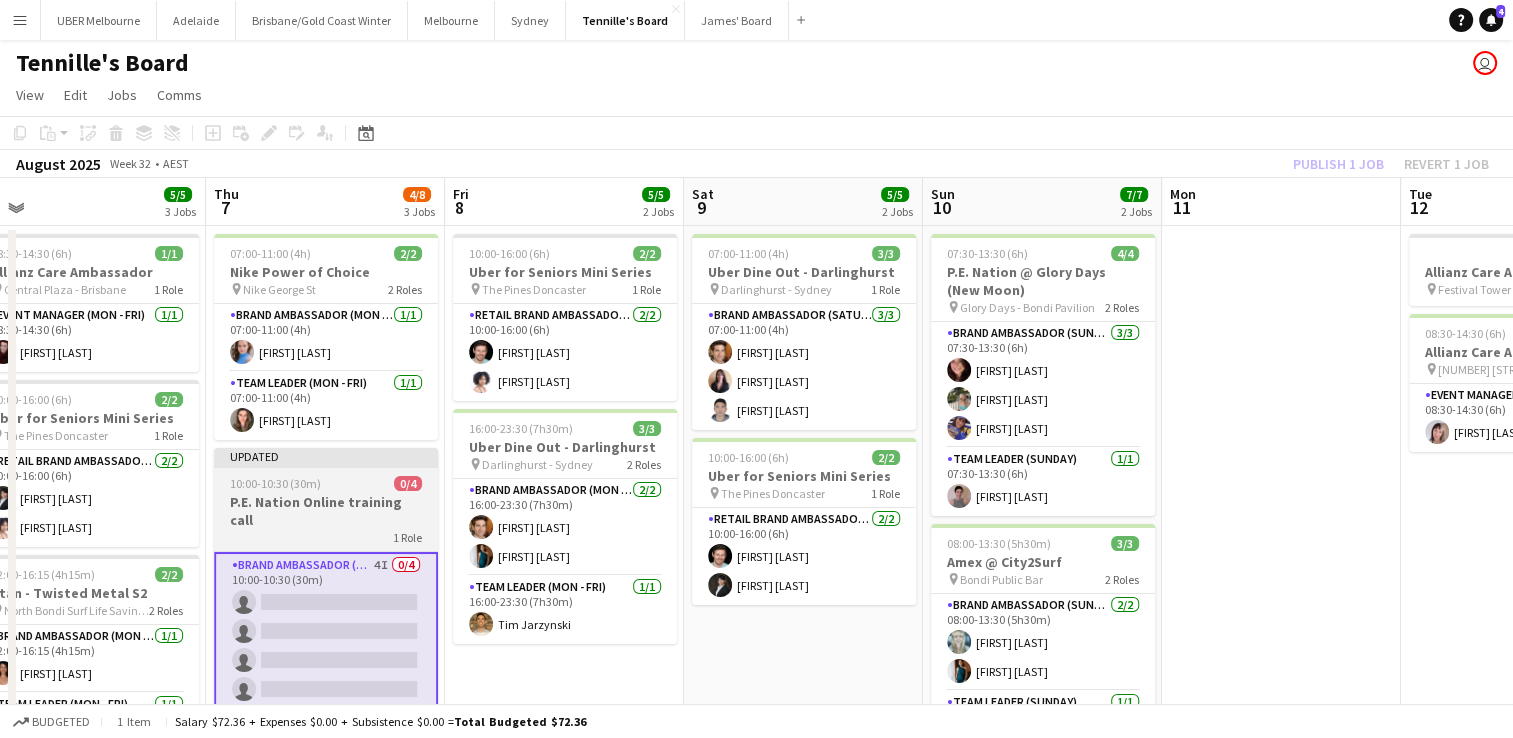 click on "P.E. Nation Online training call" at bounding box center [326, 511] 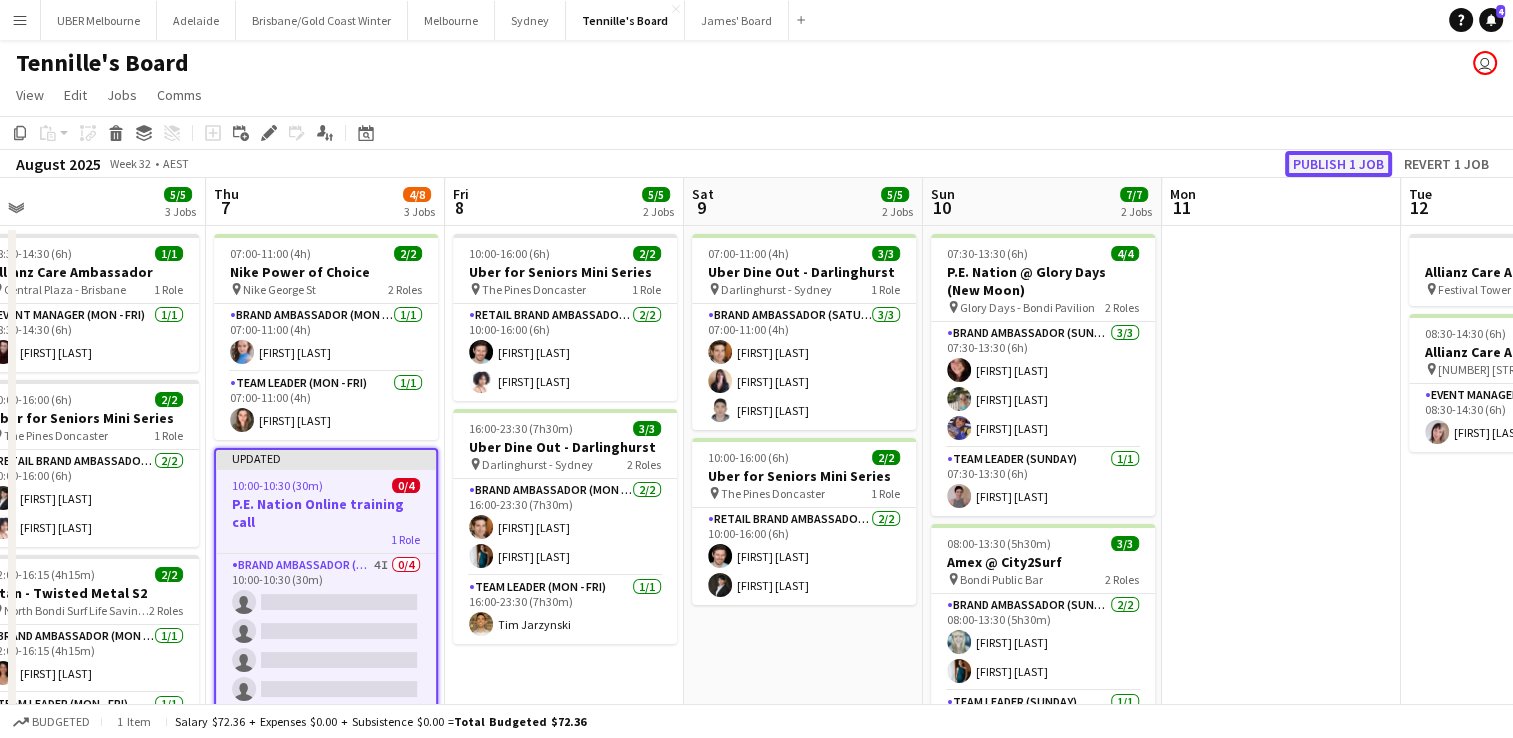 click on "Publish 1 job" 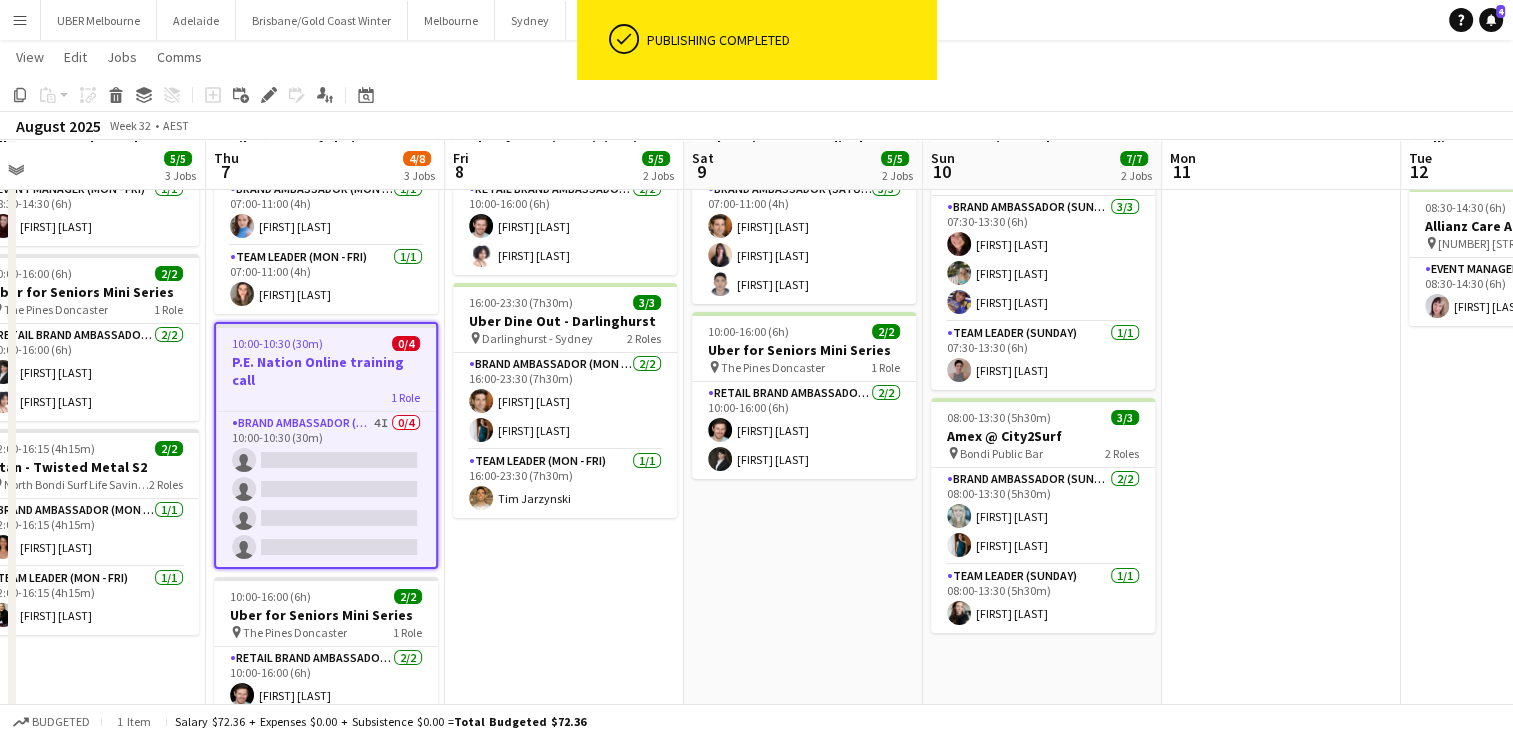 scroll, scrollTop: 124, scrollLeft: 0, axis: vertical 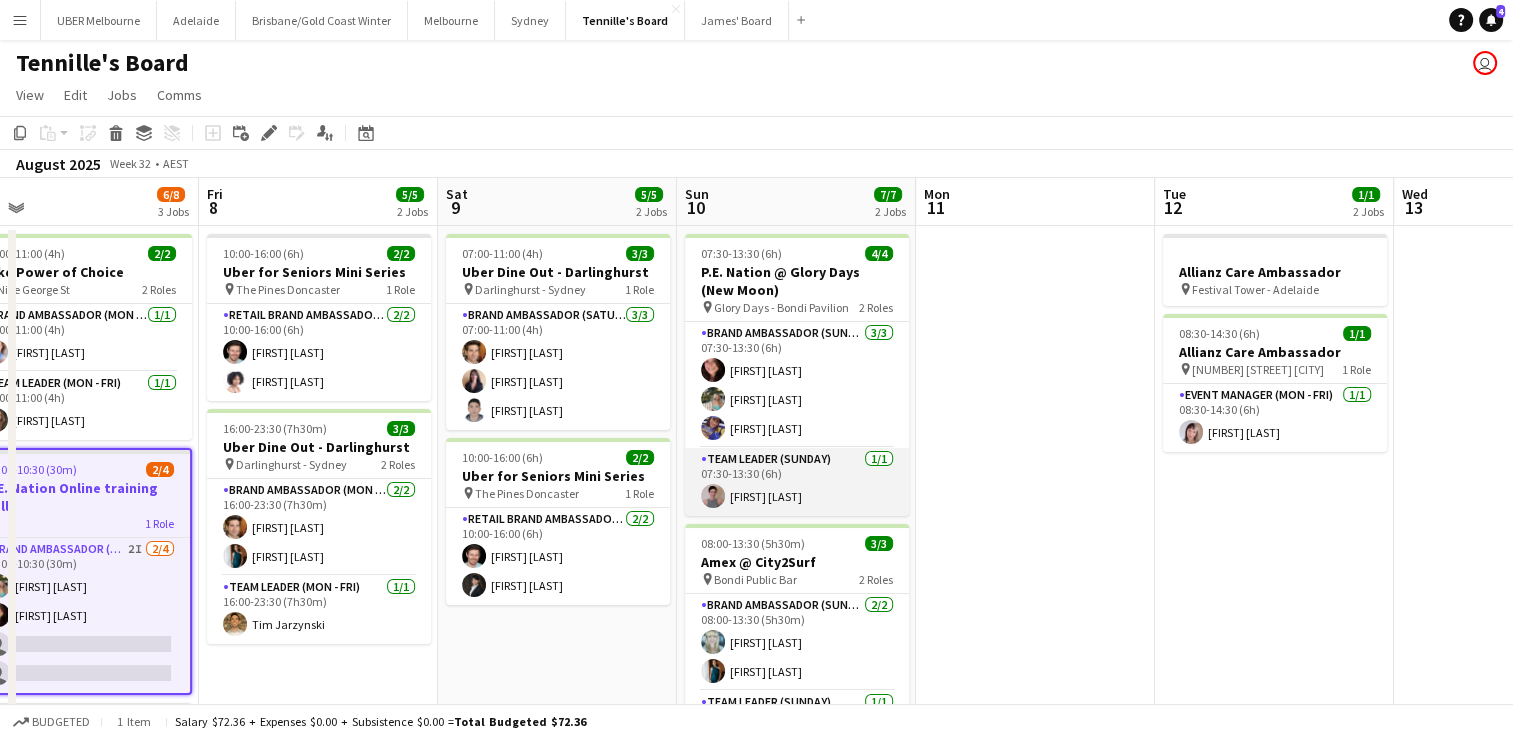 click on "Team Leader (Sunday)   1/1   07:30-13:30 (6h)
[FIRST] [LAST]" at bounding box center [797, 482] 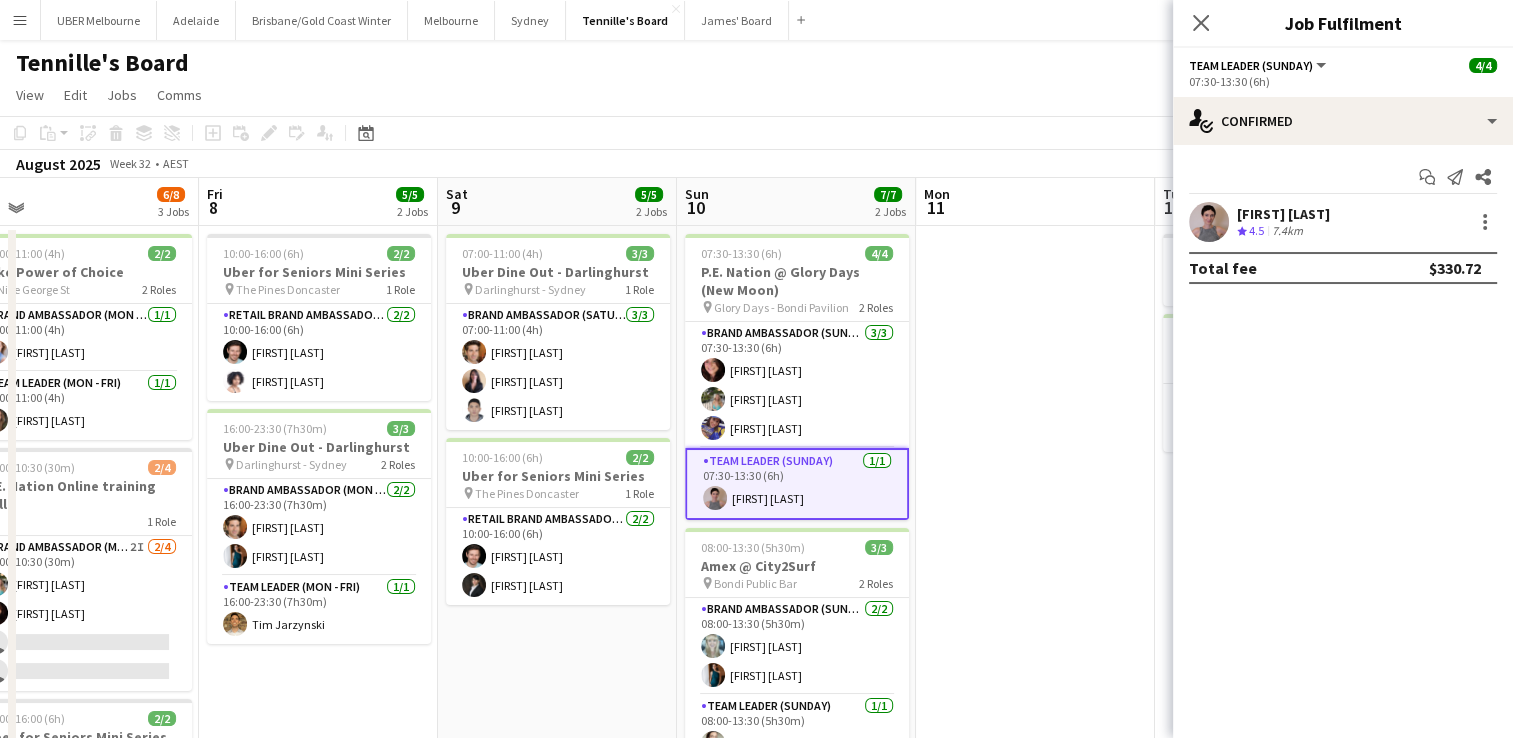 click on "[FIRST] [LAST]" at bounding box center (1283, 214) 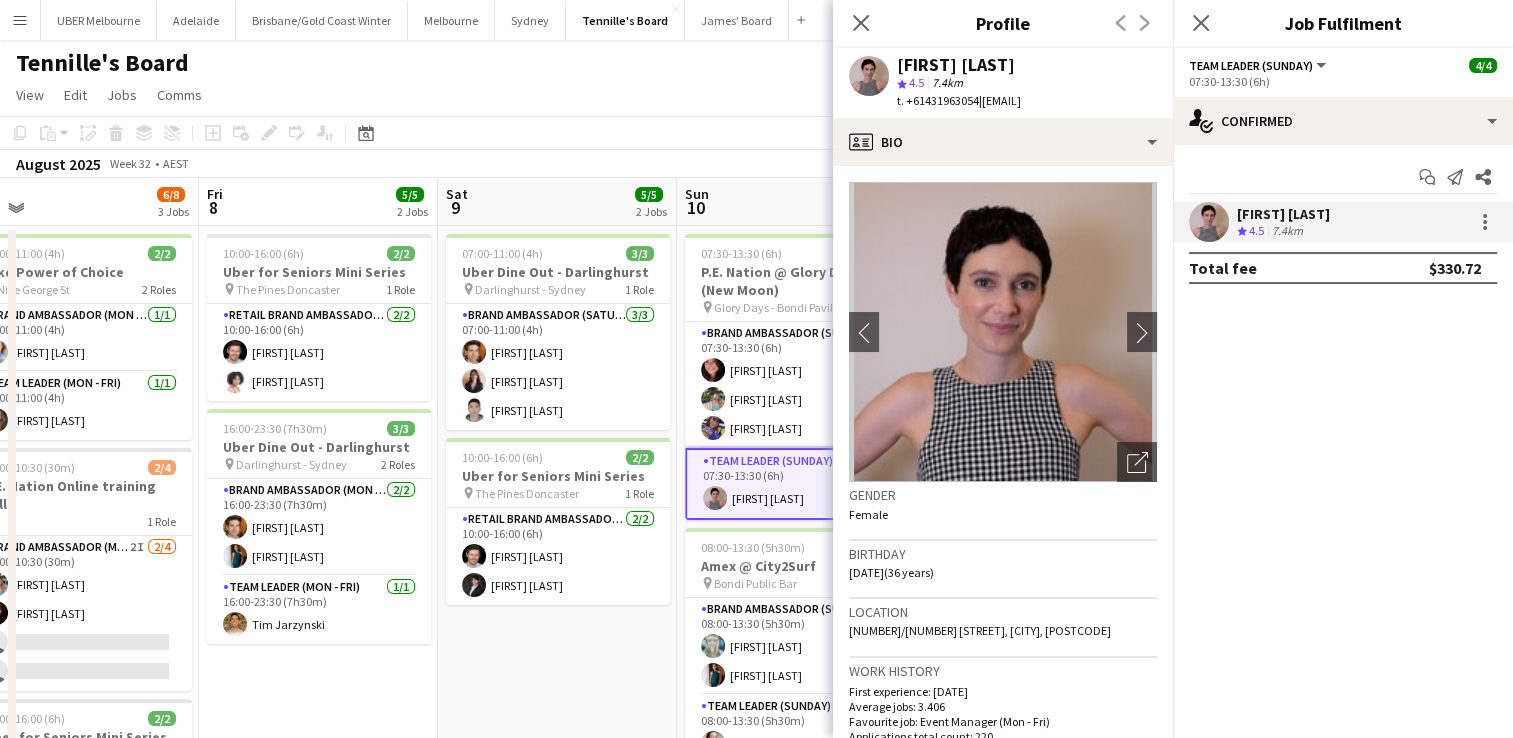 drag, startPoint x: 978, startPoint y: 102, endPoint x: 922, endPoint y: 107, distance: 56.22277 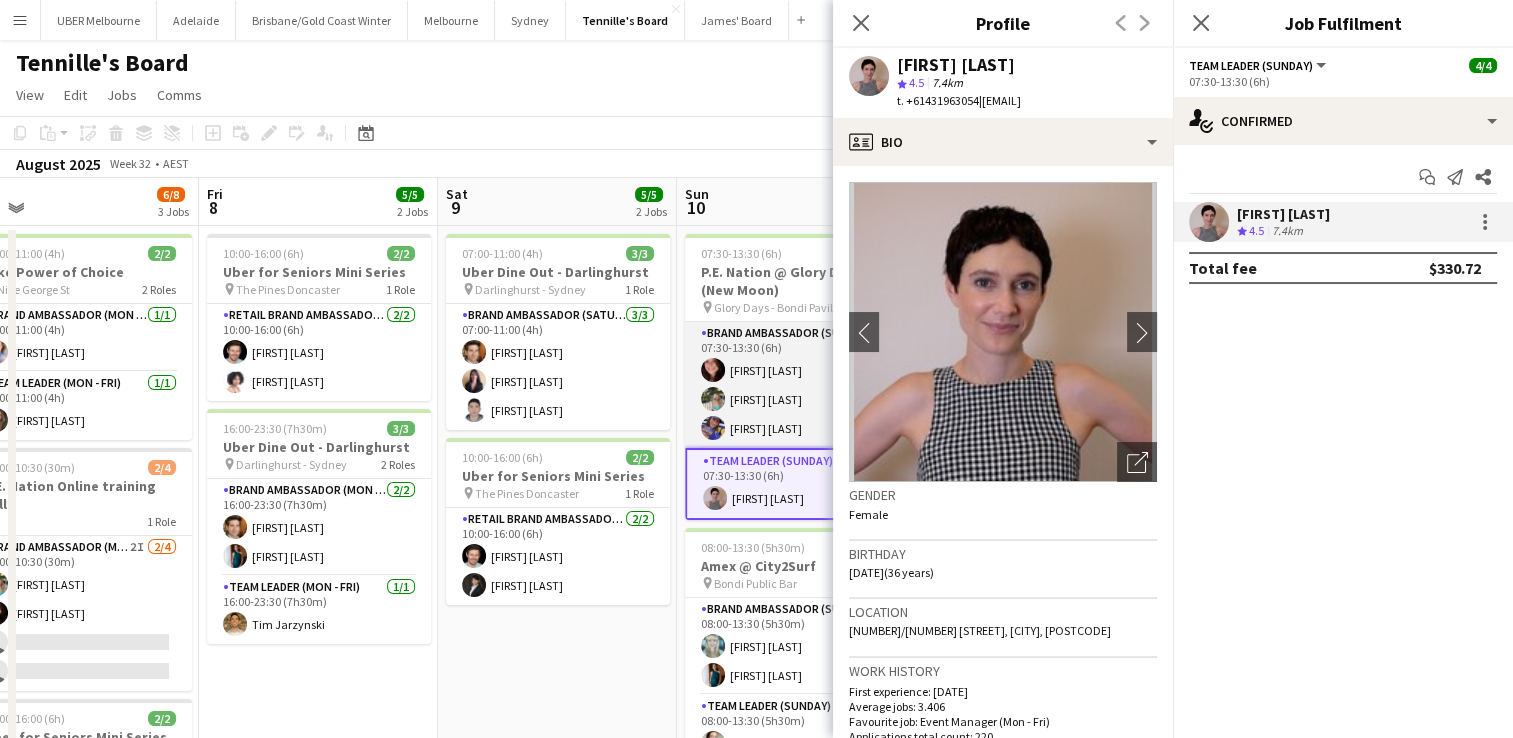 click on "Brand Ambassador (Sunday)   3/3   07:30-13:30 (6h)
[FIRST] [LAST] [FIRST] [LAST]" at bounding box center [797, 385] 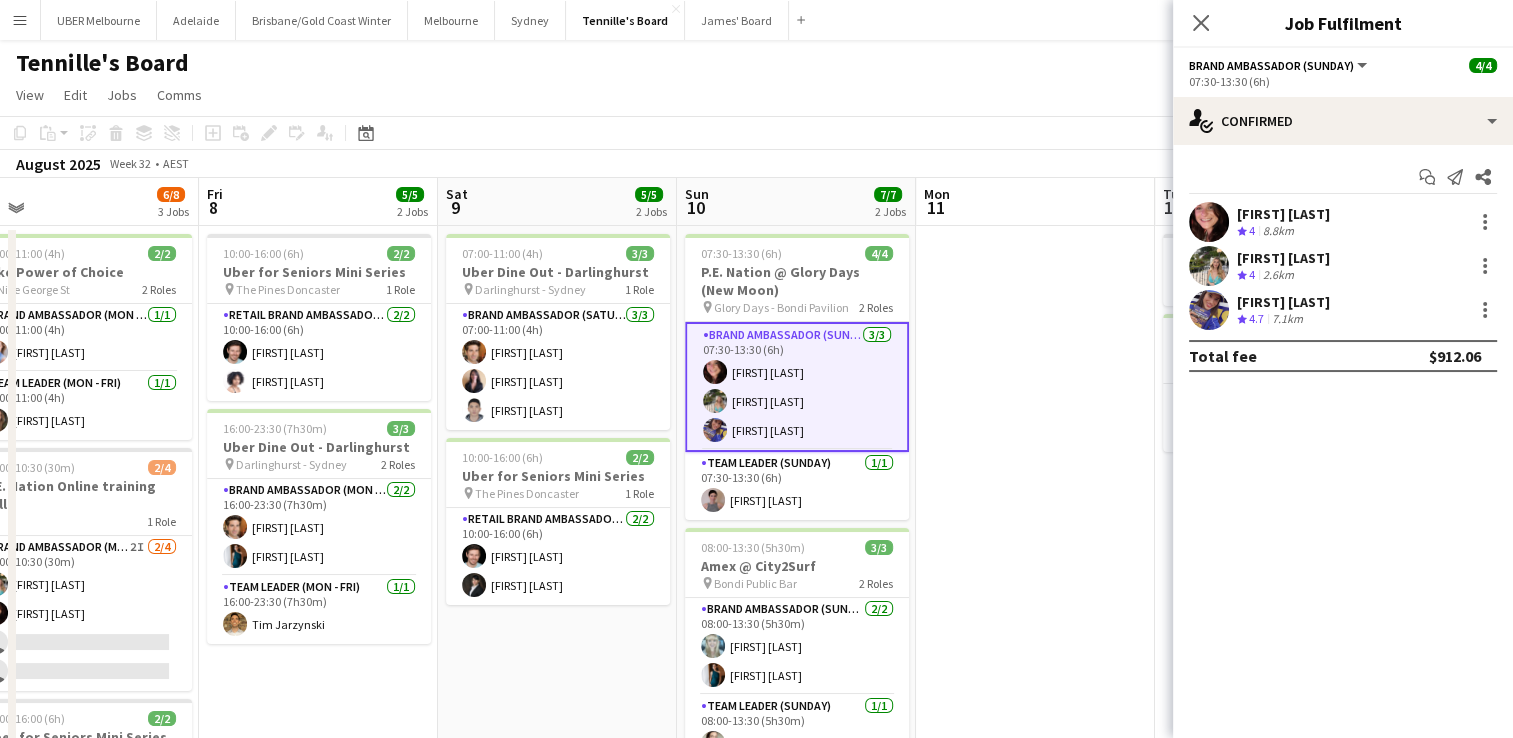 click on "[FIRST] [LAST]" at bounding box center (1283, 214) 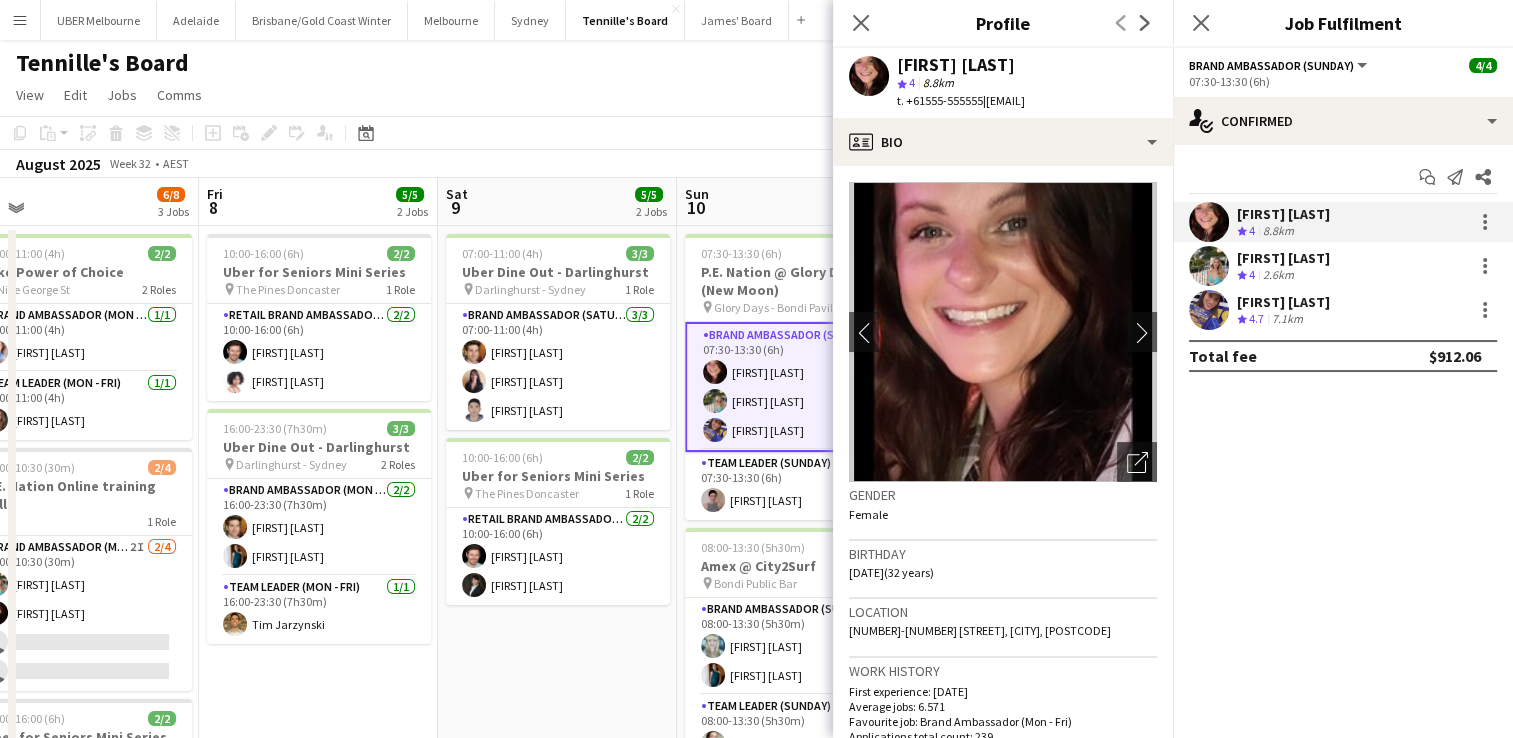 drag, startPoint x: 982, startPoint y: 102, endPoint x: 925, endPoint y: 109, distance: 57.428215 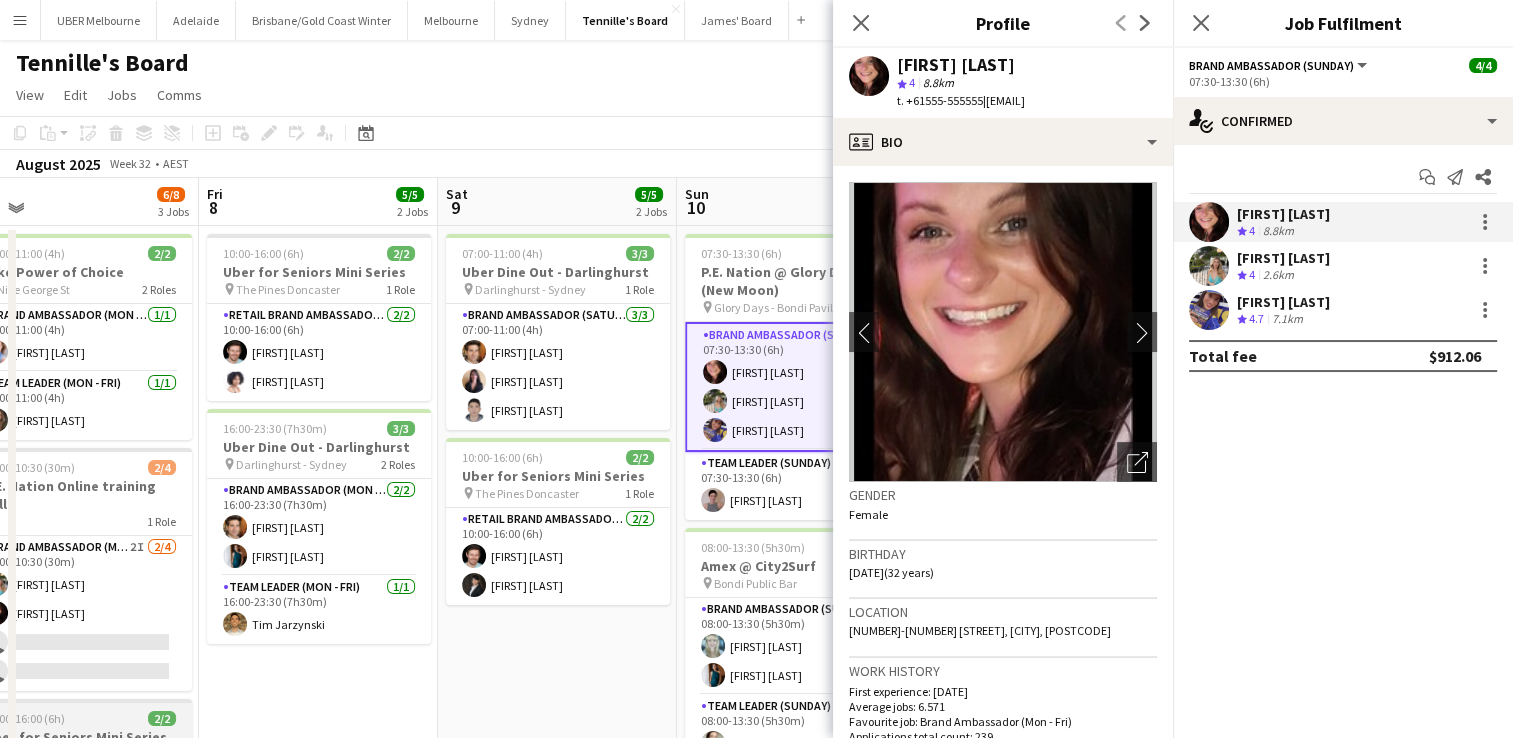 scroll, scrollTop: 0, scrollLeft: 568, axis: horizontal 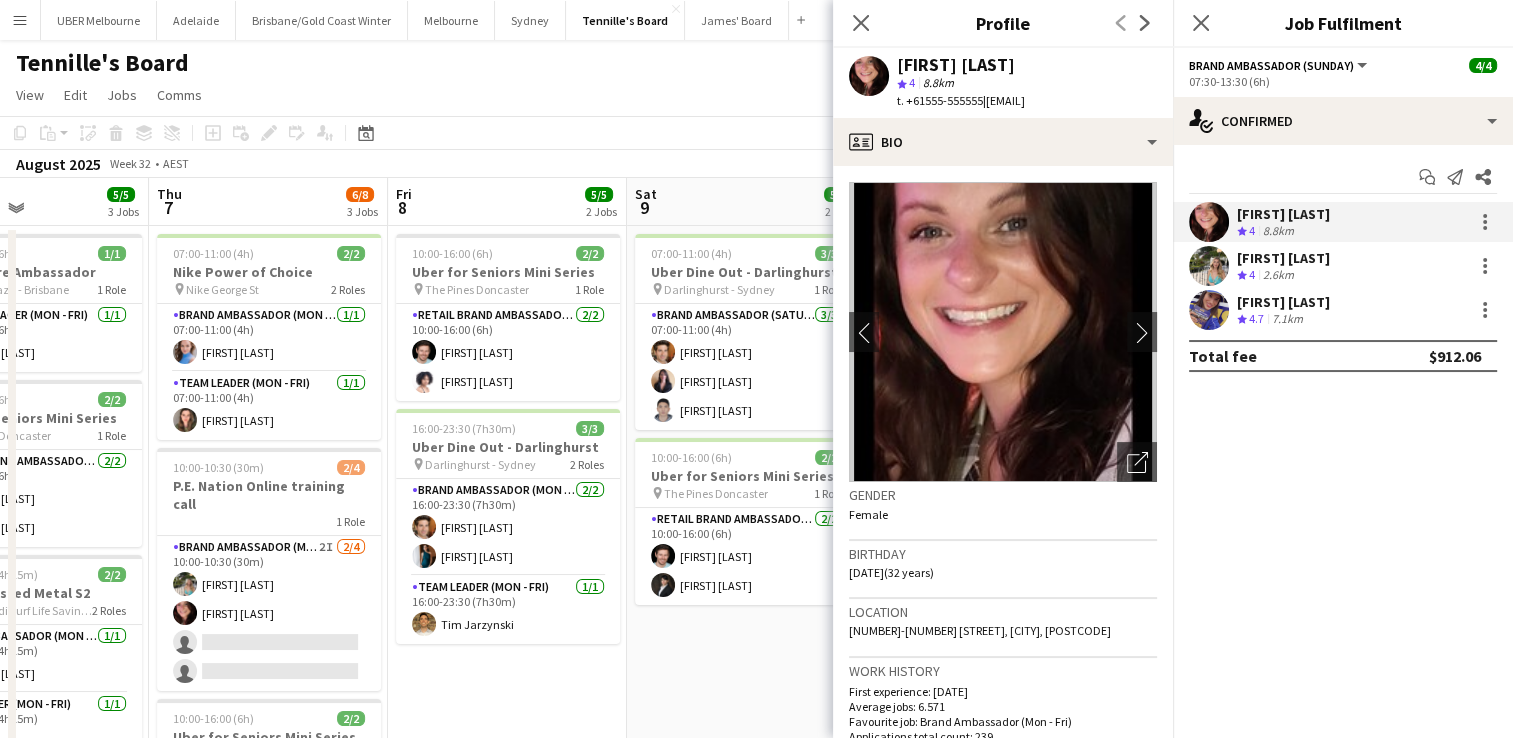 click on "[FIRST] [LAST]" at bounding box center [1283, 258] 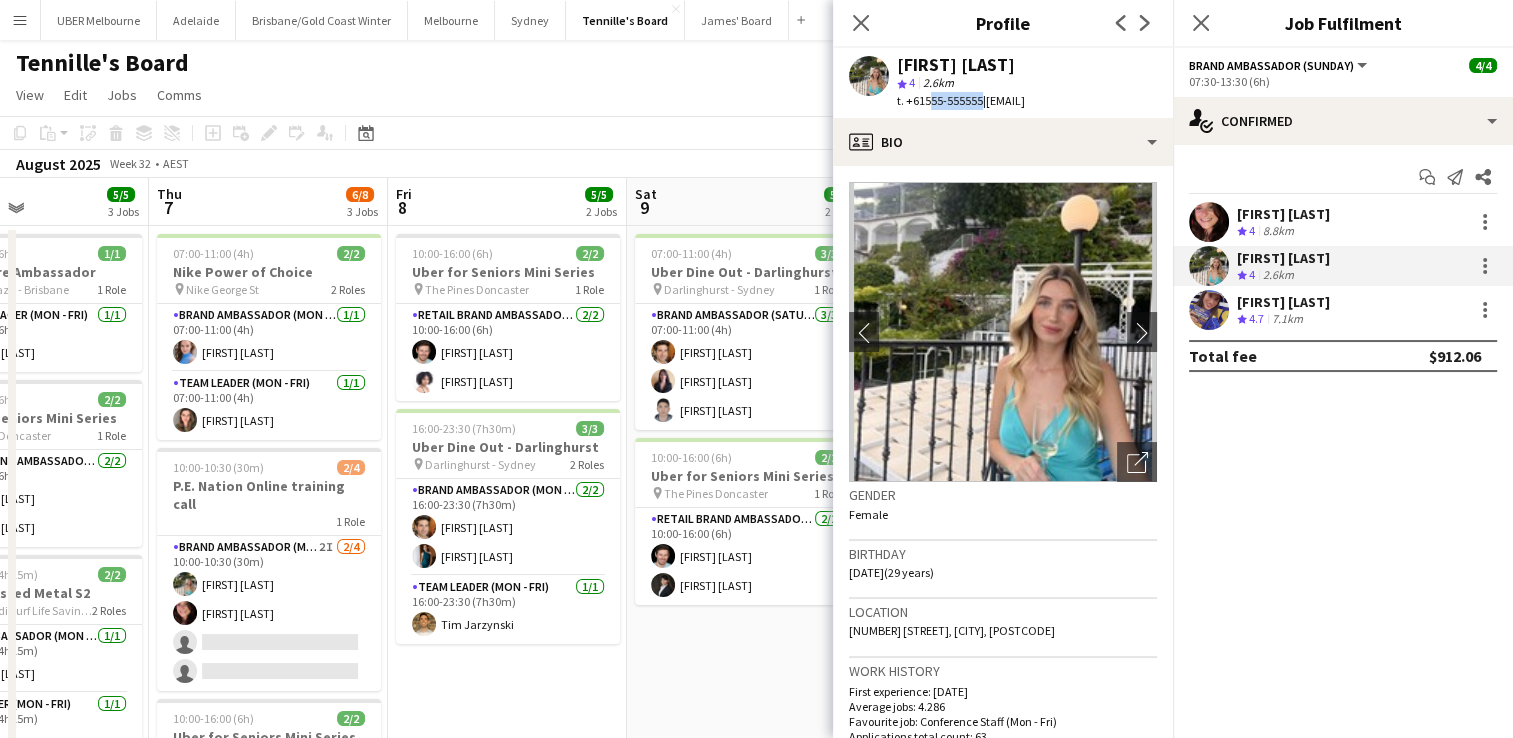 drag, startPoint x: 976, startPoint y: 100, endPoint x: 926, endPoint y: 101, distance: 50.01 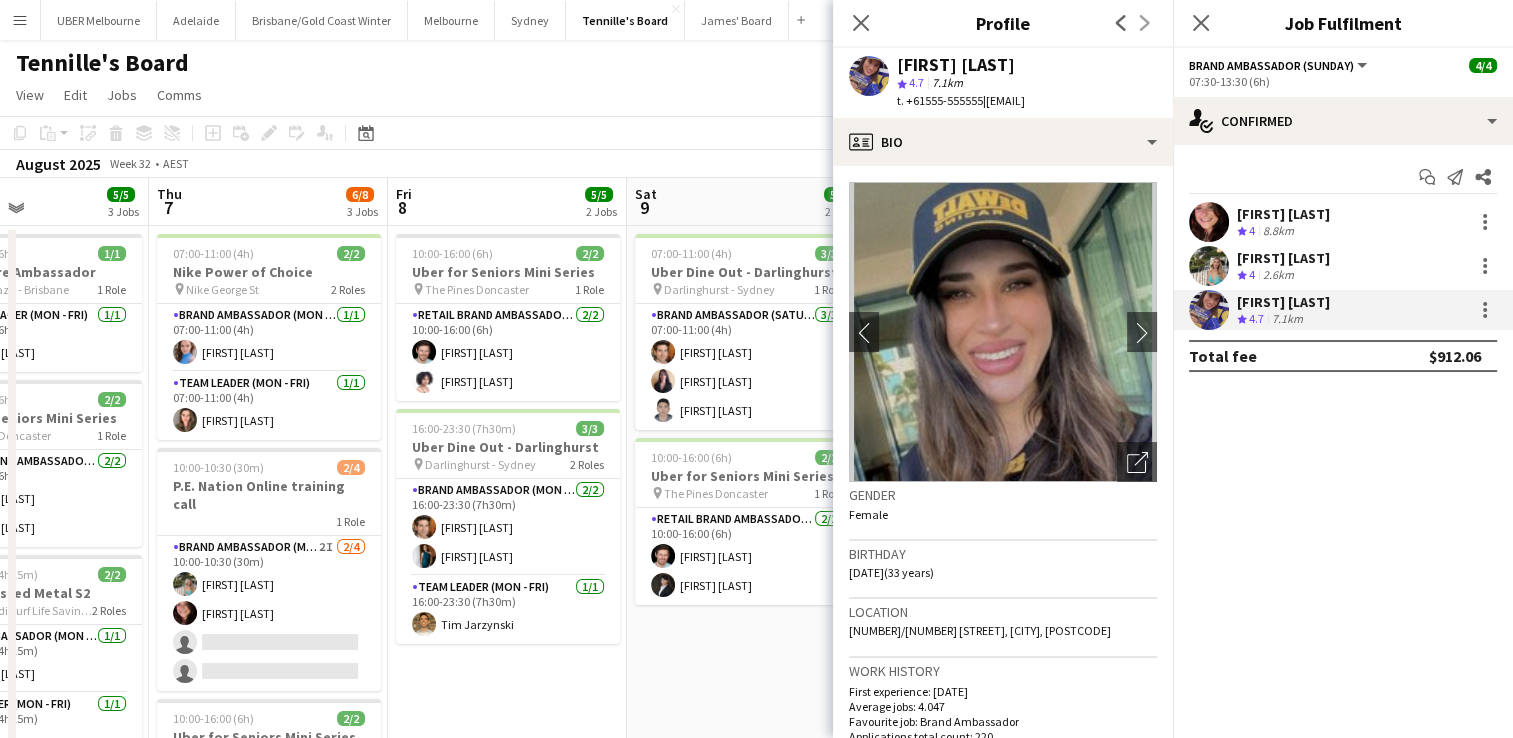 copy on "[FIRST] [LAST]" 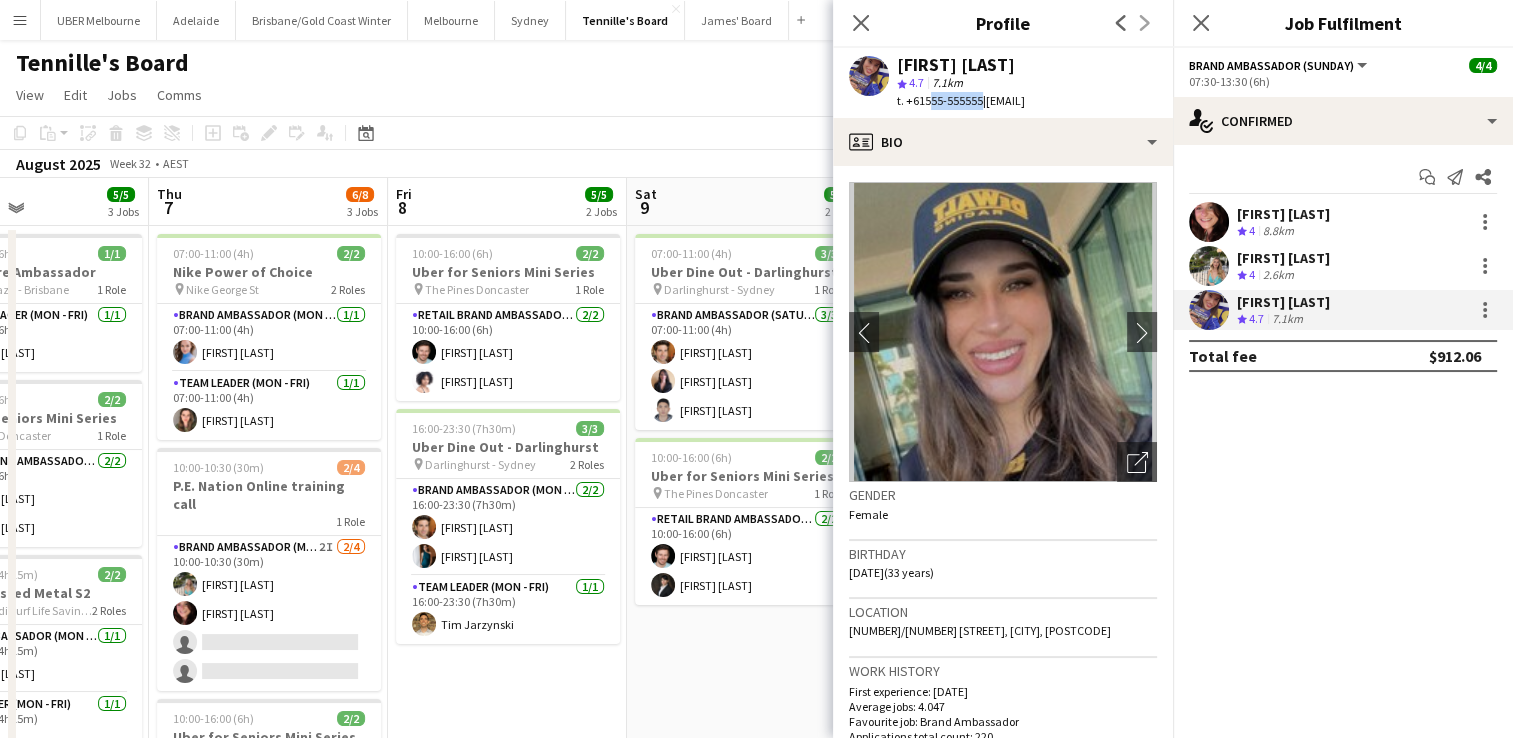 drag, startPoint x: 978, startPoint y: 103, endPoint x: 925, endPoint y: 104, distance: 53.009434 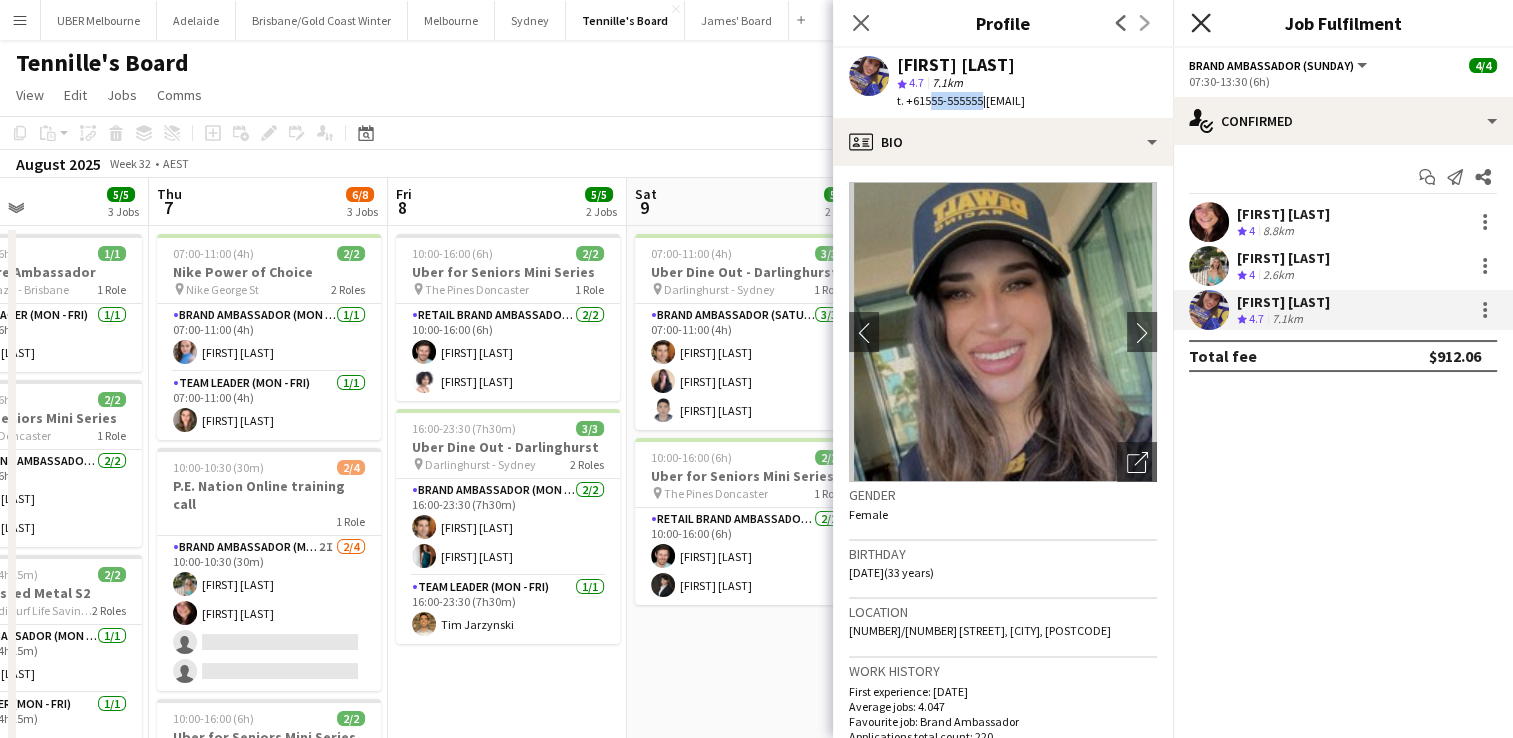 click 